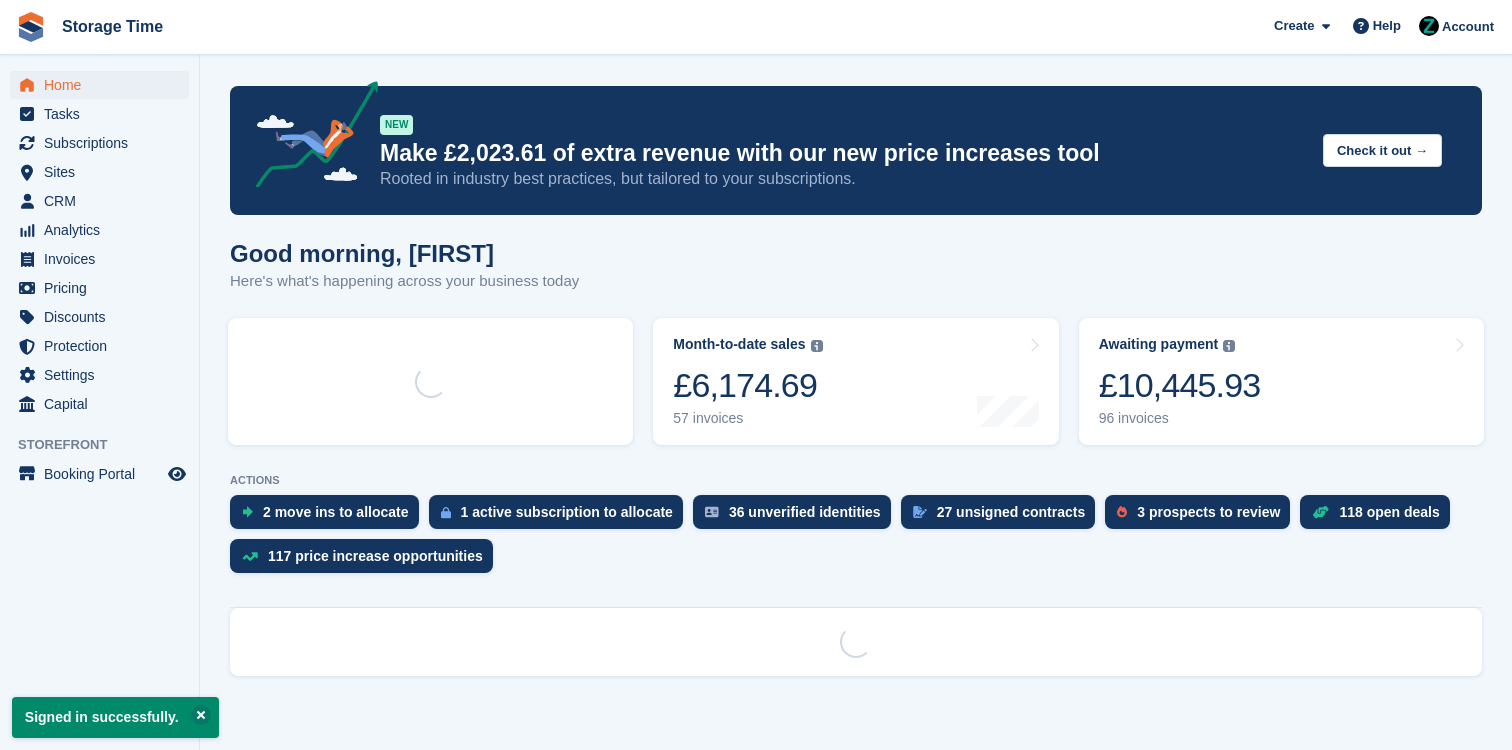 scroll, scrollTop: 0, scrollLeft: 0, axis: both 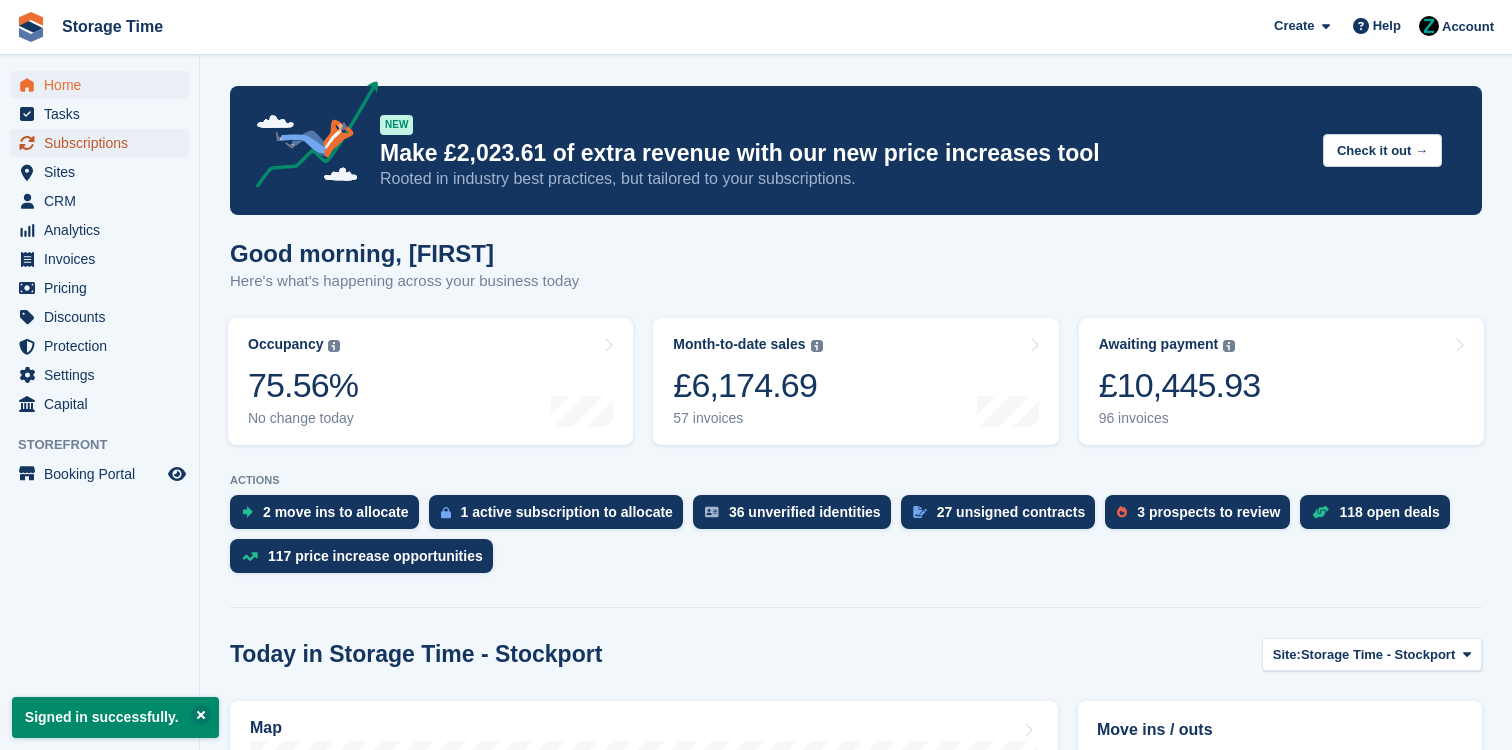 click on "Subscriptions" at bounding box center (104, 143) 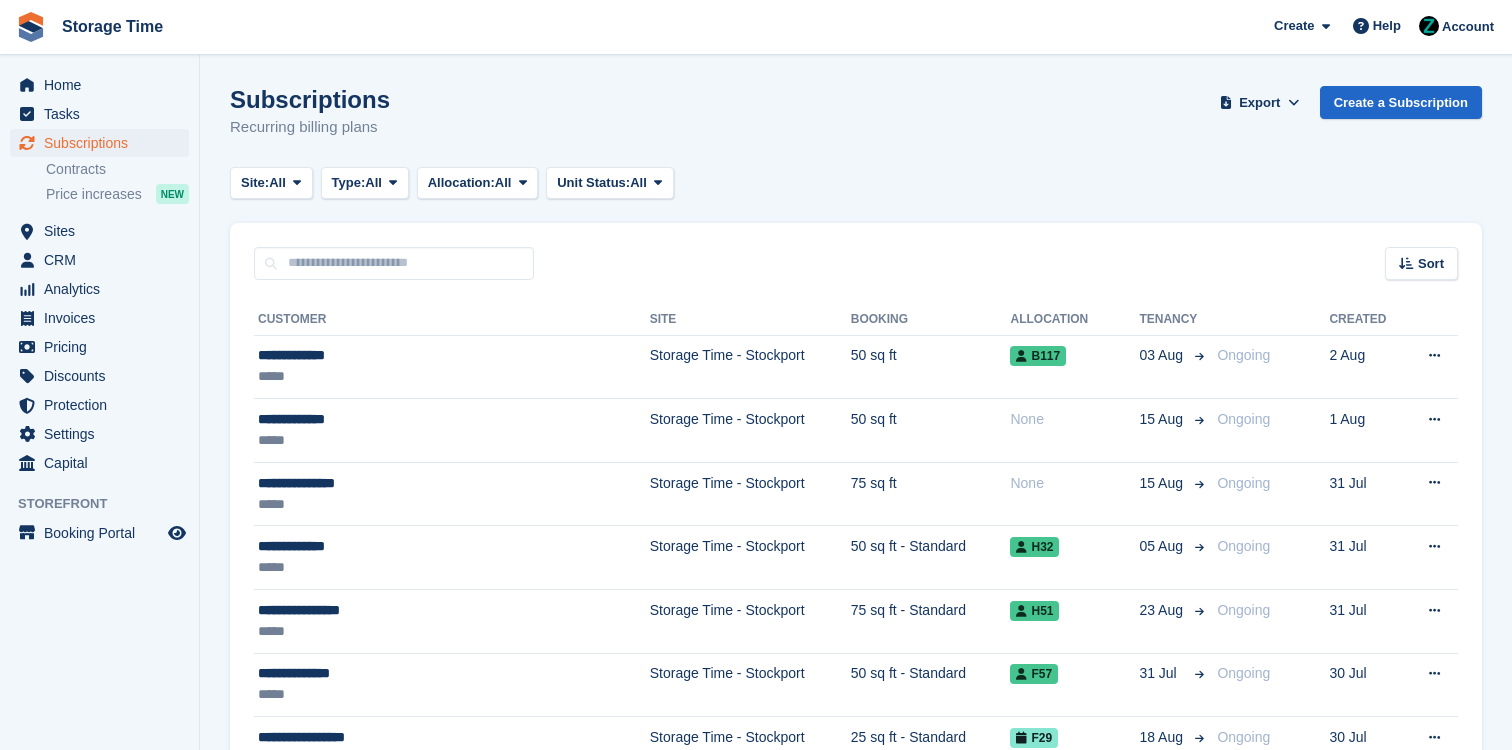 scroll, scrollTop: 0, scrollLeft: 0, axis: both 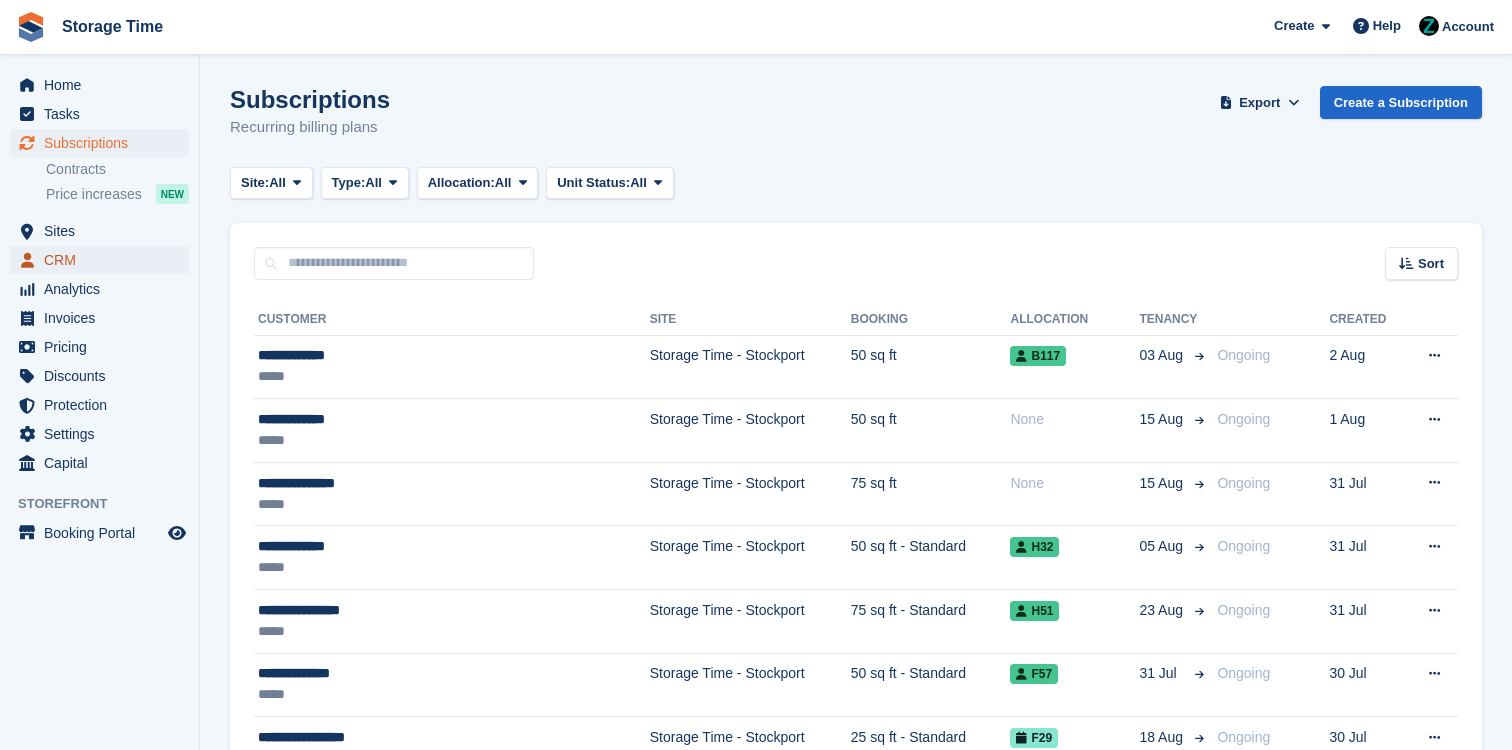 click on "CRM" at bounding box center (104, 260) 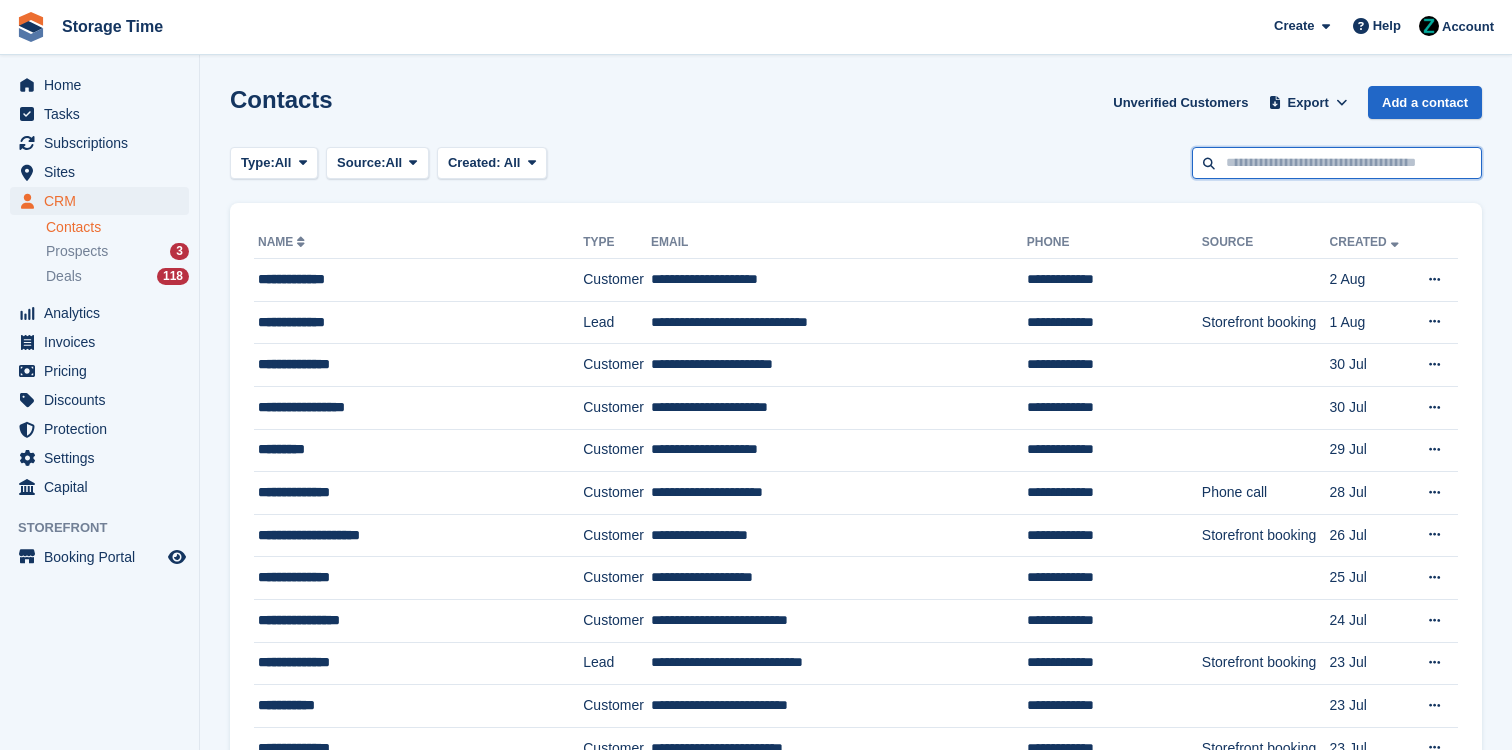 click at bounding box center [1337, 163] 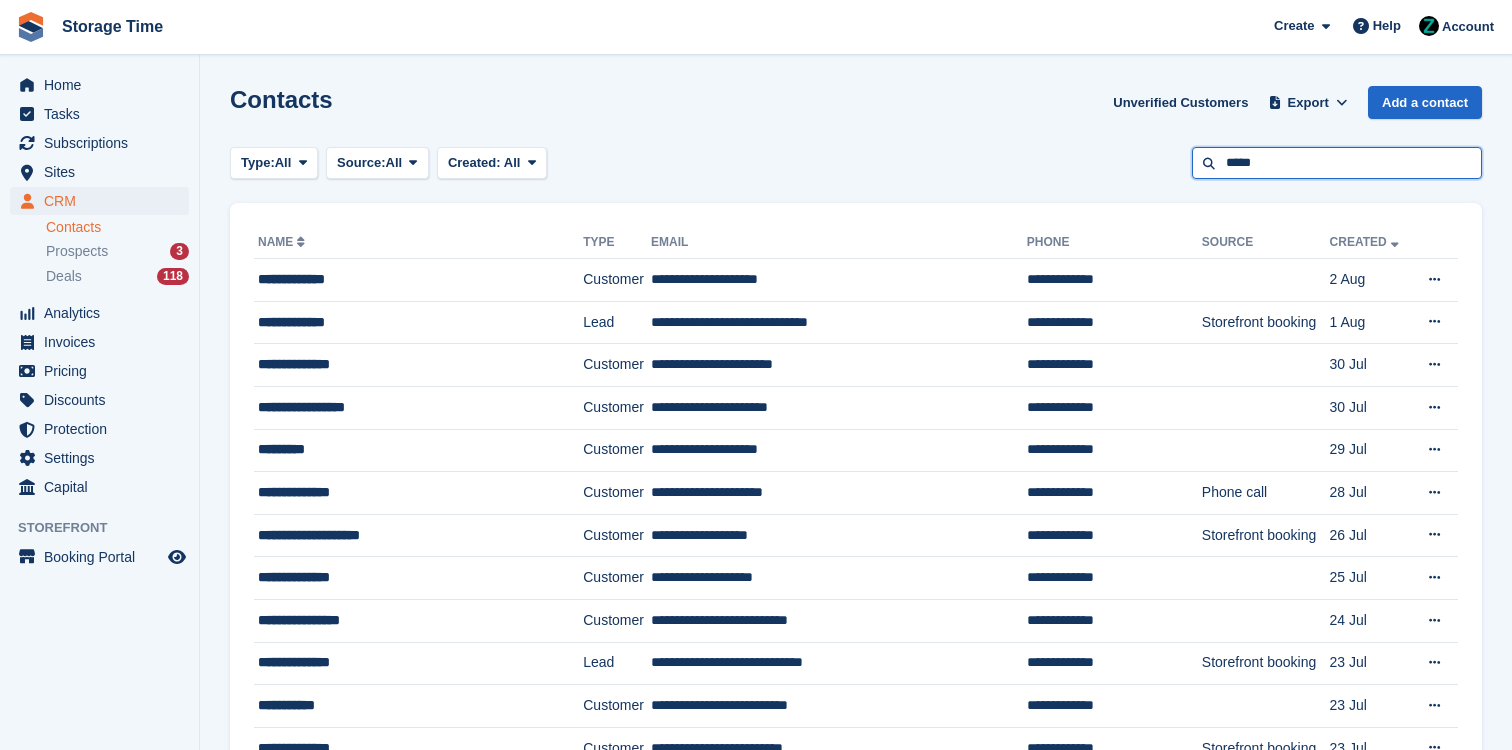 type on "*****" 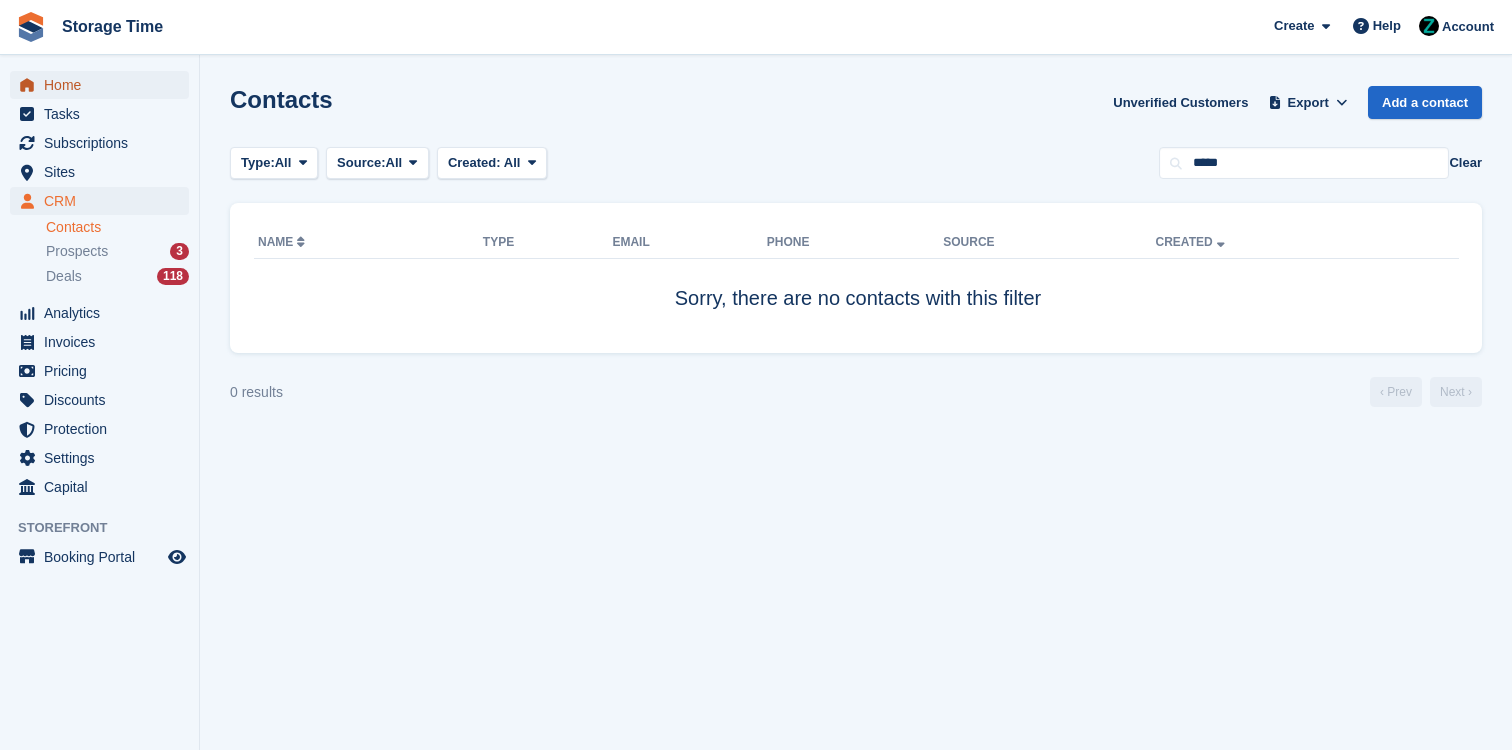 click on "Home" at bounding box center [104, 85] 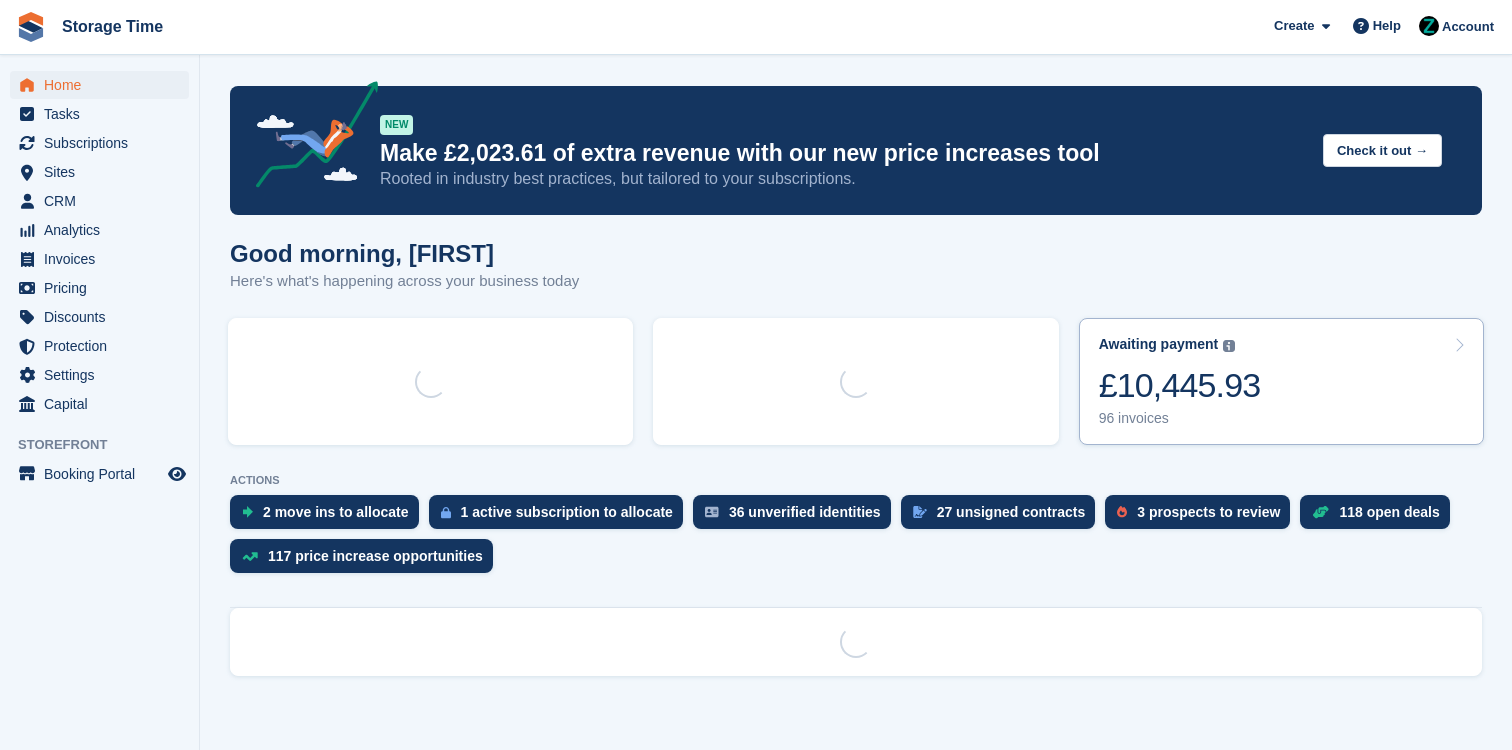 scroll, scrollTop: 0, scrollLeft: 0, axis: both 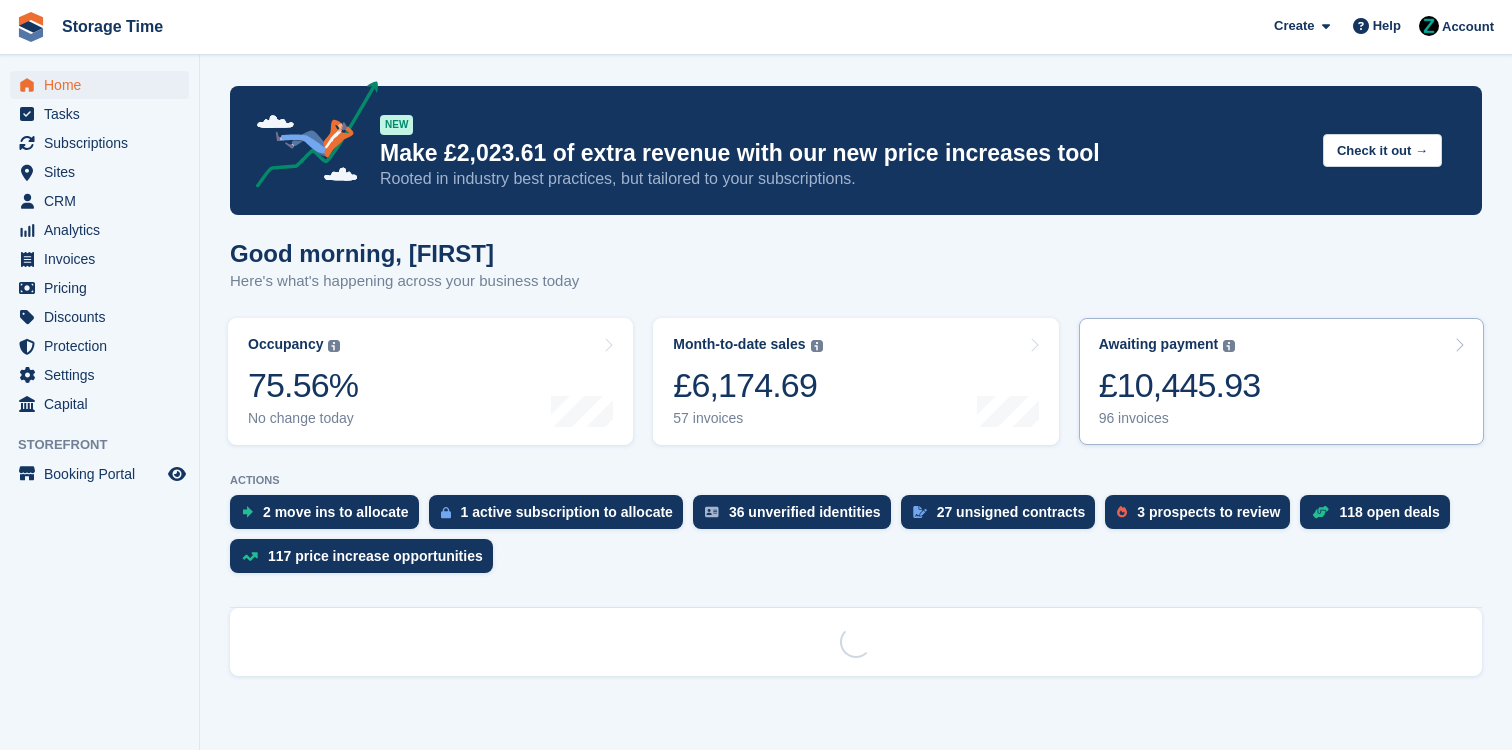 click on "£10,445.93" at bounding box center [1180, 385] 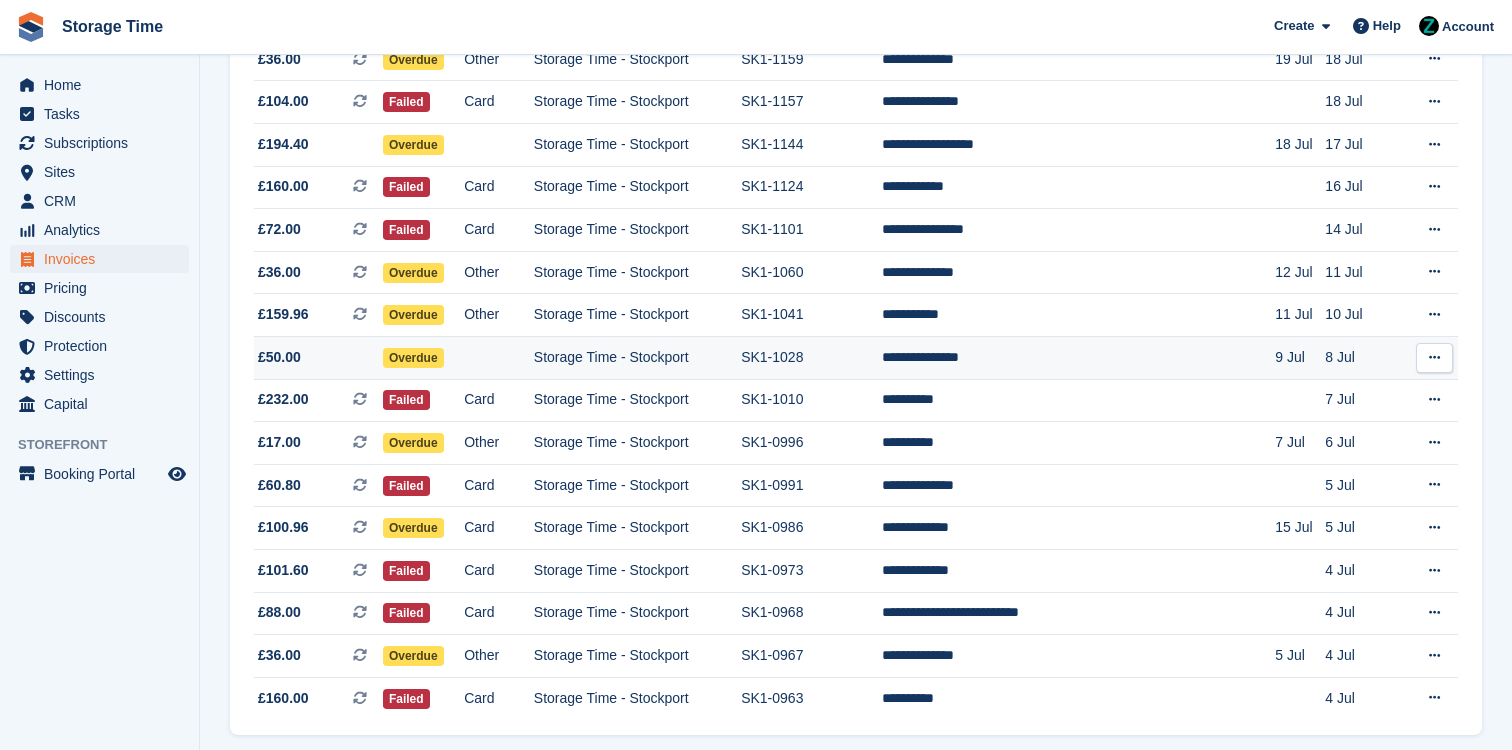 scroll, scrollTop: 1814, scrollLeft: 0, axis: vertical 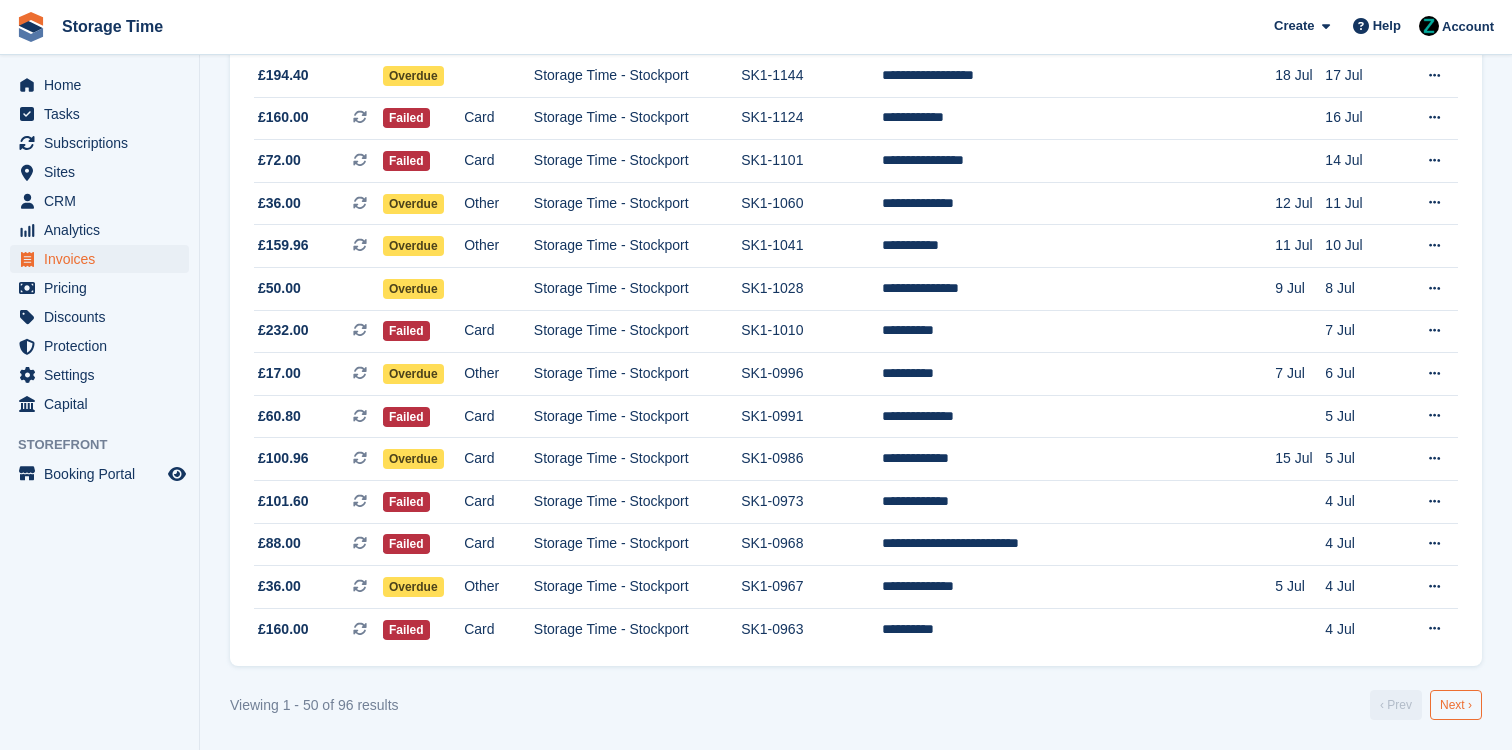 click on "Next ›" at bounding box center [1456, 705] 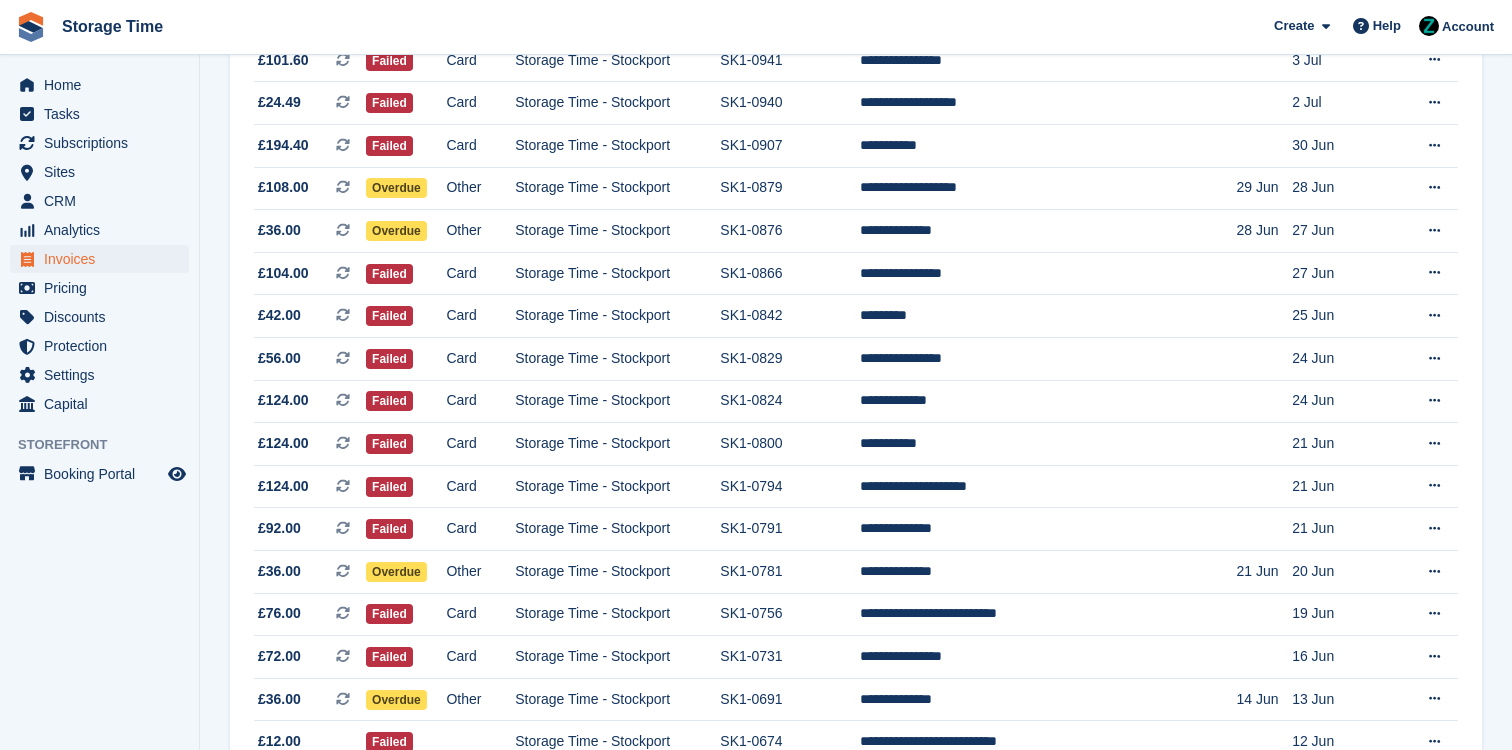 scroll, scrollTop: 0, scrollLeft: 0, axis: both 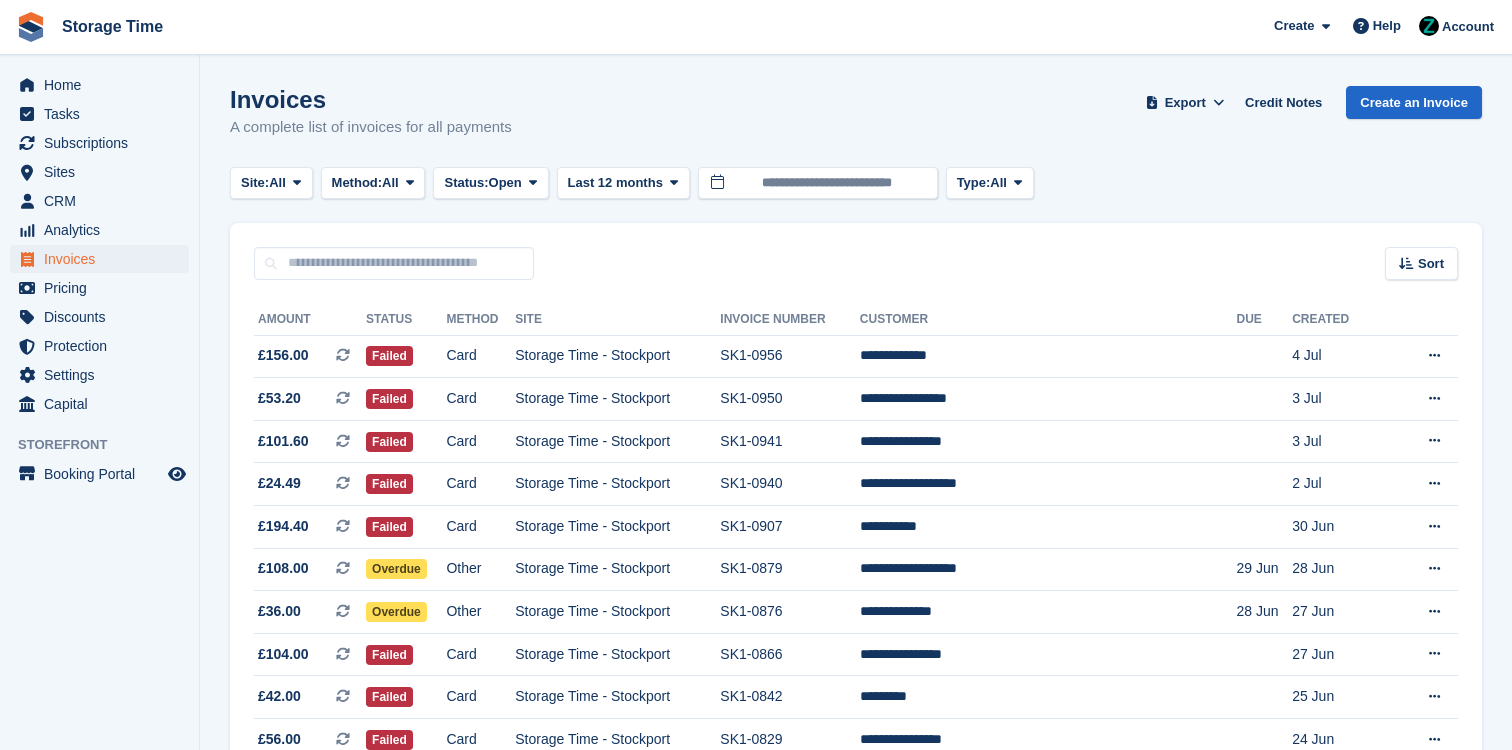 click on "Sort
Sort by
Date created
Created (oldest first)
Created (newest first)" at bounding box center (856, 251) 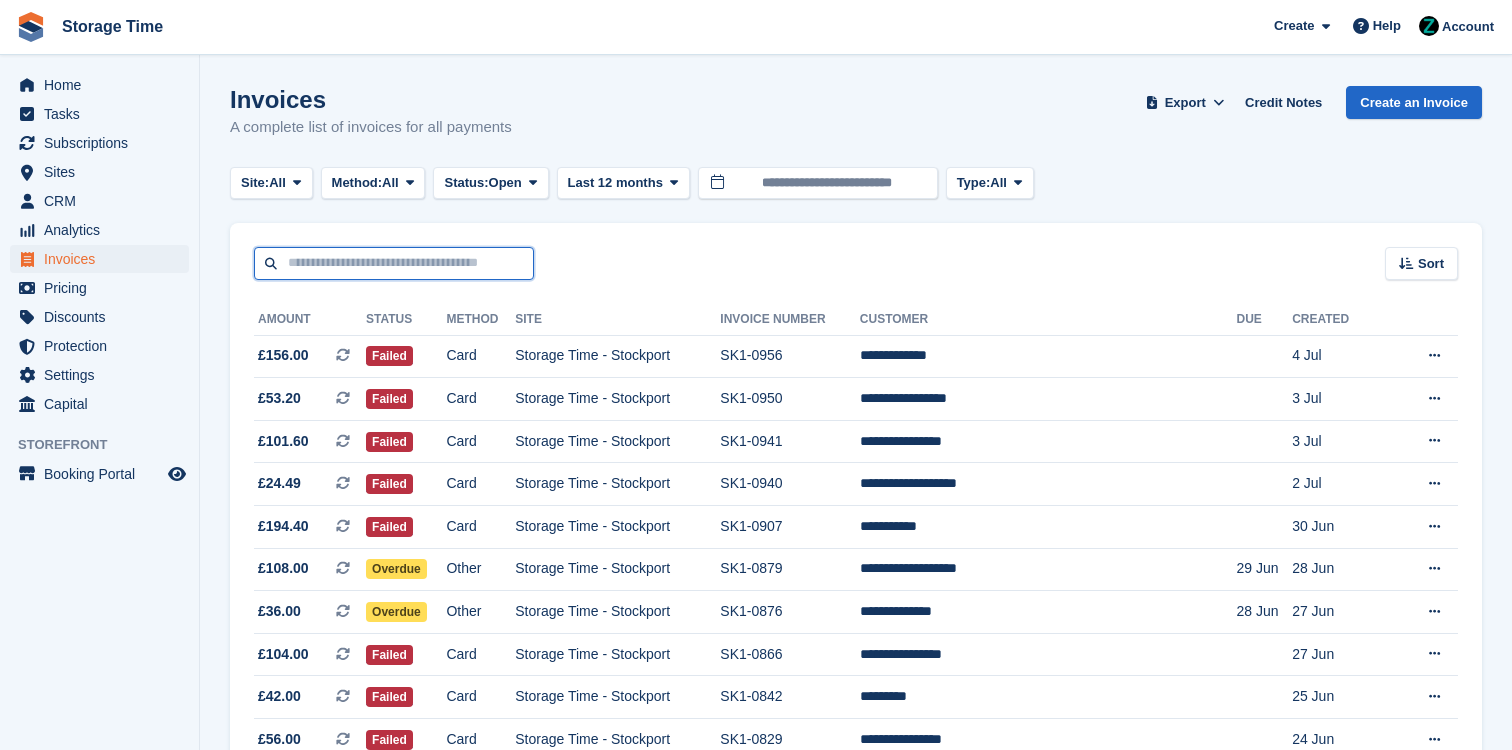 click at bounding box center (394, 263) 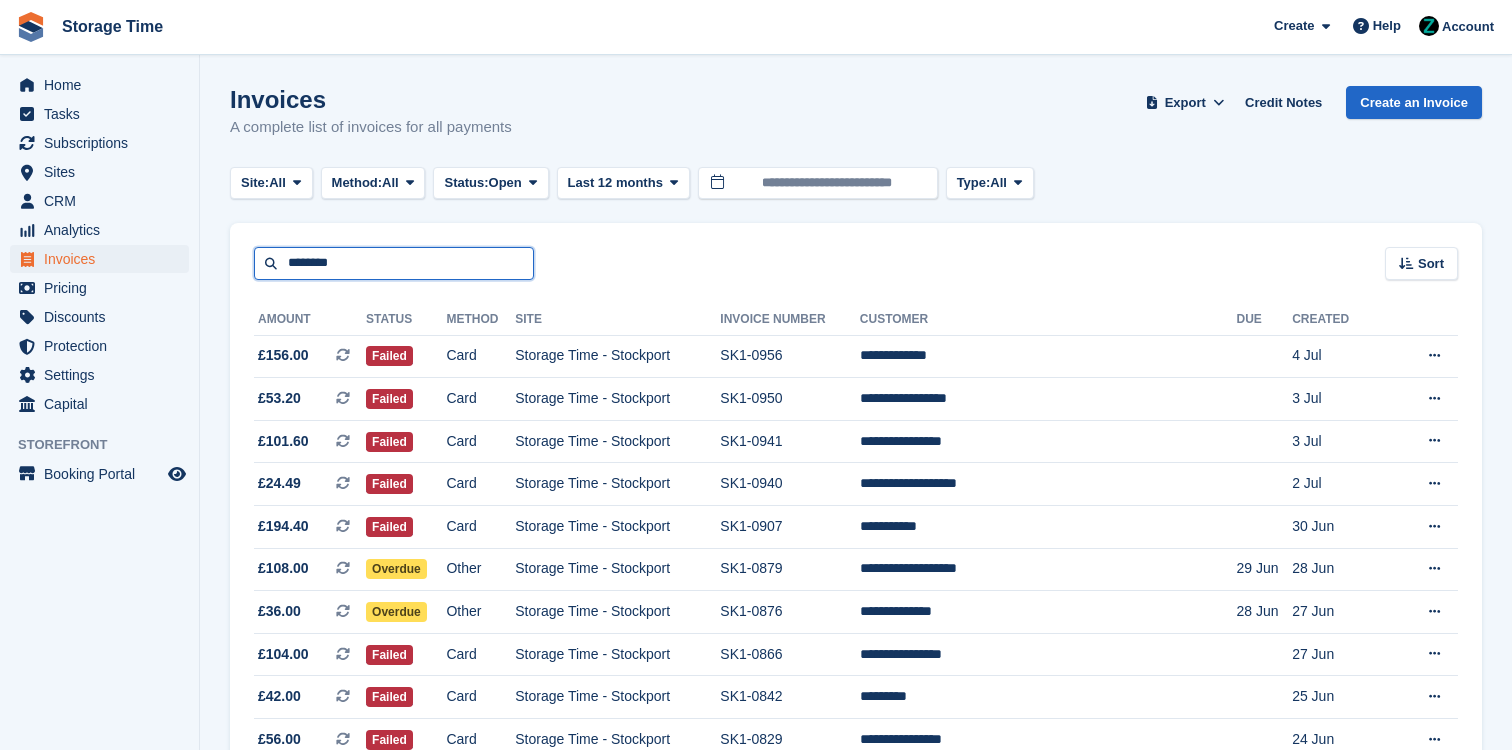 type on "********" 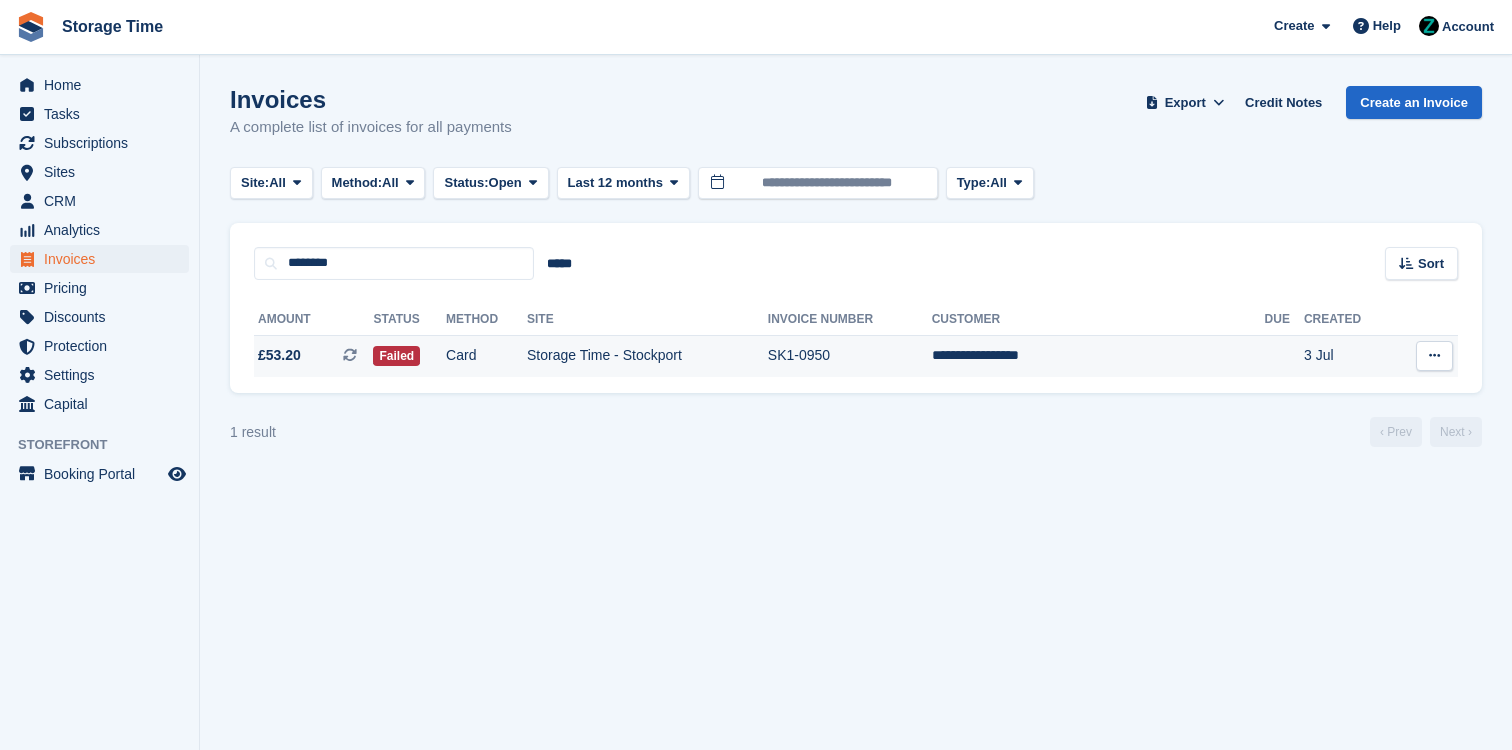 click on "Storage Time - Stockport" at bounding box center [647, 356] 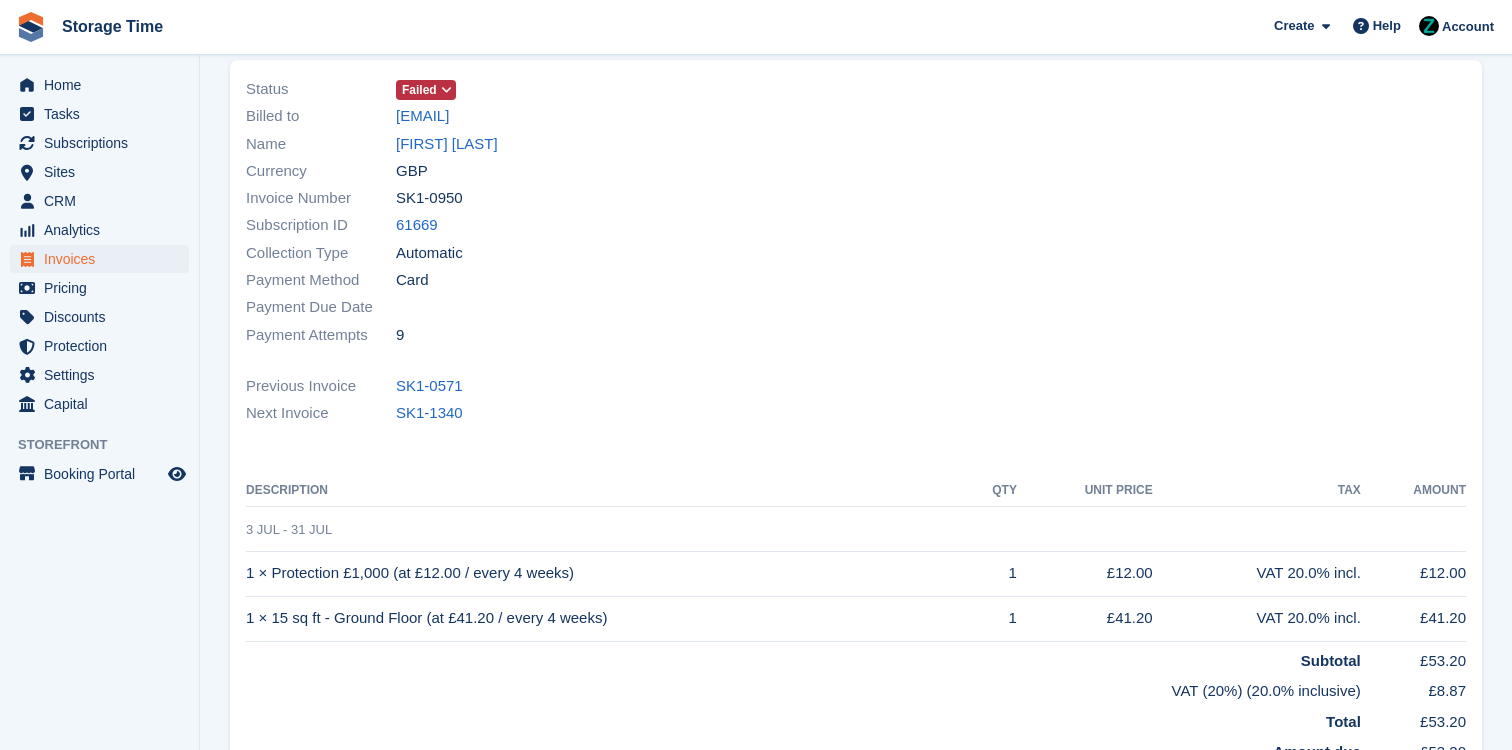 scroll, scrollTop: 0, scrollLeft: 0, axis: both 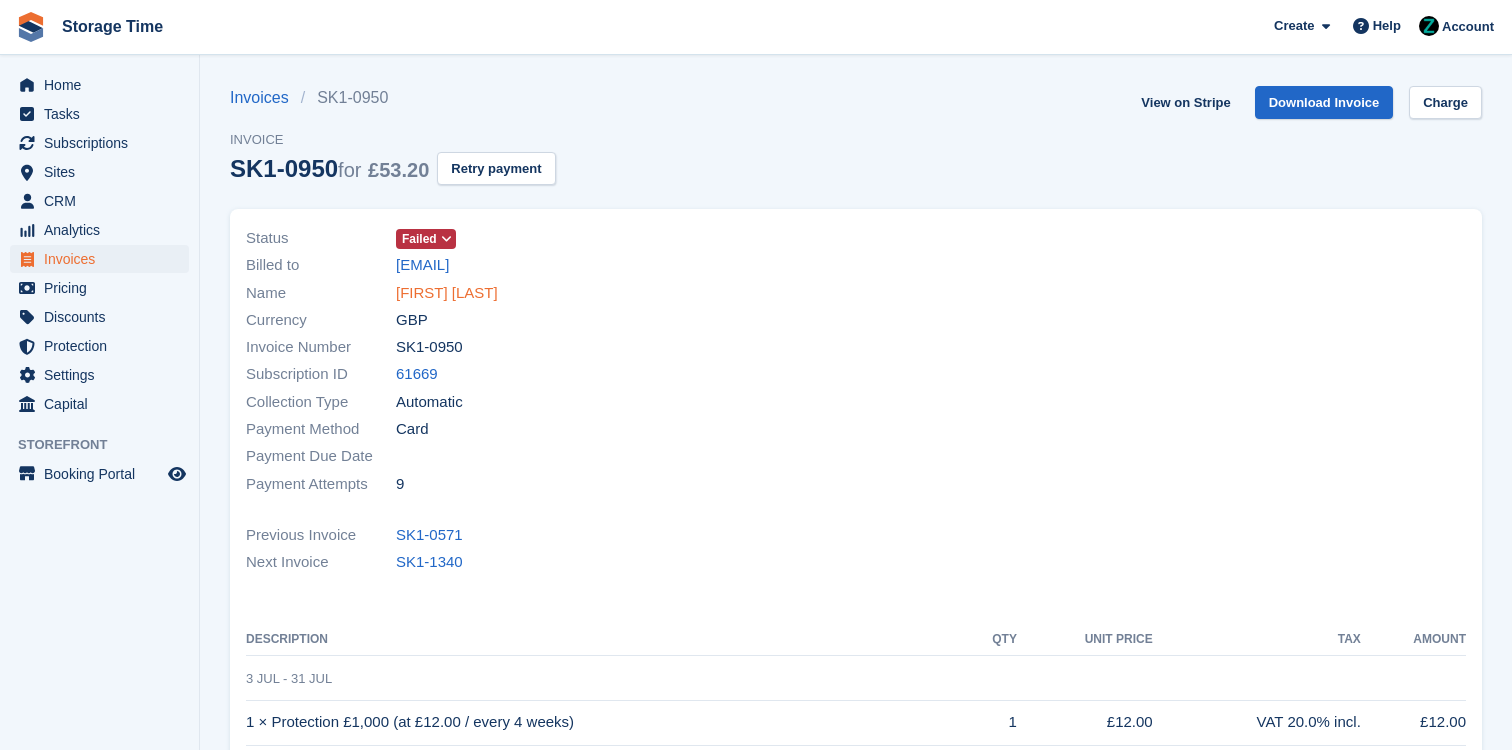 click on "Parastoo Ravanbod" at bounding box center [447, 293] 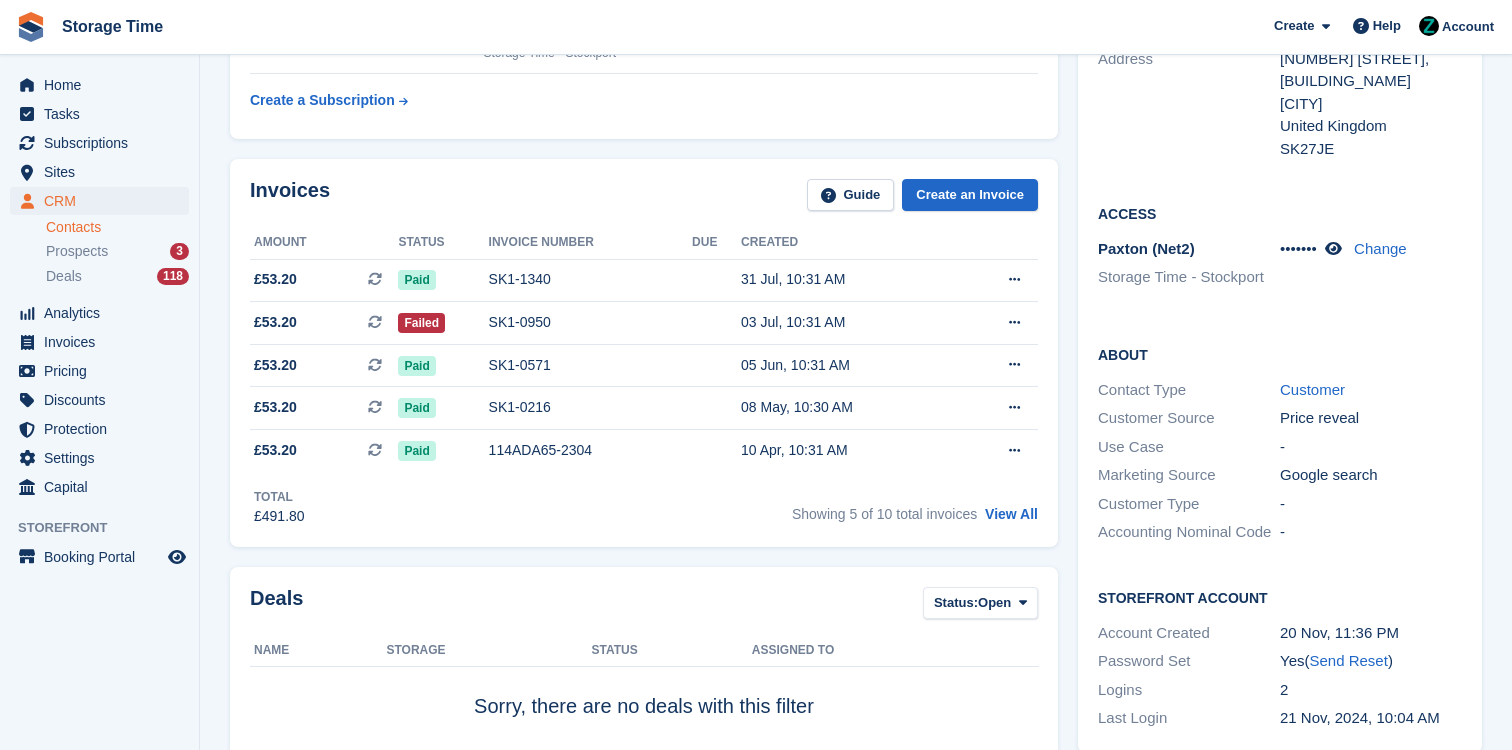 scroll, scrollTop: 500, scrollLeft: 0, axis: vertical 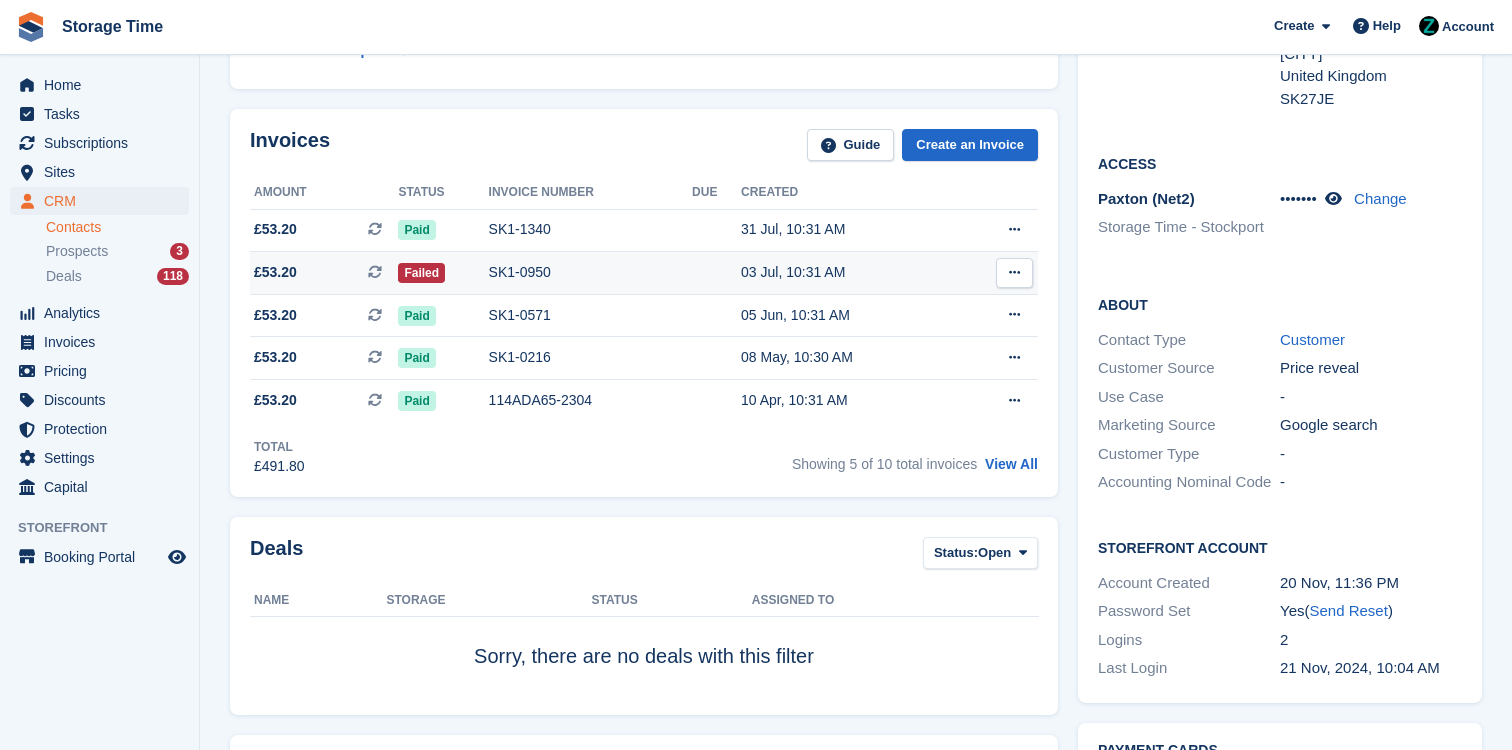 click on "SK1-0950" at bounding box center (591, 272) 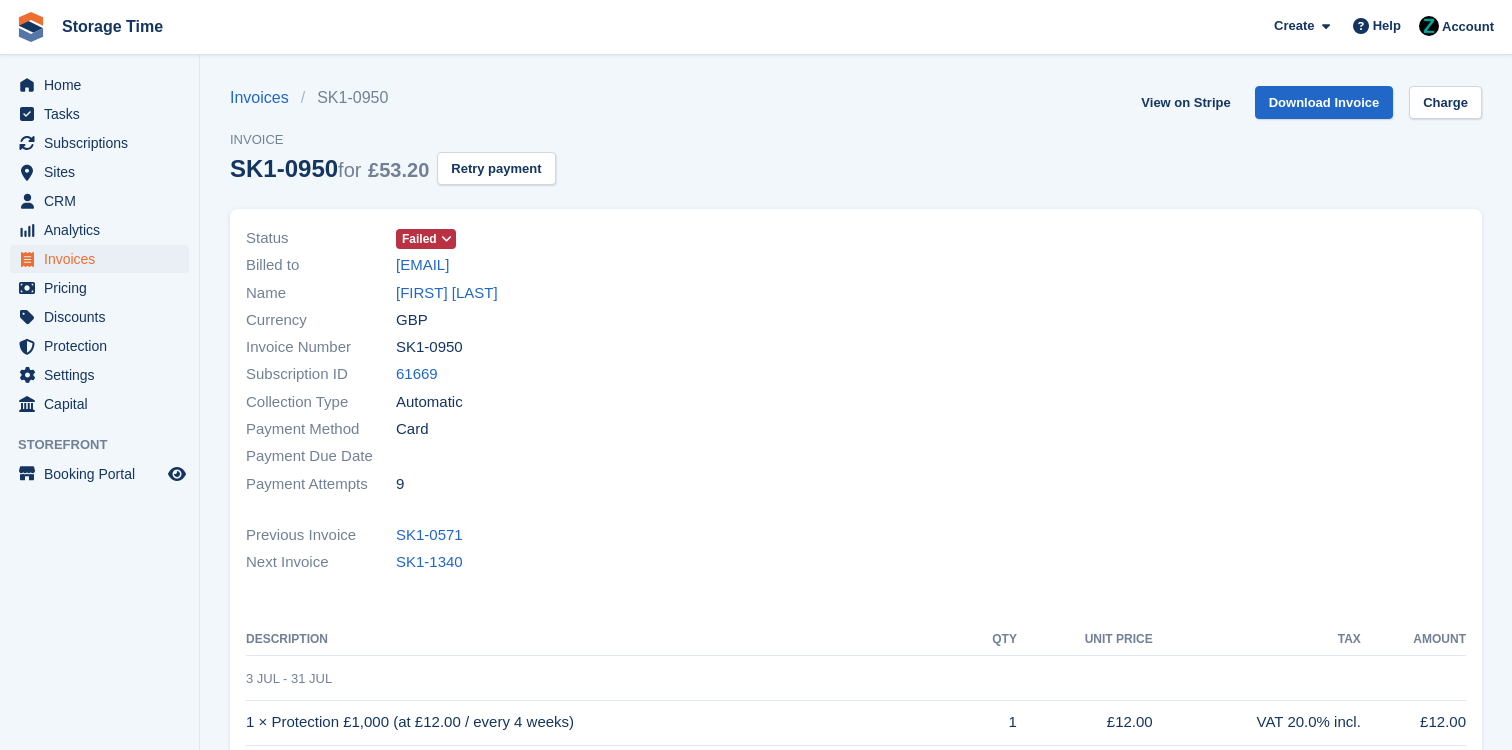 scroll, scrollTop: 0, scrollLeft: 0, axis: both 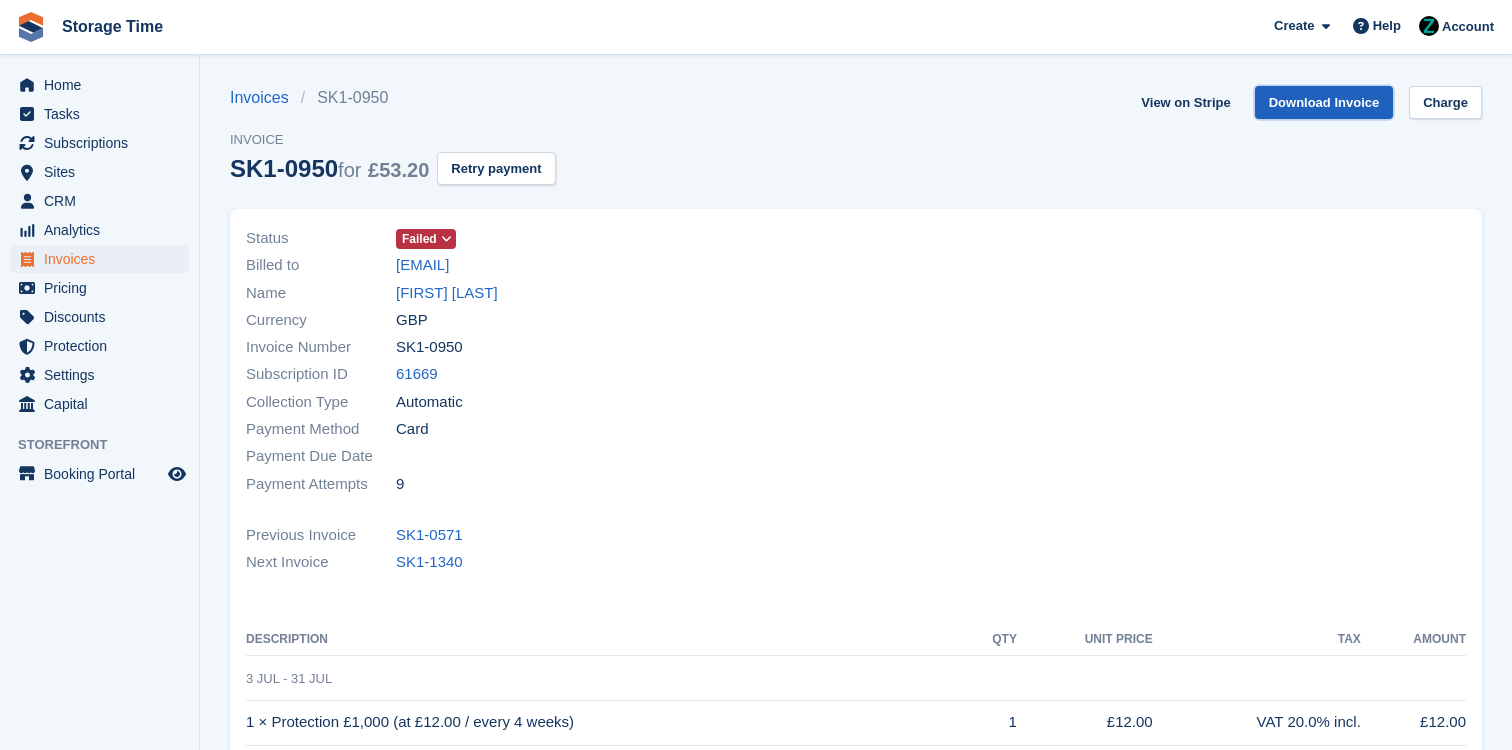 click on "Download Invoice" at bounding box center [1324, 102] 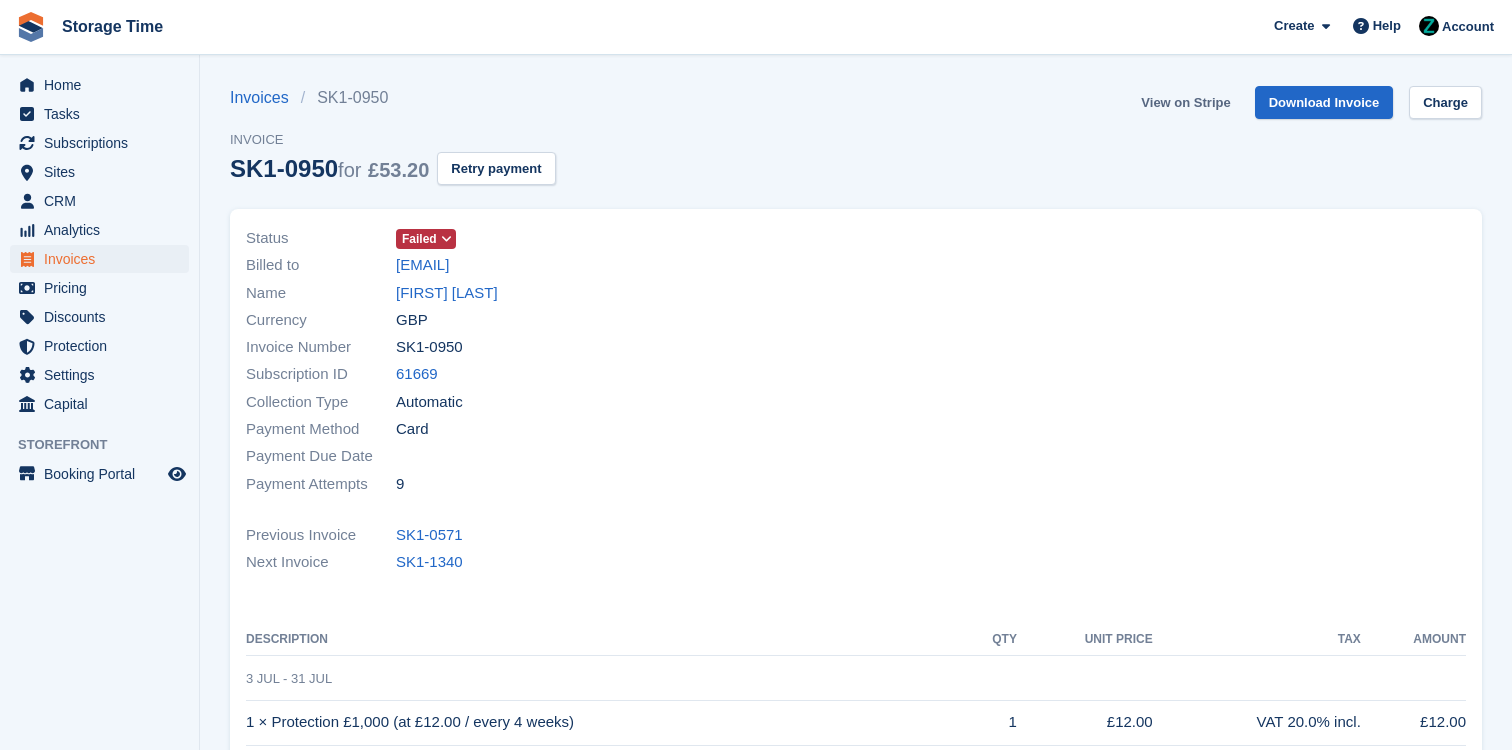 click on "View on Stripe" at bounding box center (1185, 102) 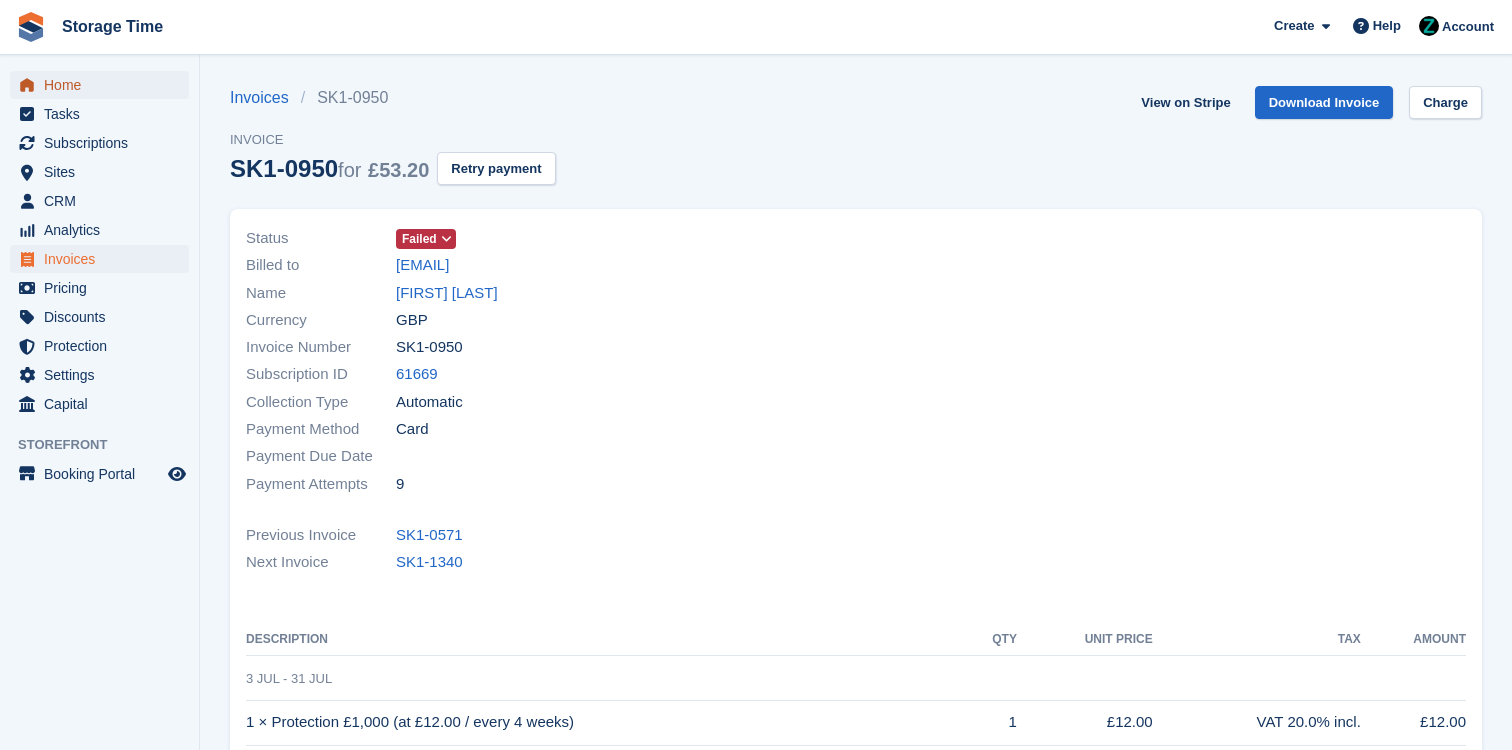 click on "Home" at bounding box center [104, 85] 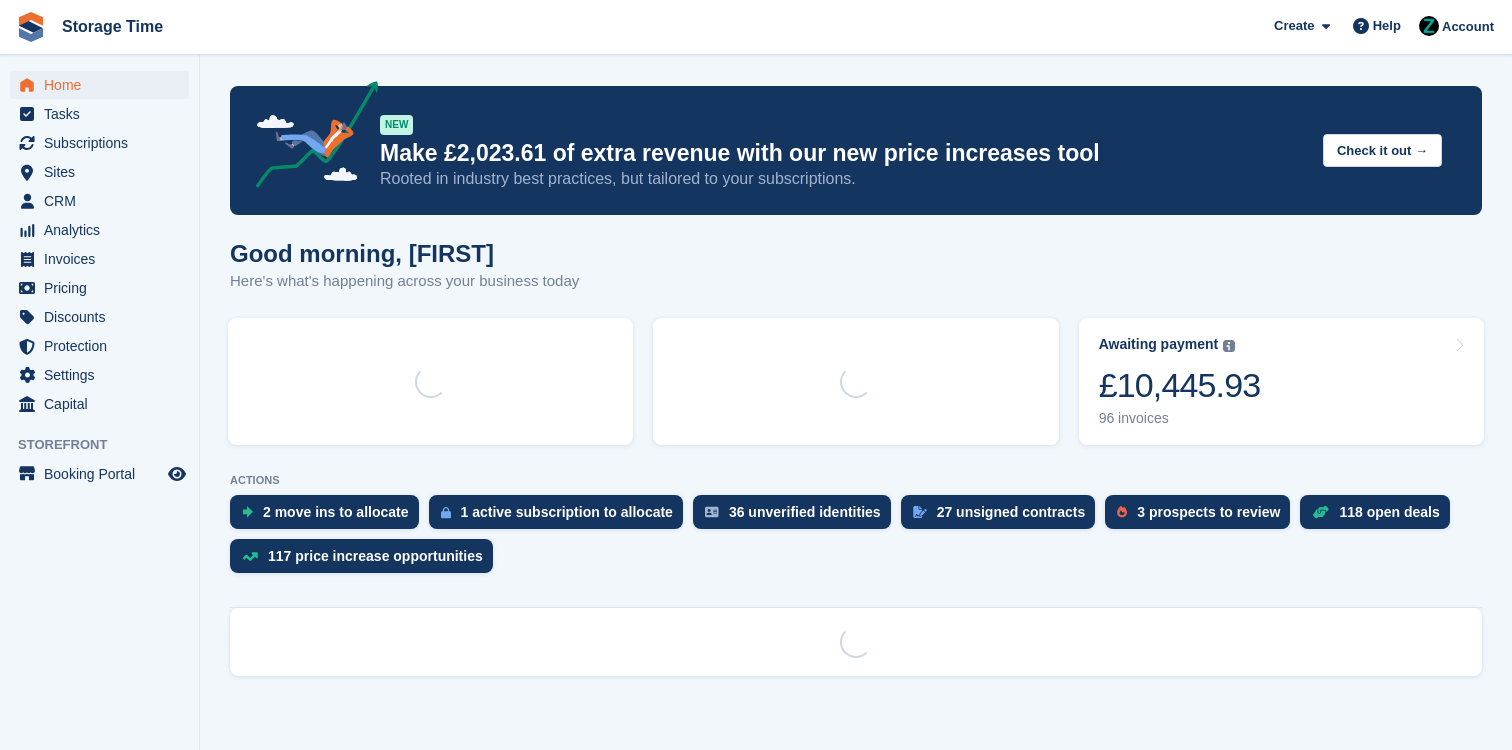 scroll, scrollTop: 0, scrollLeft: 0, axis: both 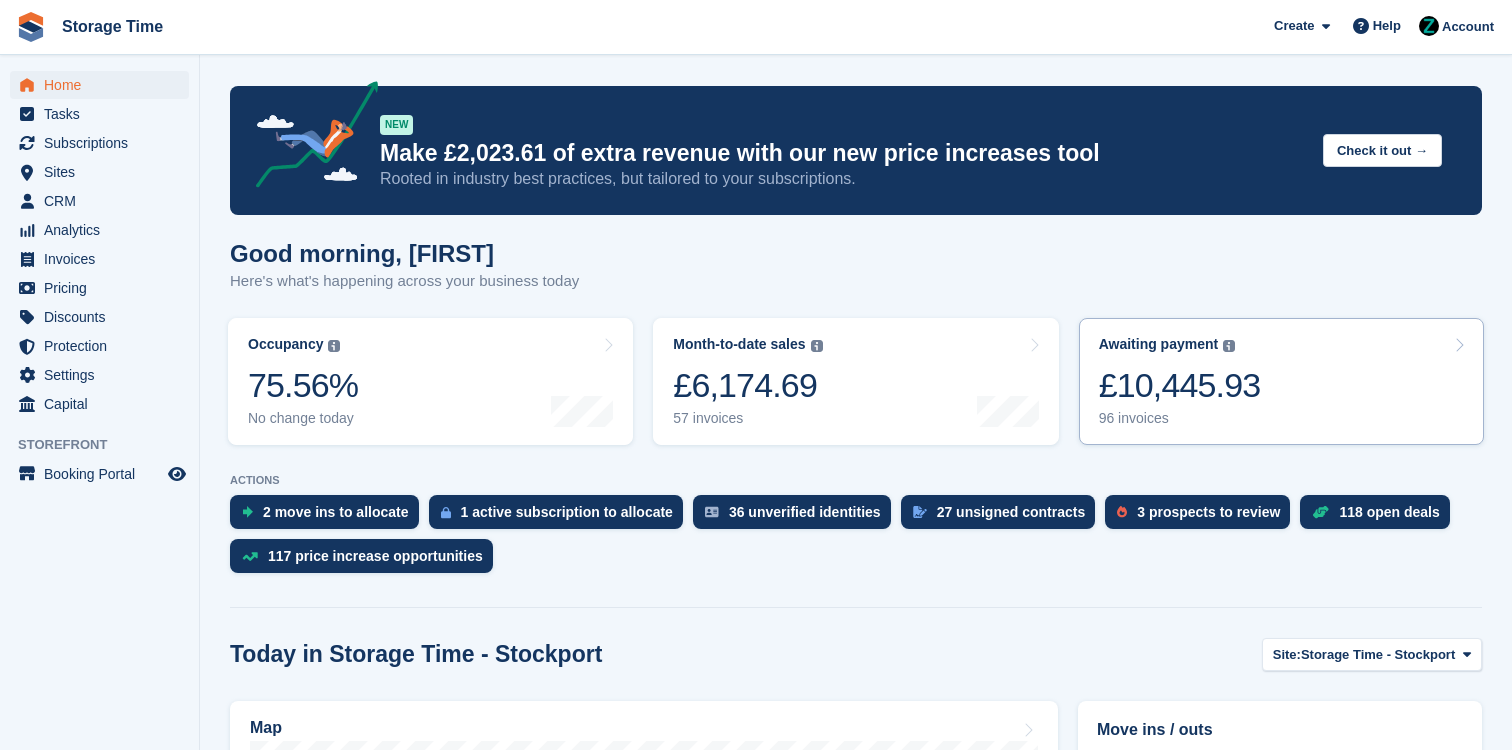 click on "Awaiting payment
The total outstanding balance on all open invoices.
£10,445.93
96 invoices" at bounding box center (1180, 381) 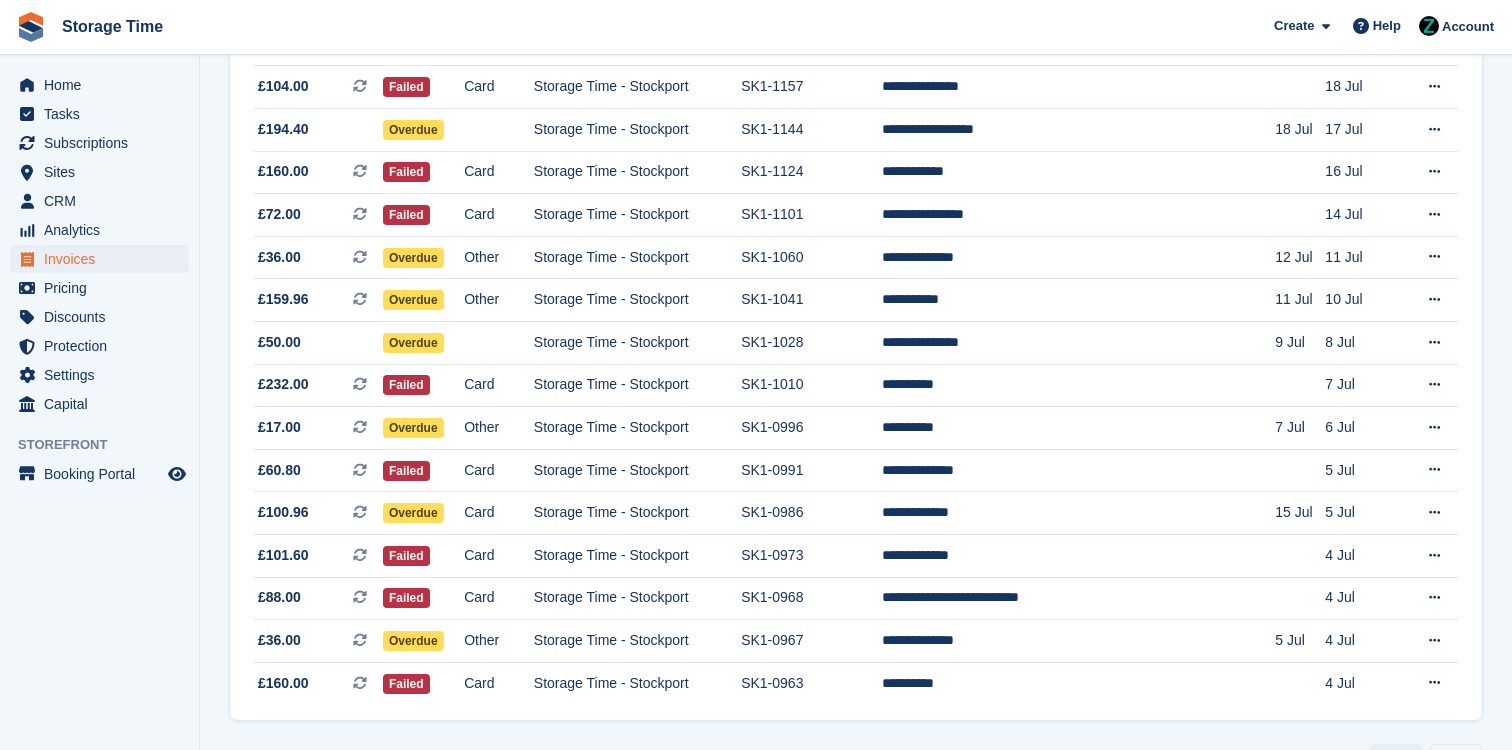 scroll, scrollTop: 1814, scrollLeft: 0, axis: vertical 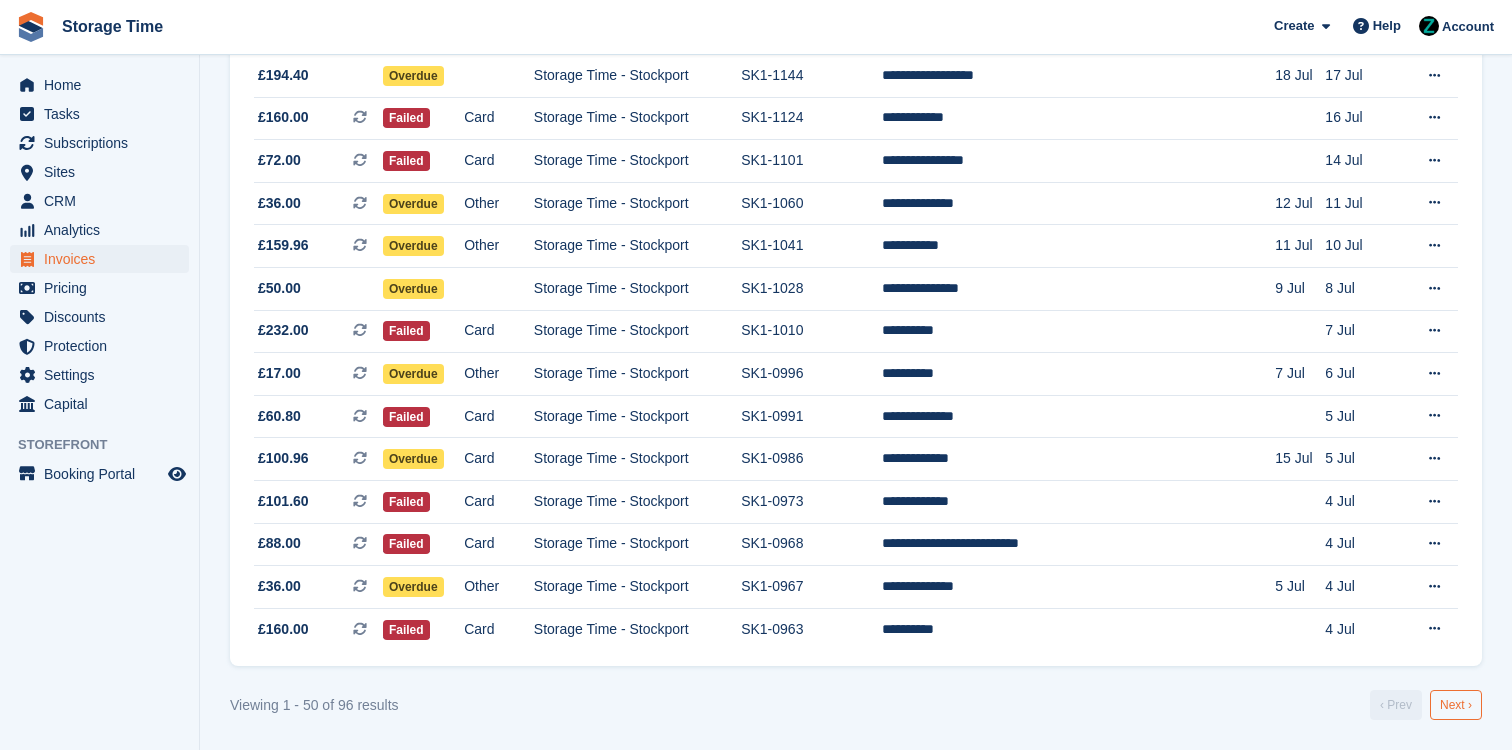 click on "Next ›" at bounding box center [1456, 705] 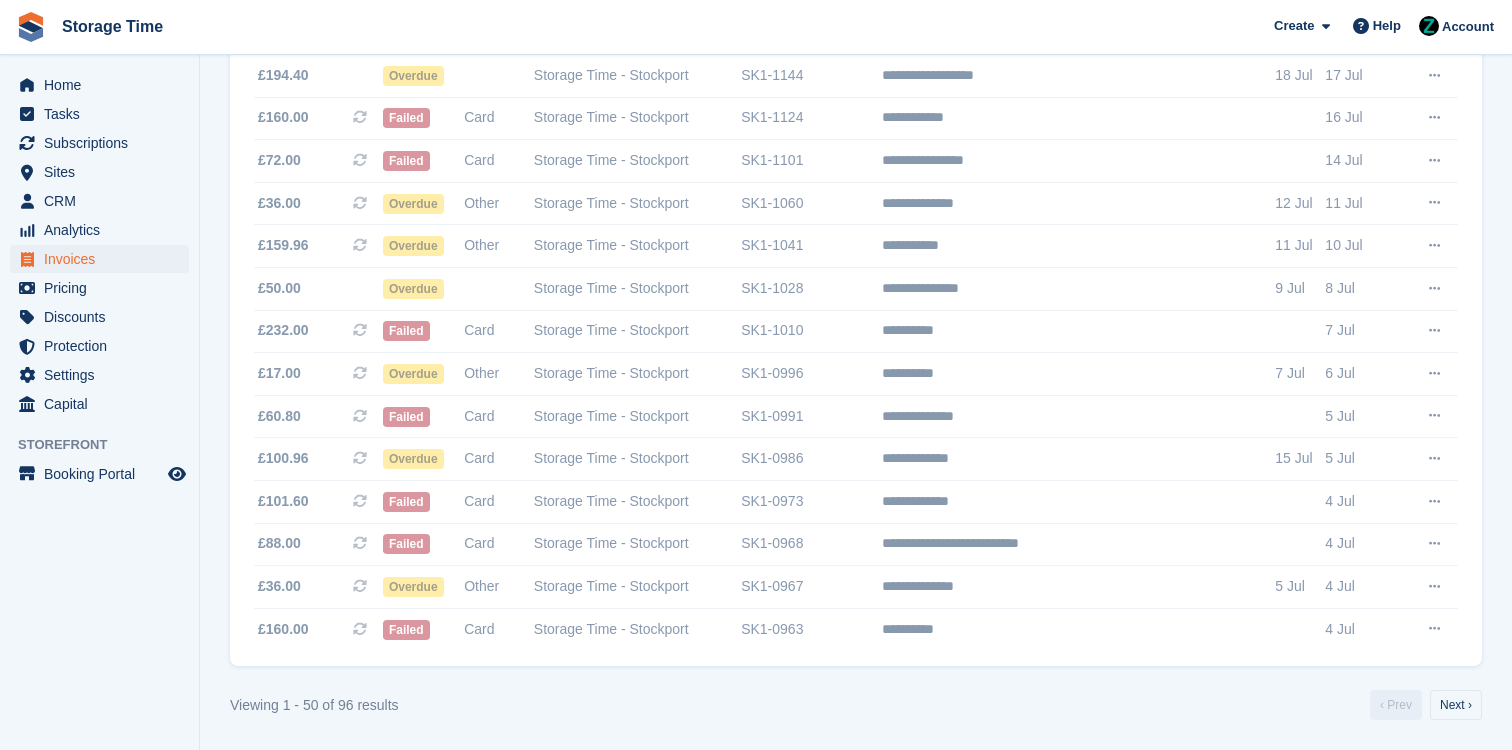scroll, scrollTop: 1644, scrollLeft: 0, axis: vertical 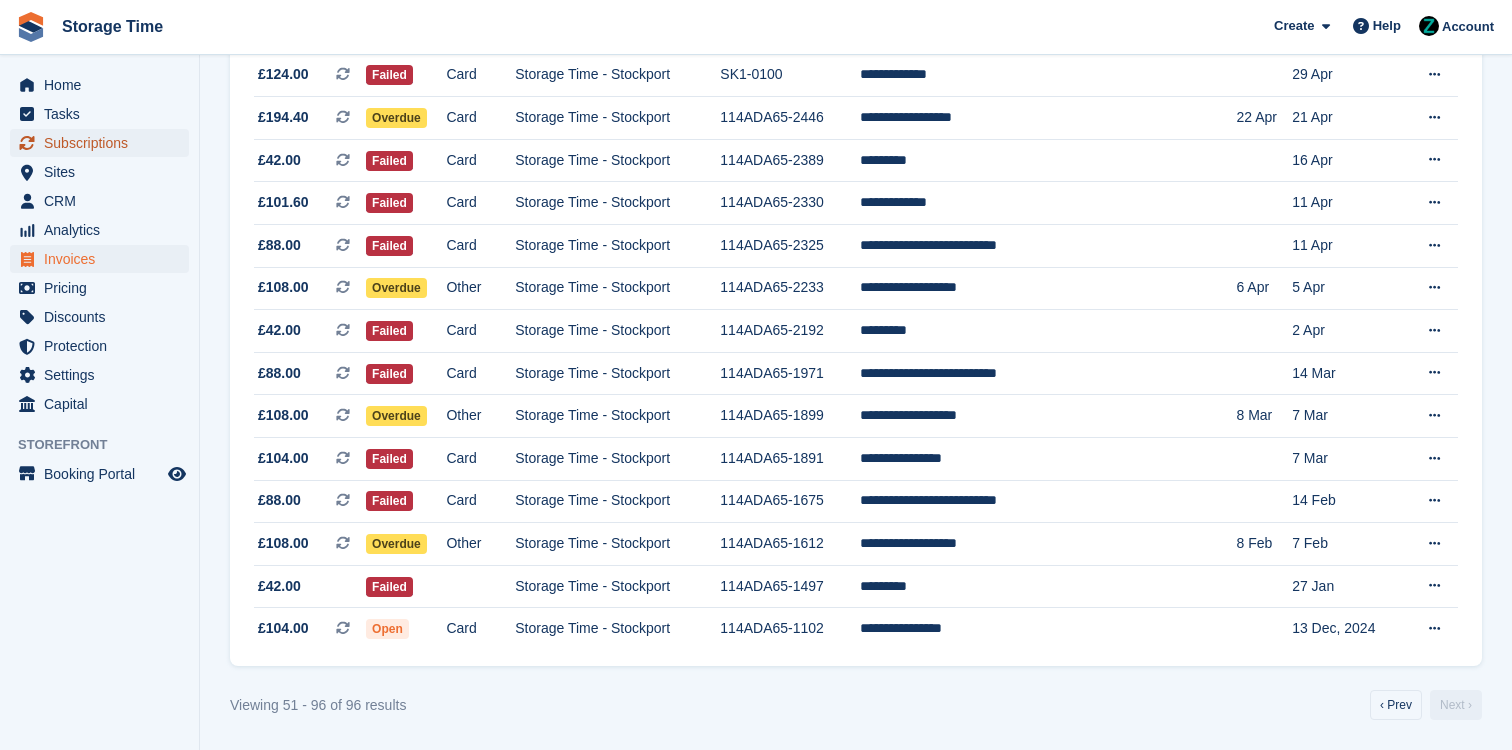 click on "Subscriptions" at bounding box center (104, 143) 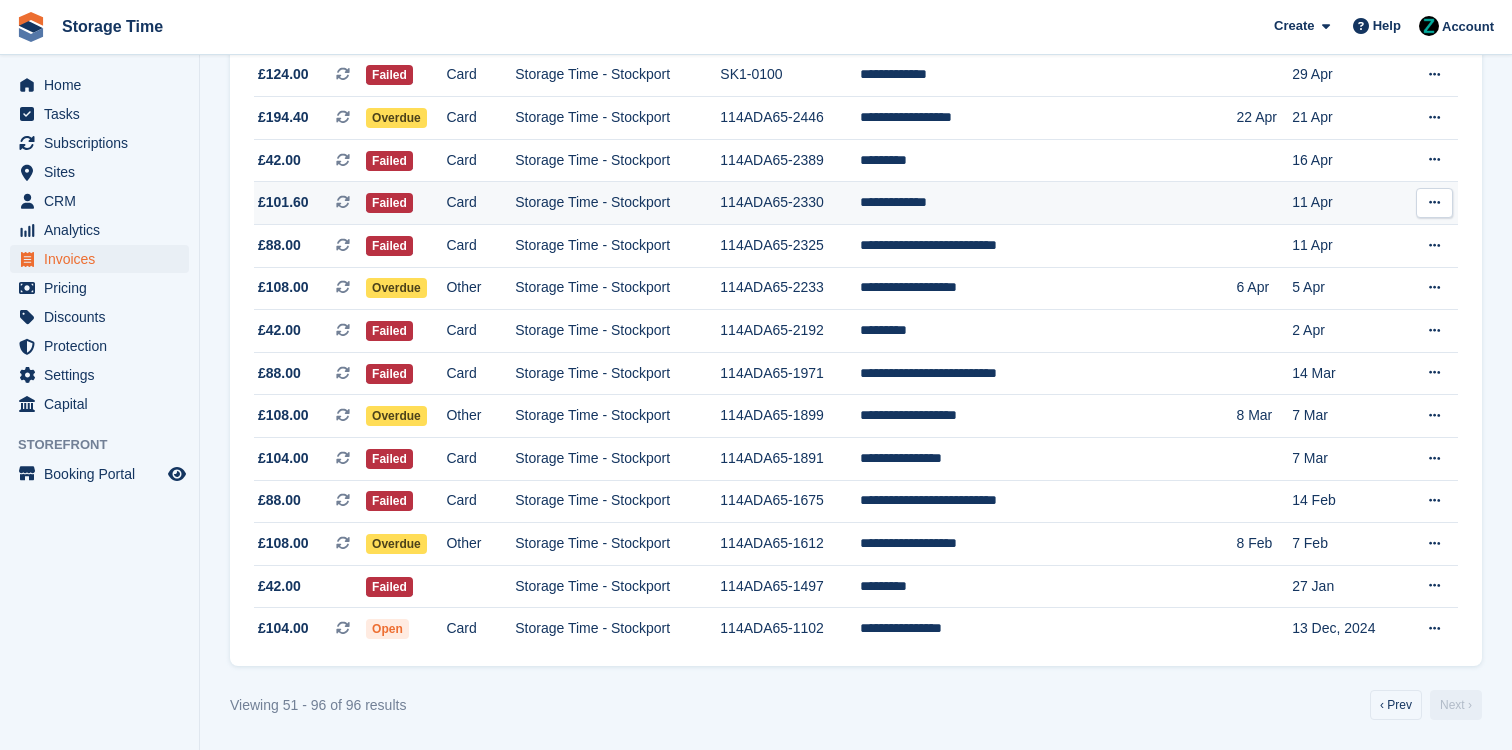 scroll, scrollTop: 0, scrollLeft: 0, axis: both 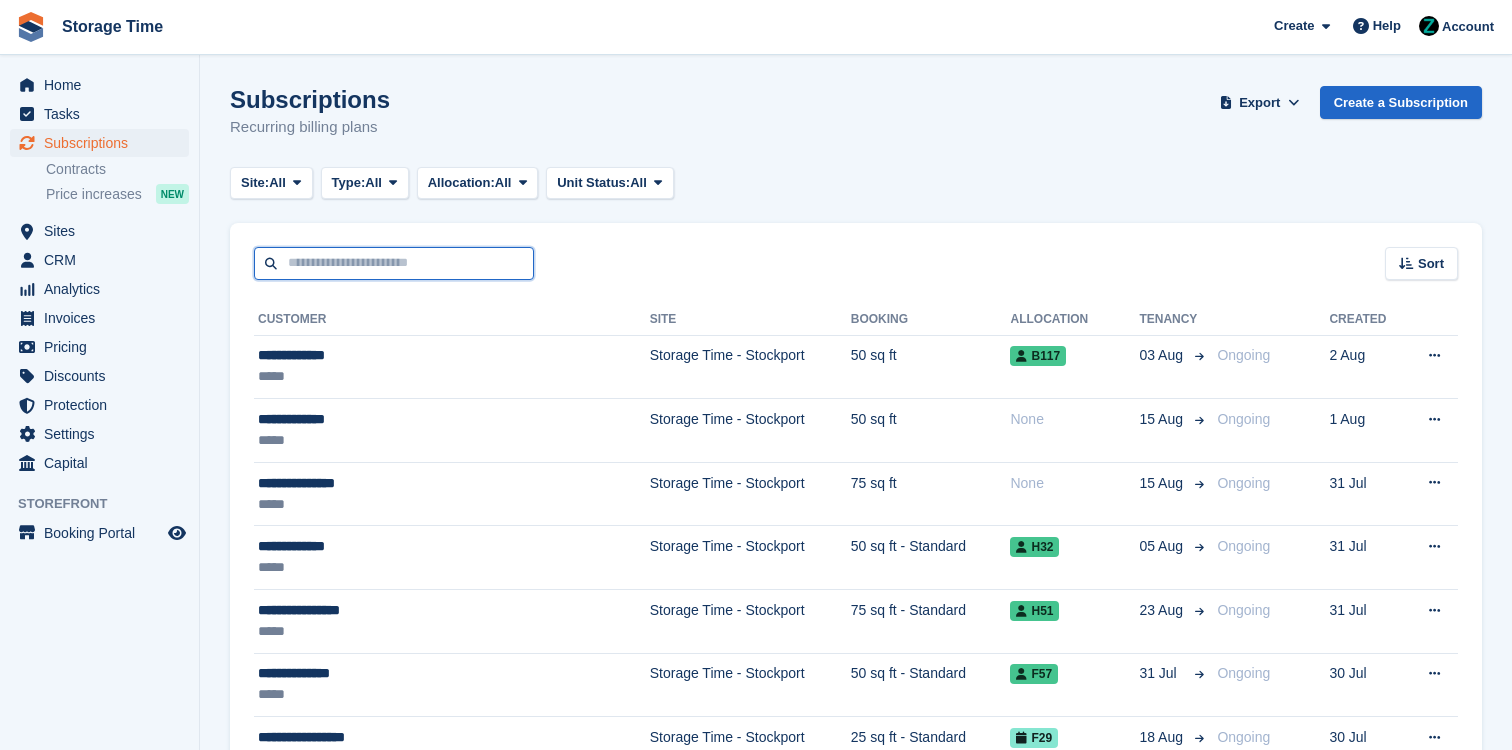 click at bounding box center [394, 263] 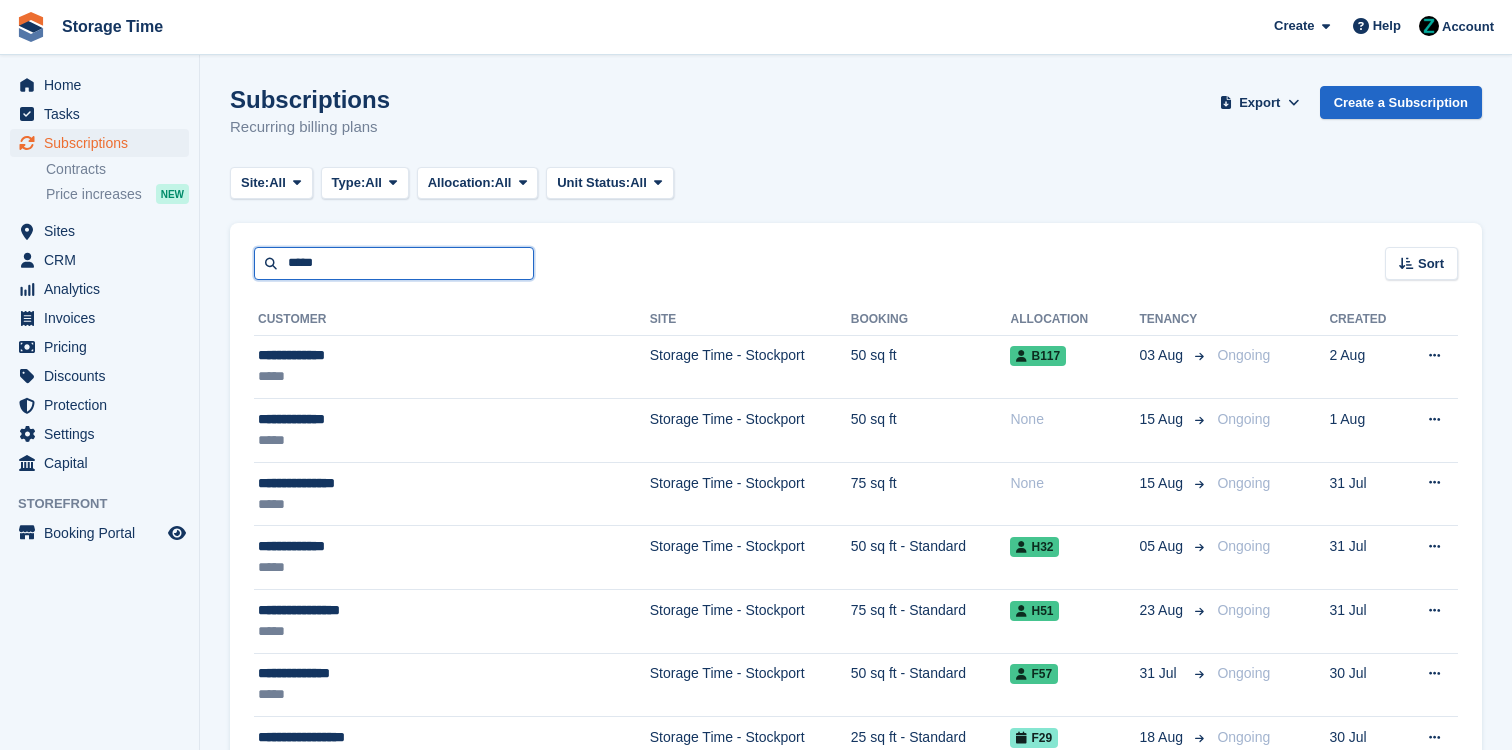 type on "*****" 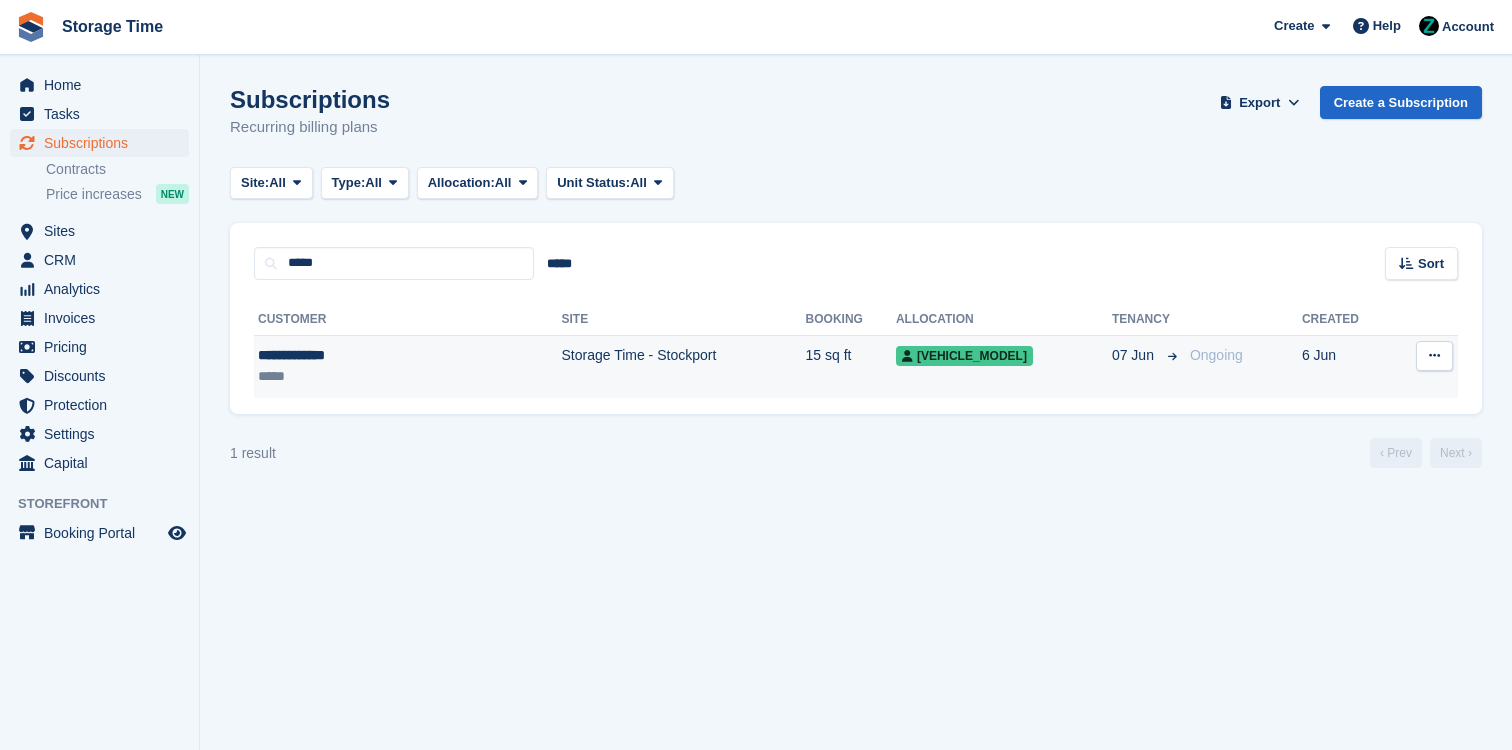 click on "Storage Time - Stockport" at bounding box center (683, 366) 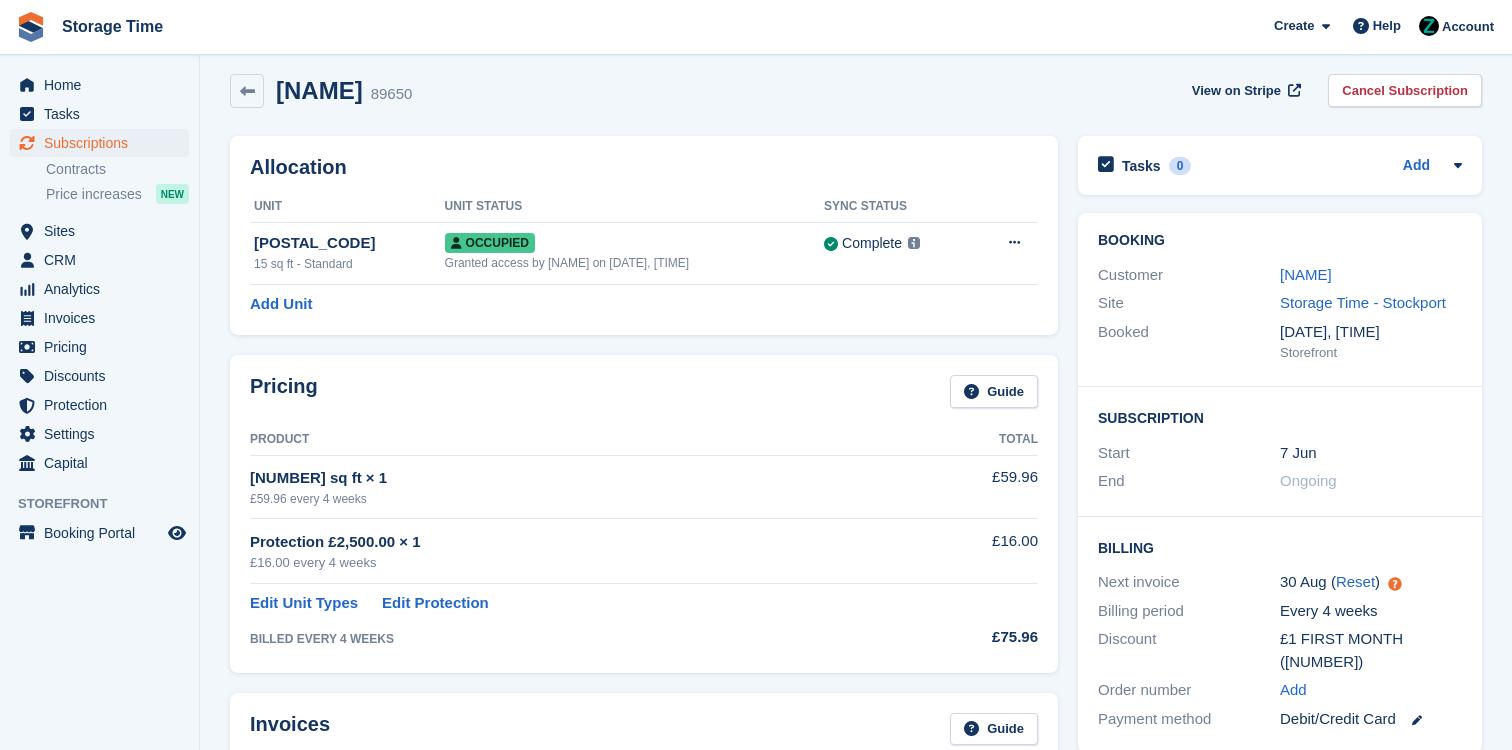 scroll, scrollTop: 0, scrollLeft: 0, axis: both 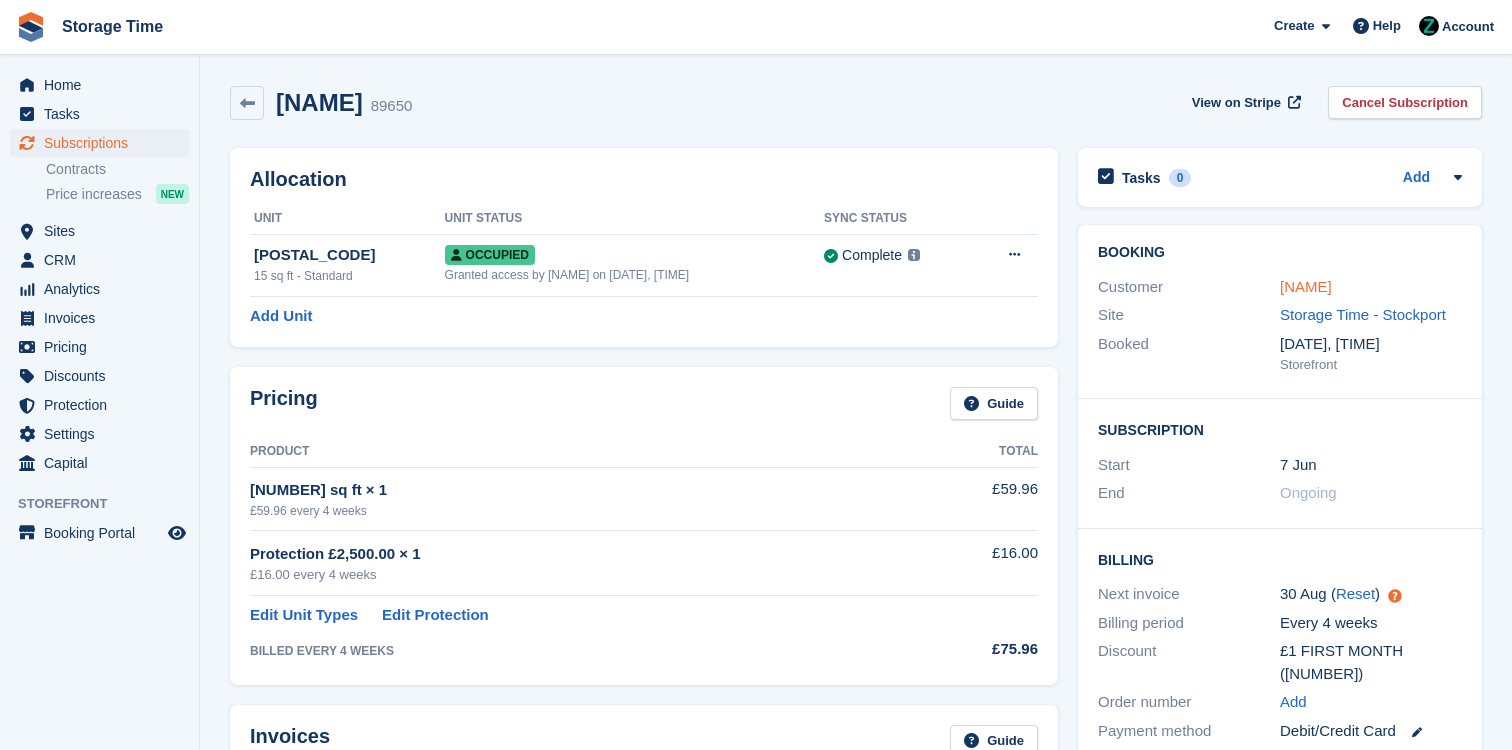 click on "[NAME]" at bounding box center [1306, 286] 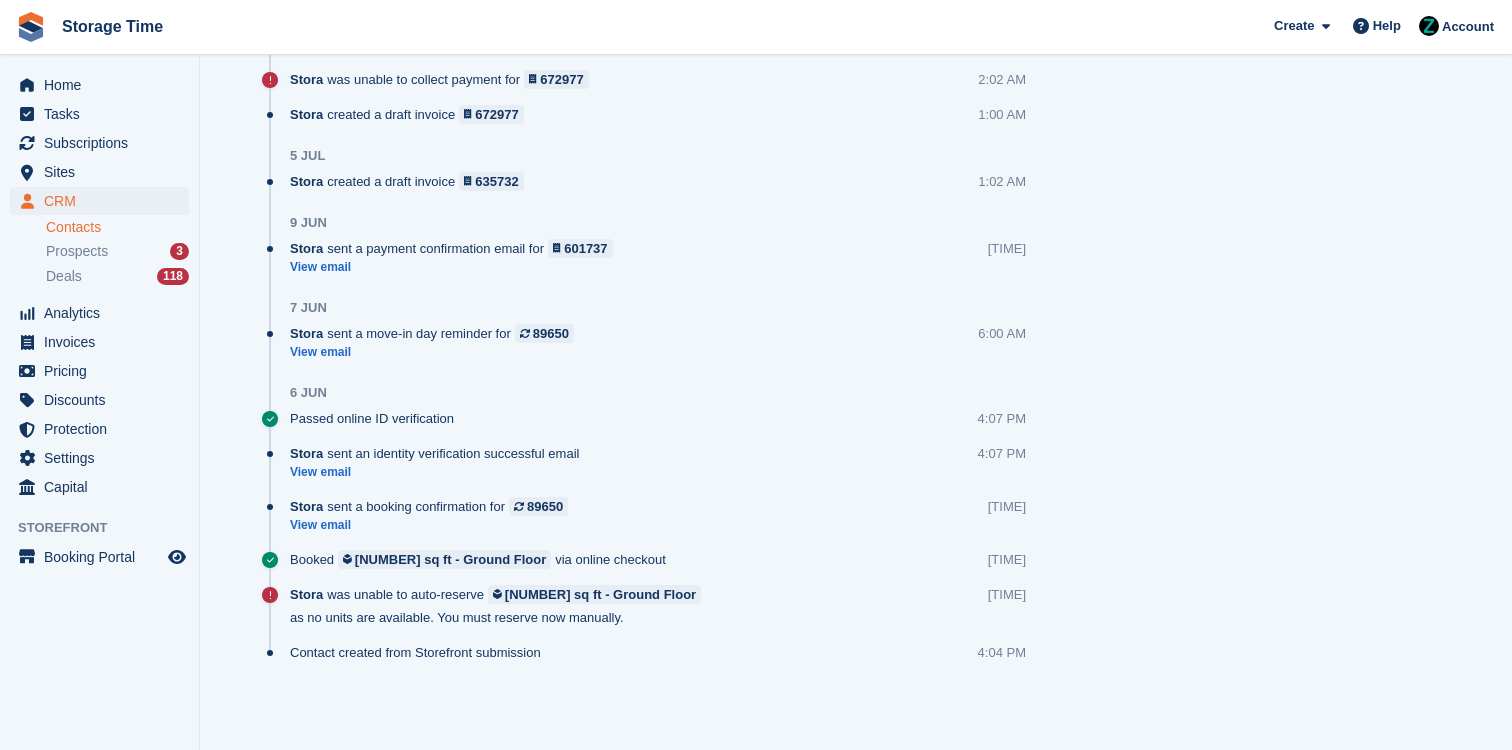 scroll, scrollTop: 0, scrollLeft: 0, axis: both 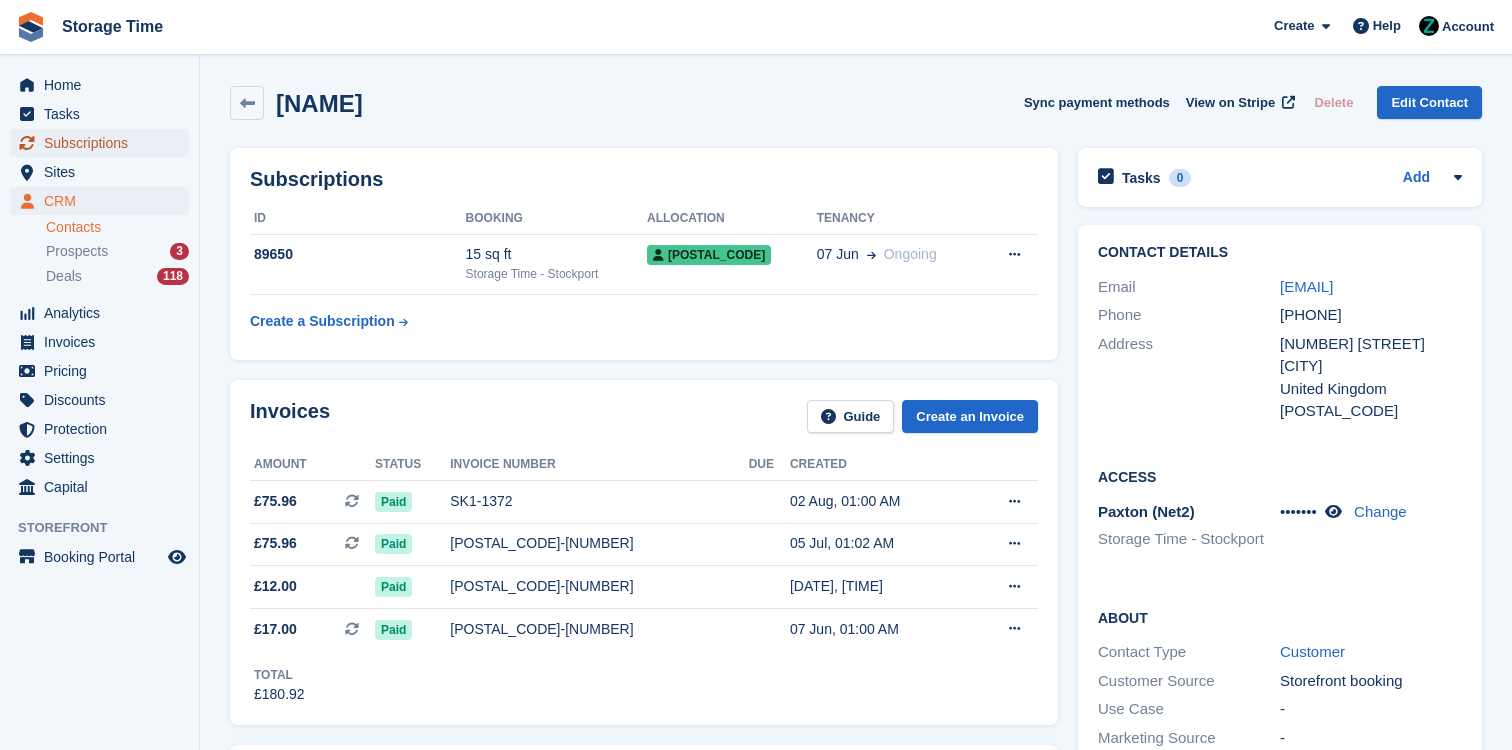 click on "Subscriptions" at bounding box center (104, 143) 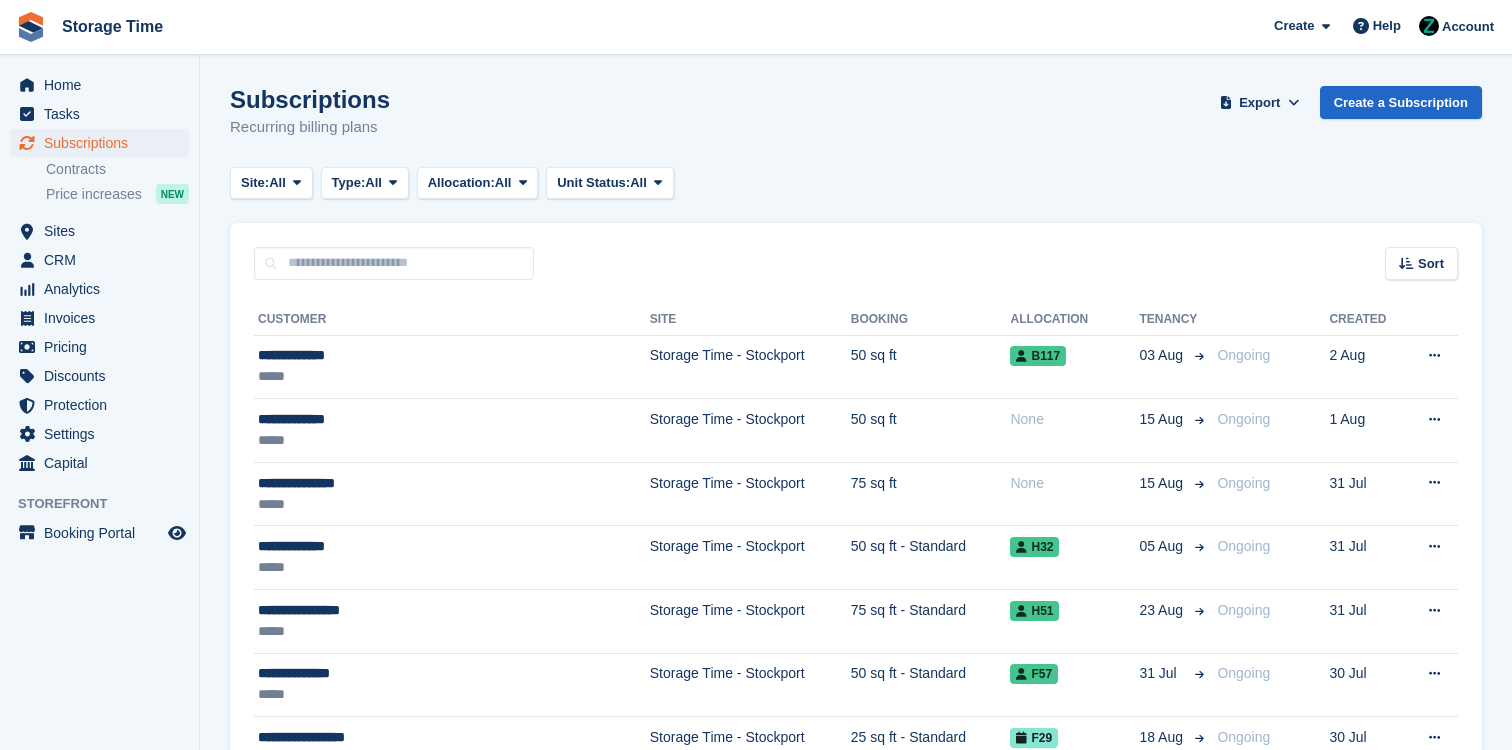 click on "**********" at bounding box center [856, 1905] 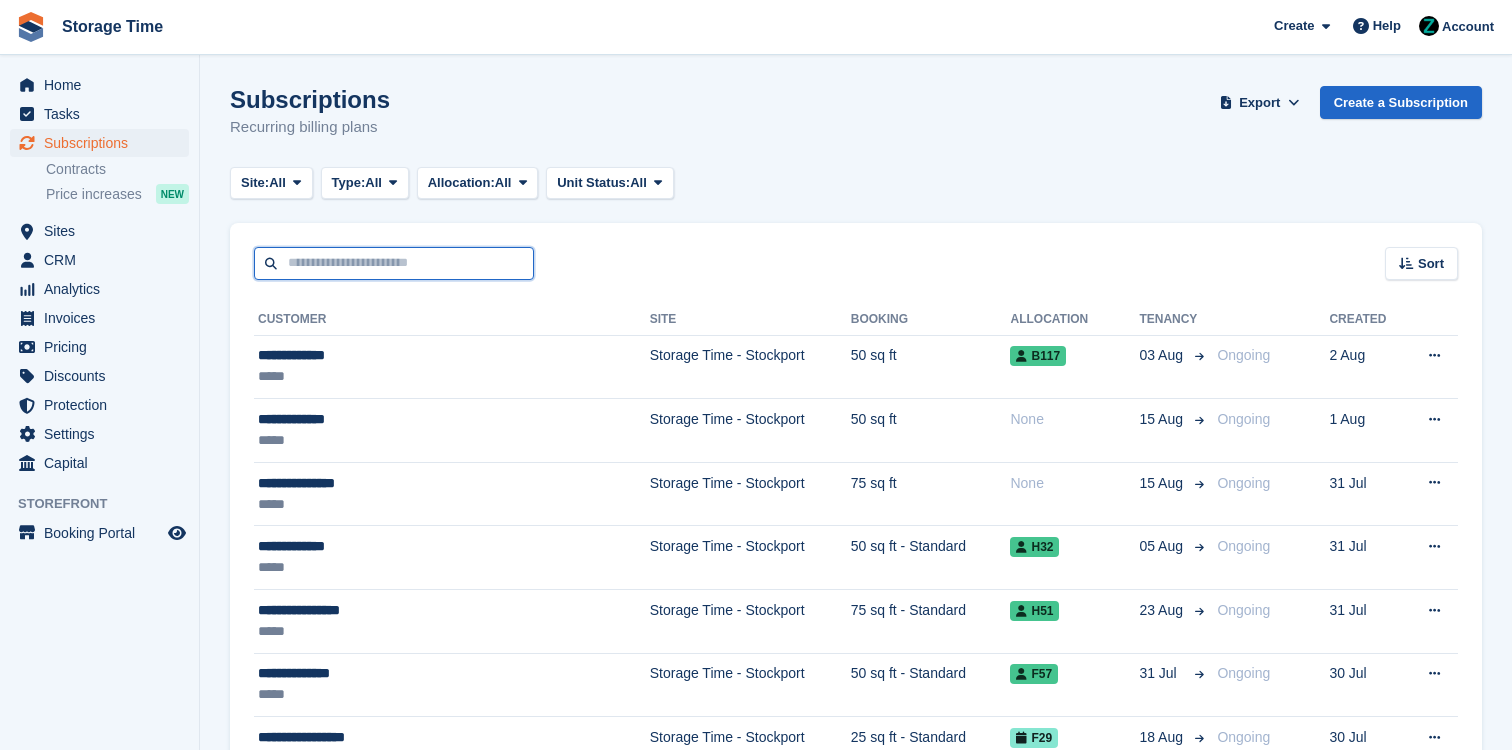 click at bounding box center [394, 263] 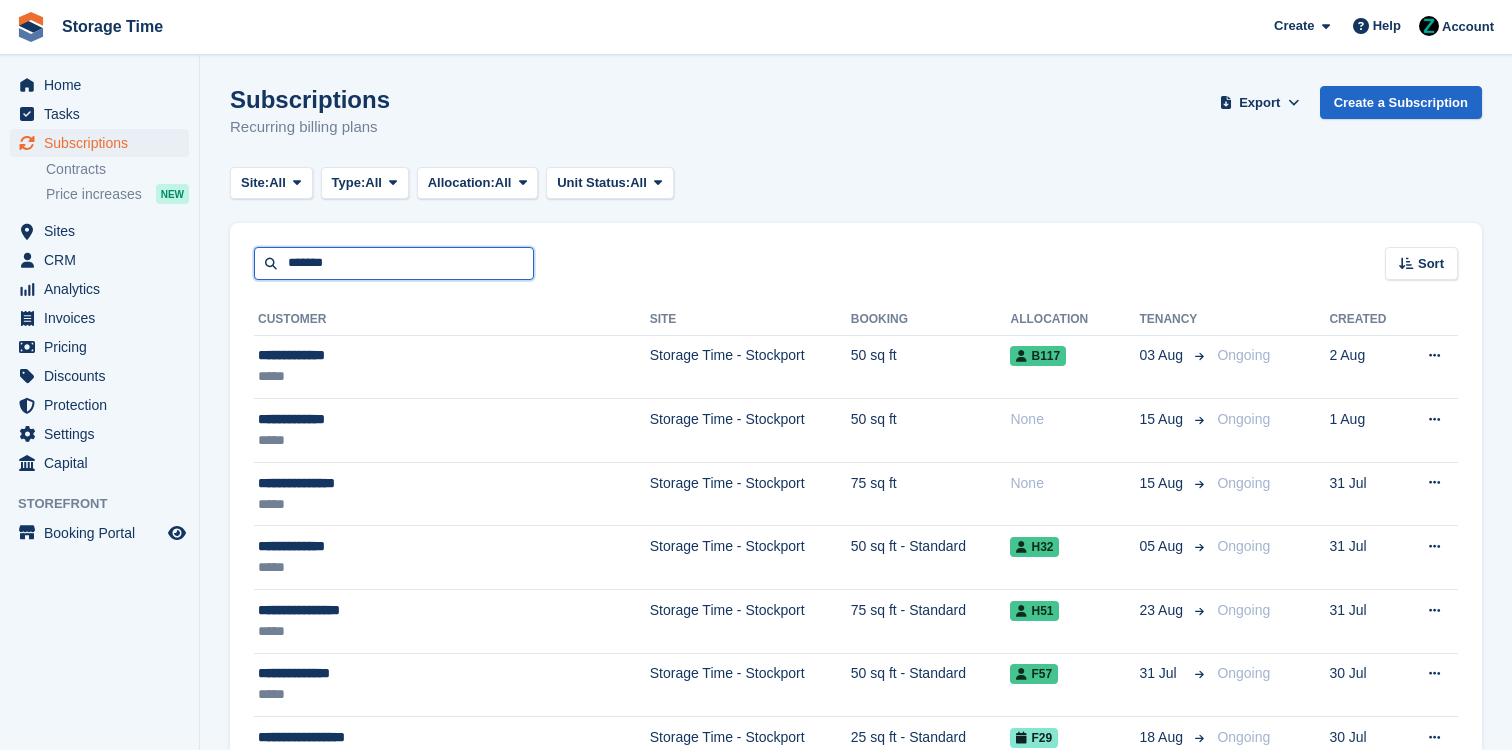 type on "*******" 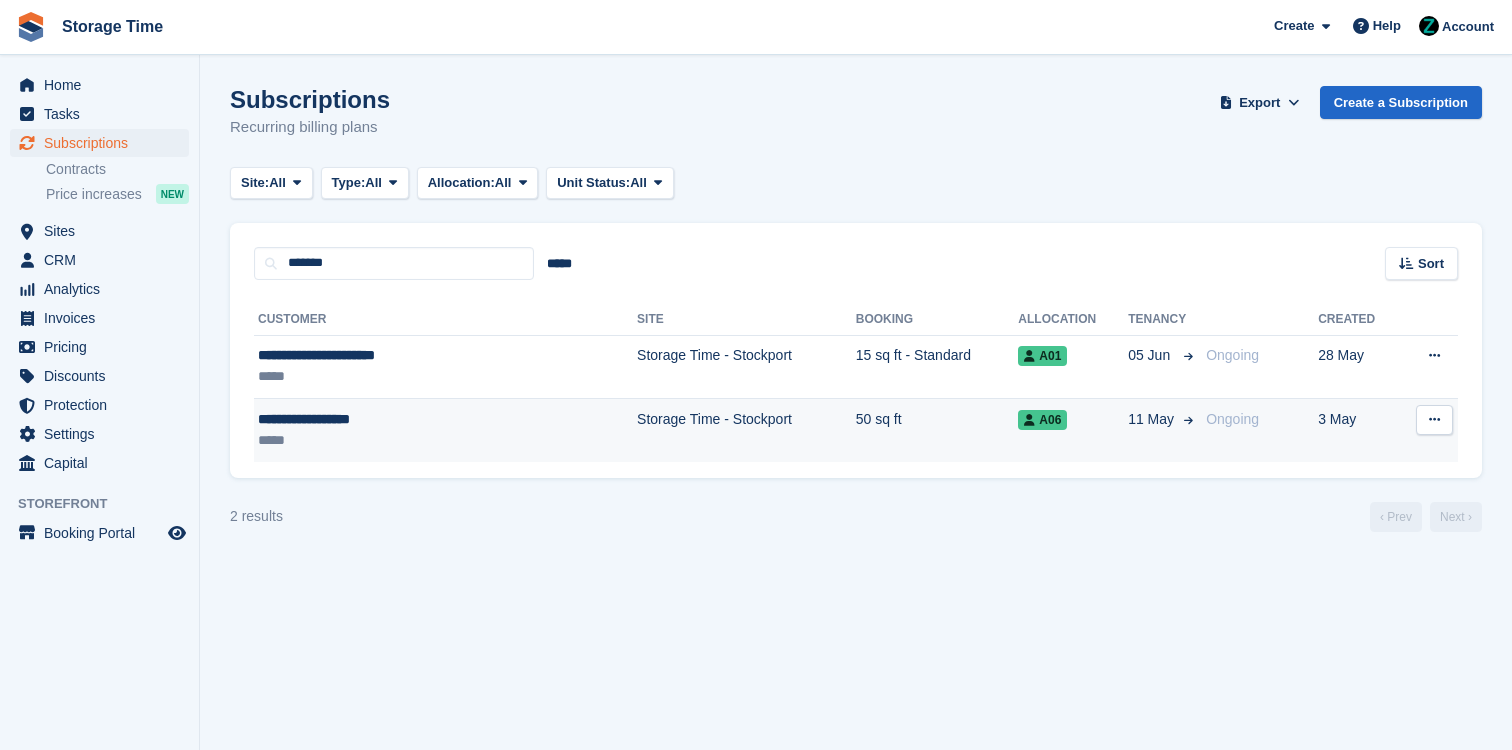 click on "**********" at bounding box center (391, 419) 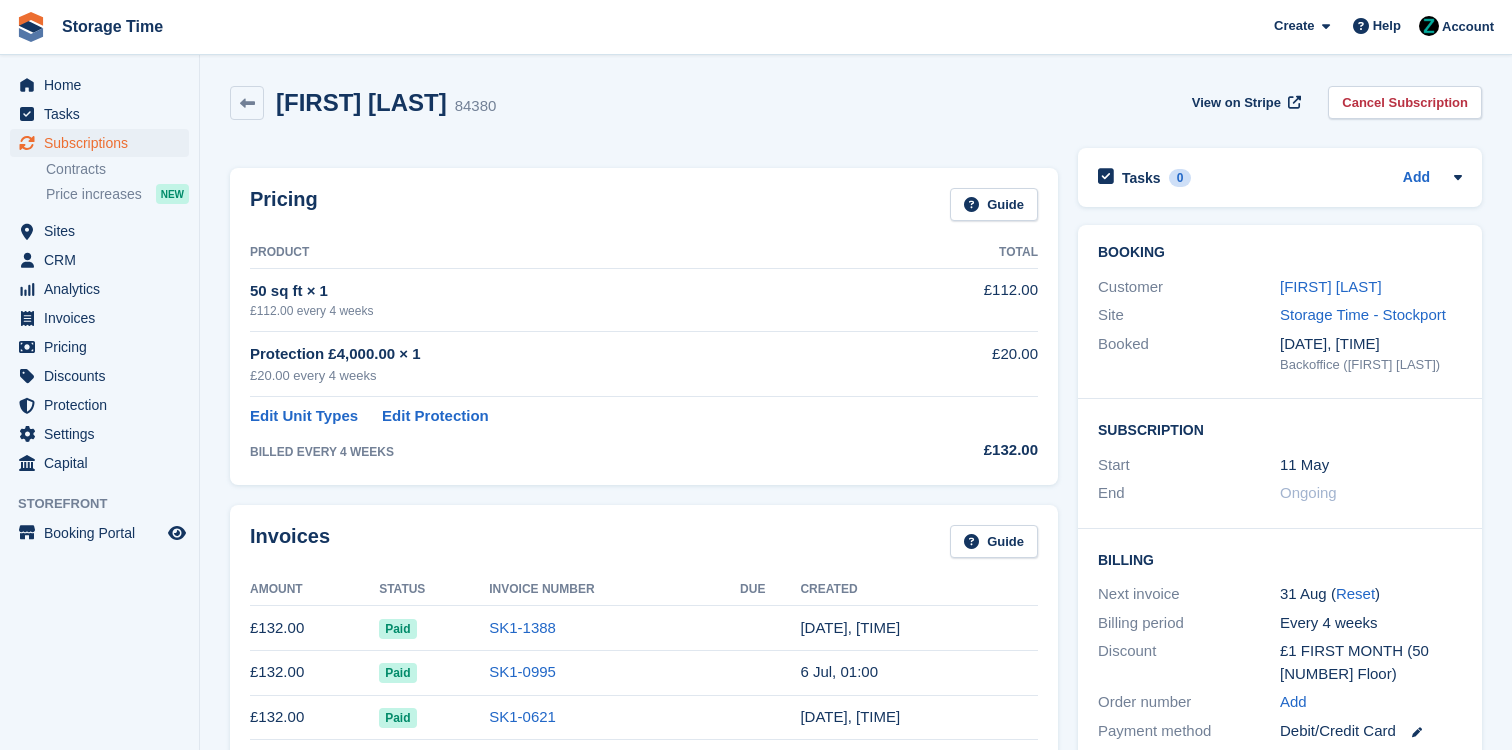 scroll, scrollTop: 451, scrollLeft: 0, axis: vertical 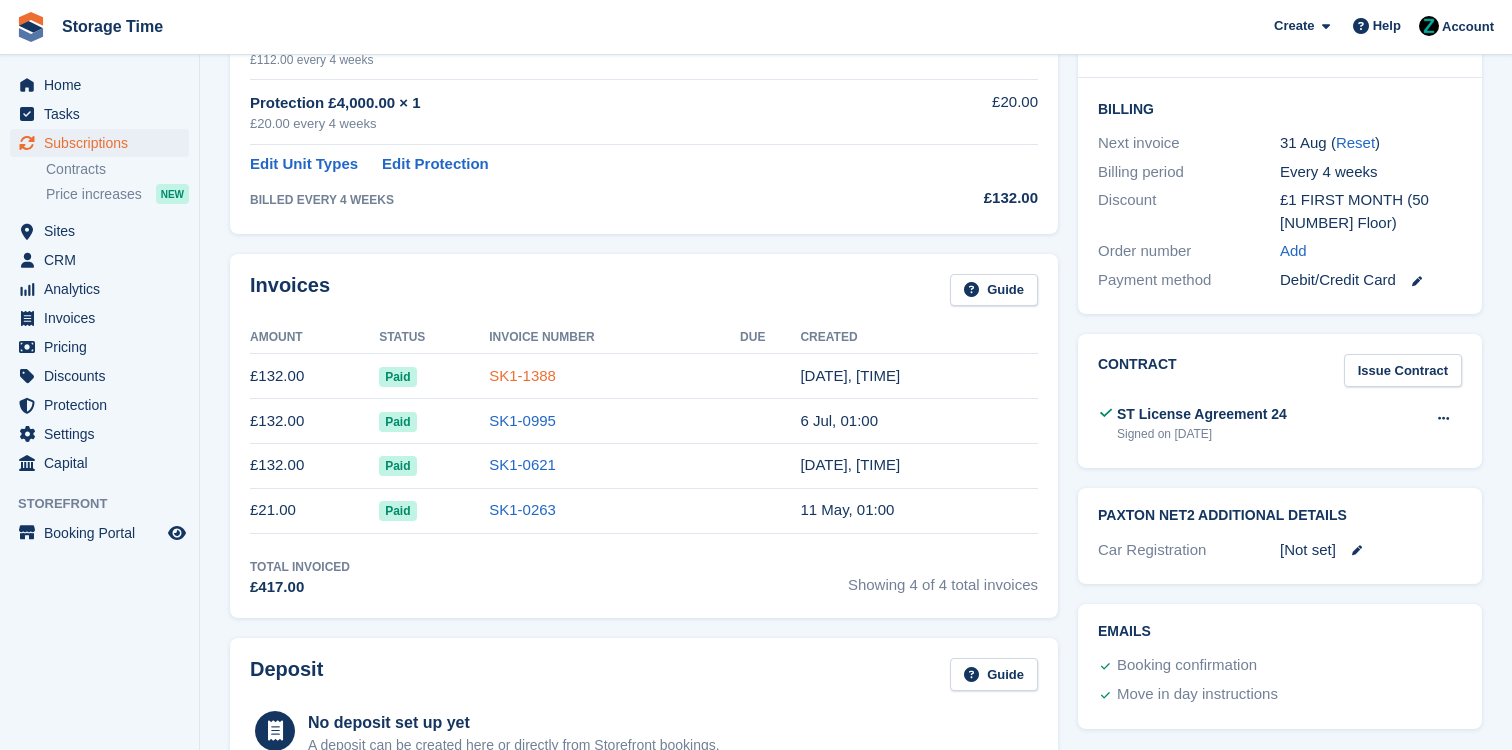 click on "SK1-1388" at bounding box center [522, 375] 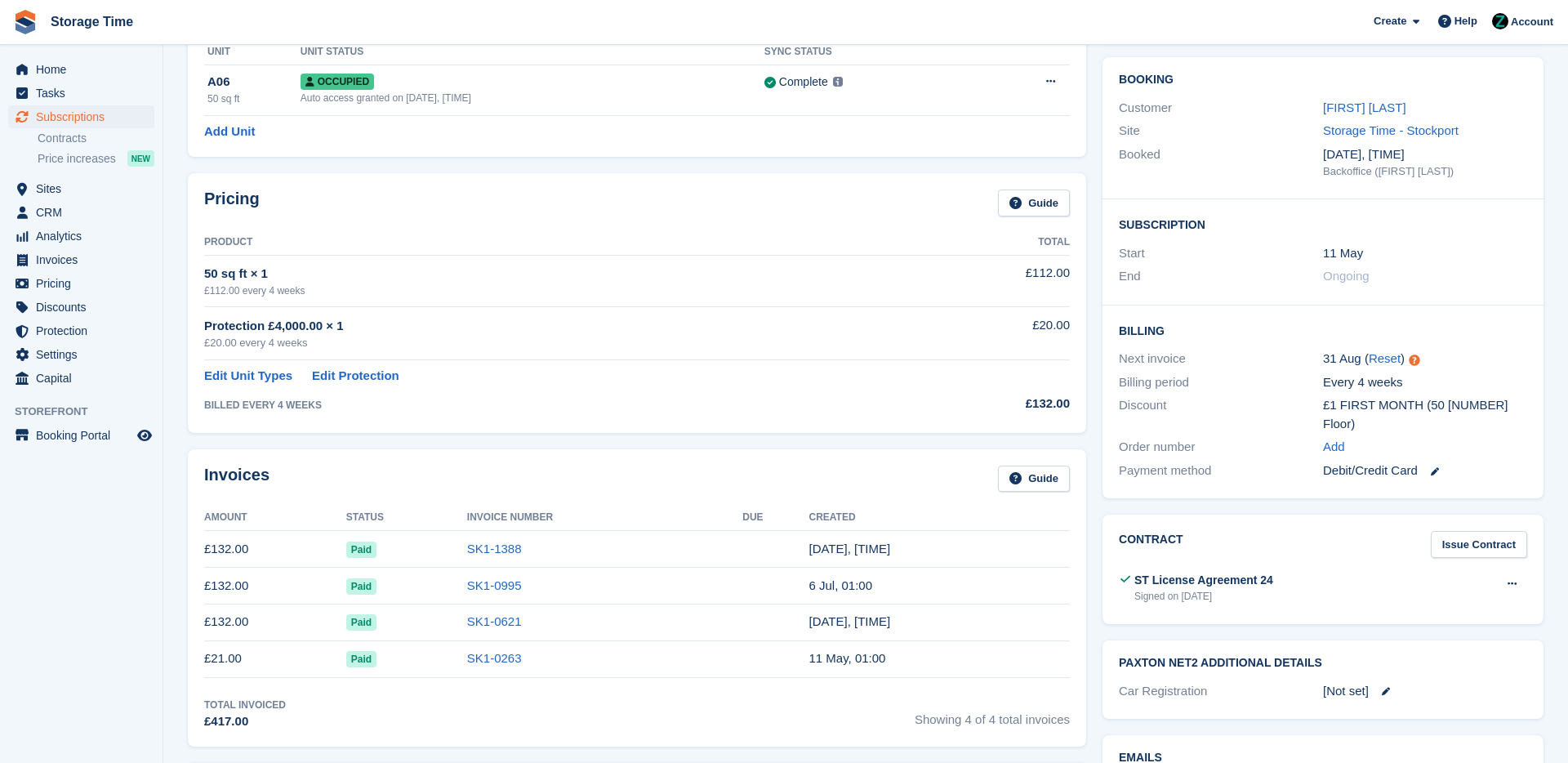 scroll, scrollTop: 259, scrollLeft: 0, axis: vertical 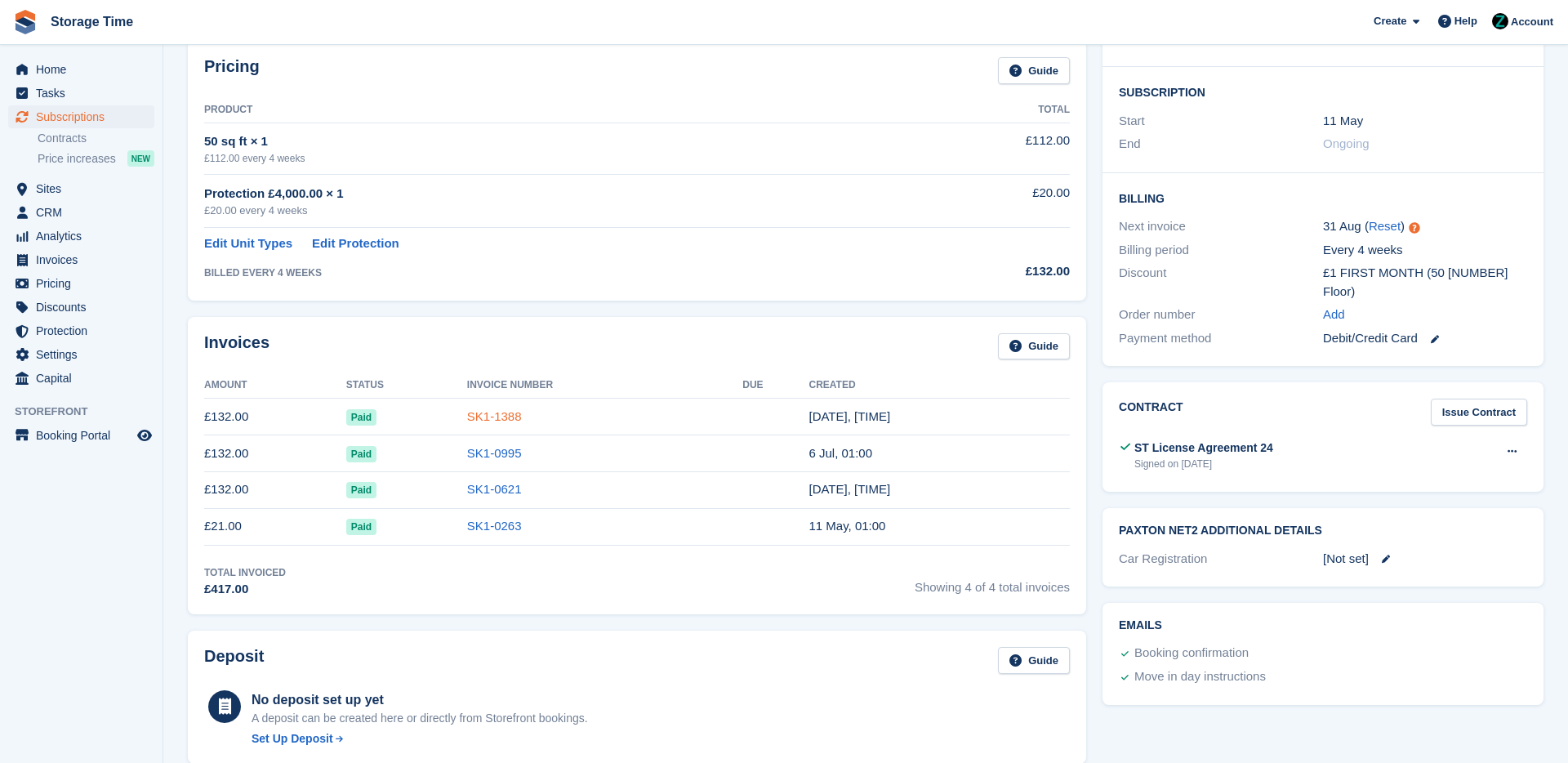 click on "SK1-1388" at bounding box center (494, 416) 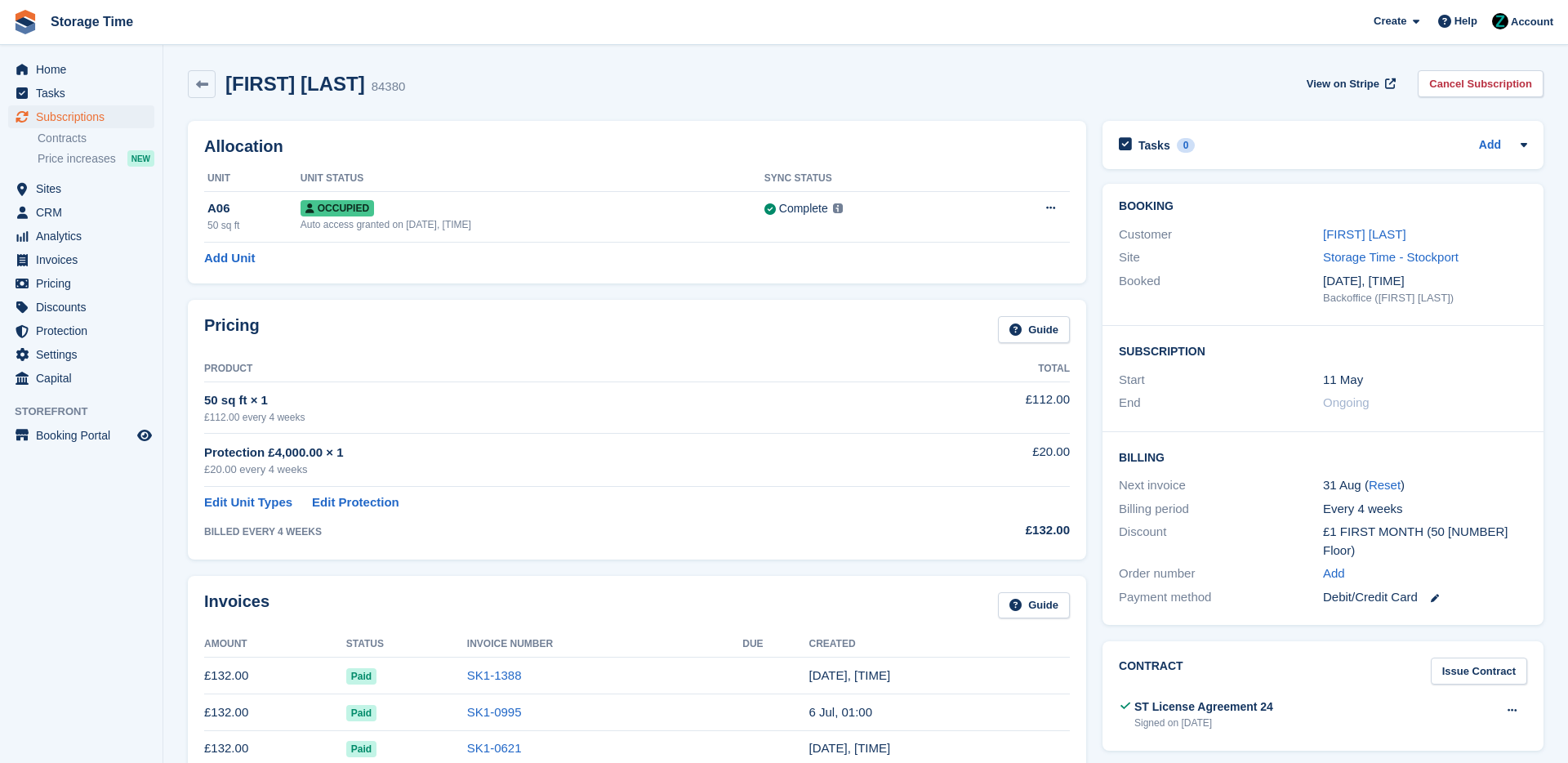 scroll, scrollTop: 259, scrollLeft: 0, axis: vertical 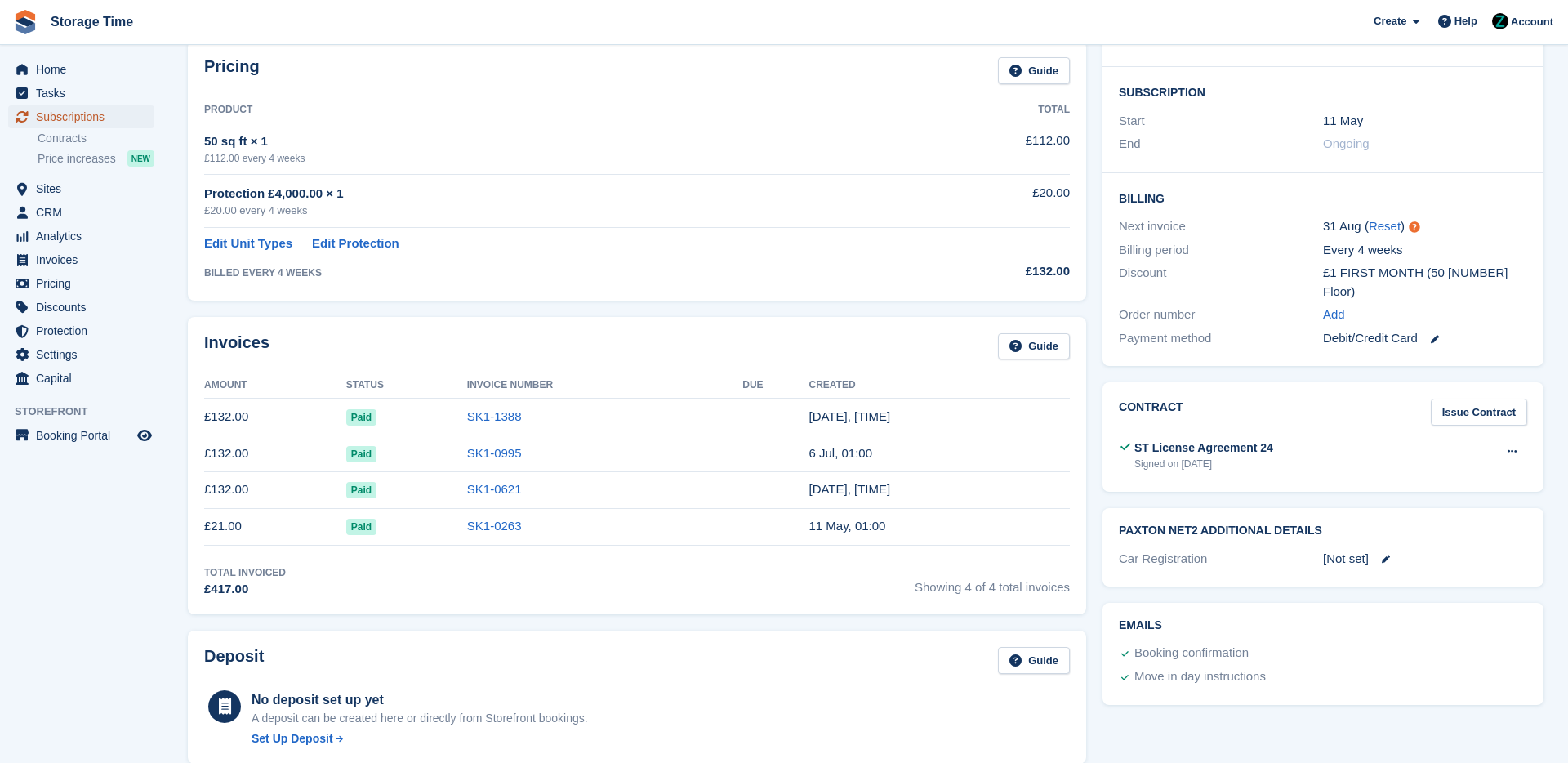 click on "Subscriptions" at bounding box center [85, 117] 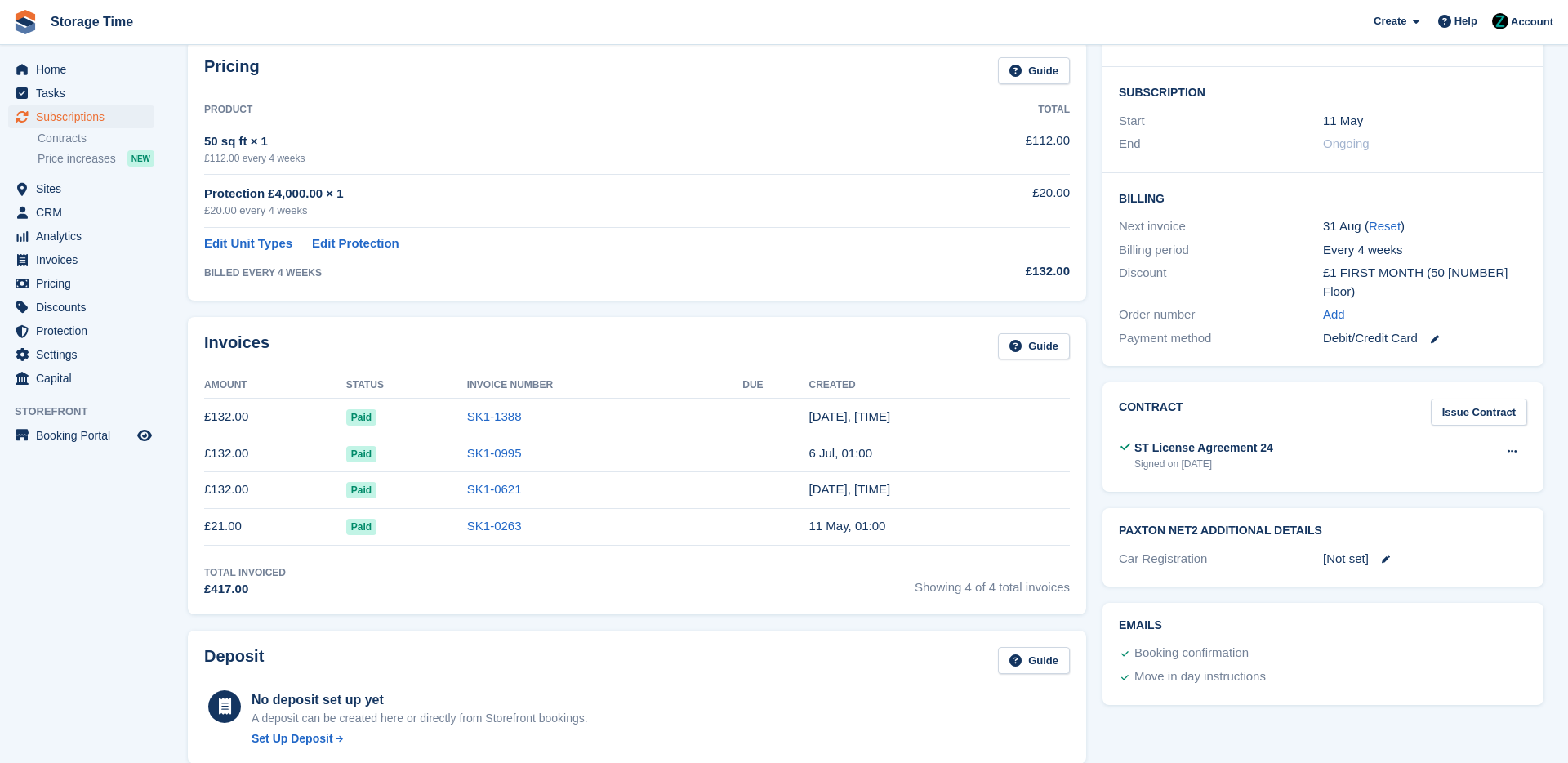 scroll, scrollTop: 0, scrollLeft: 0, axis: both 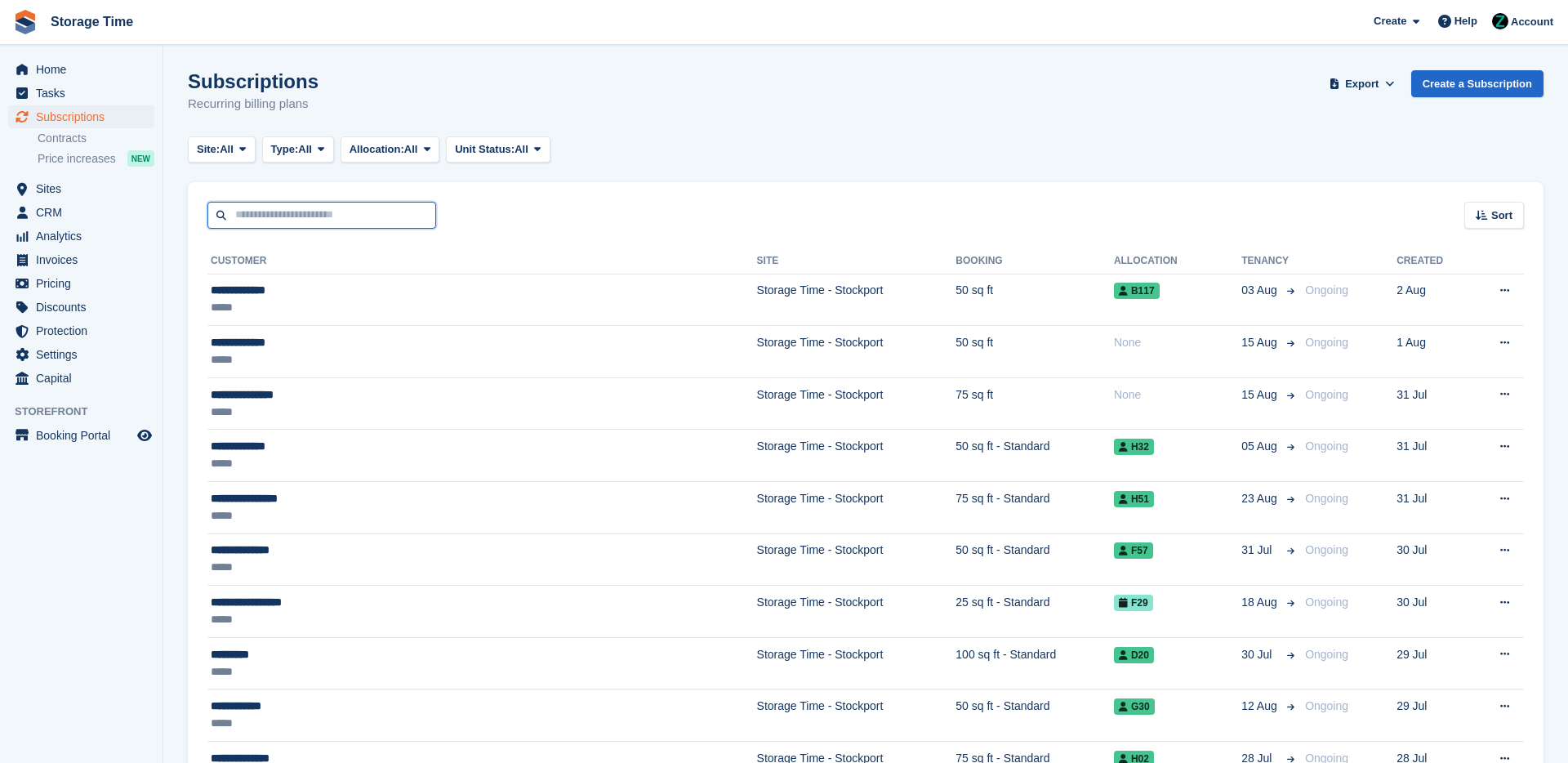 click at bounding box center (322, 215) 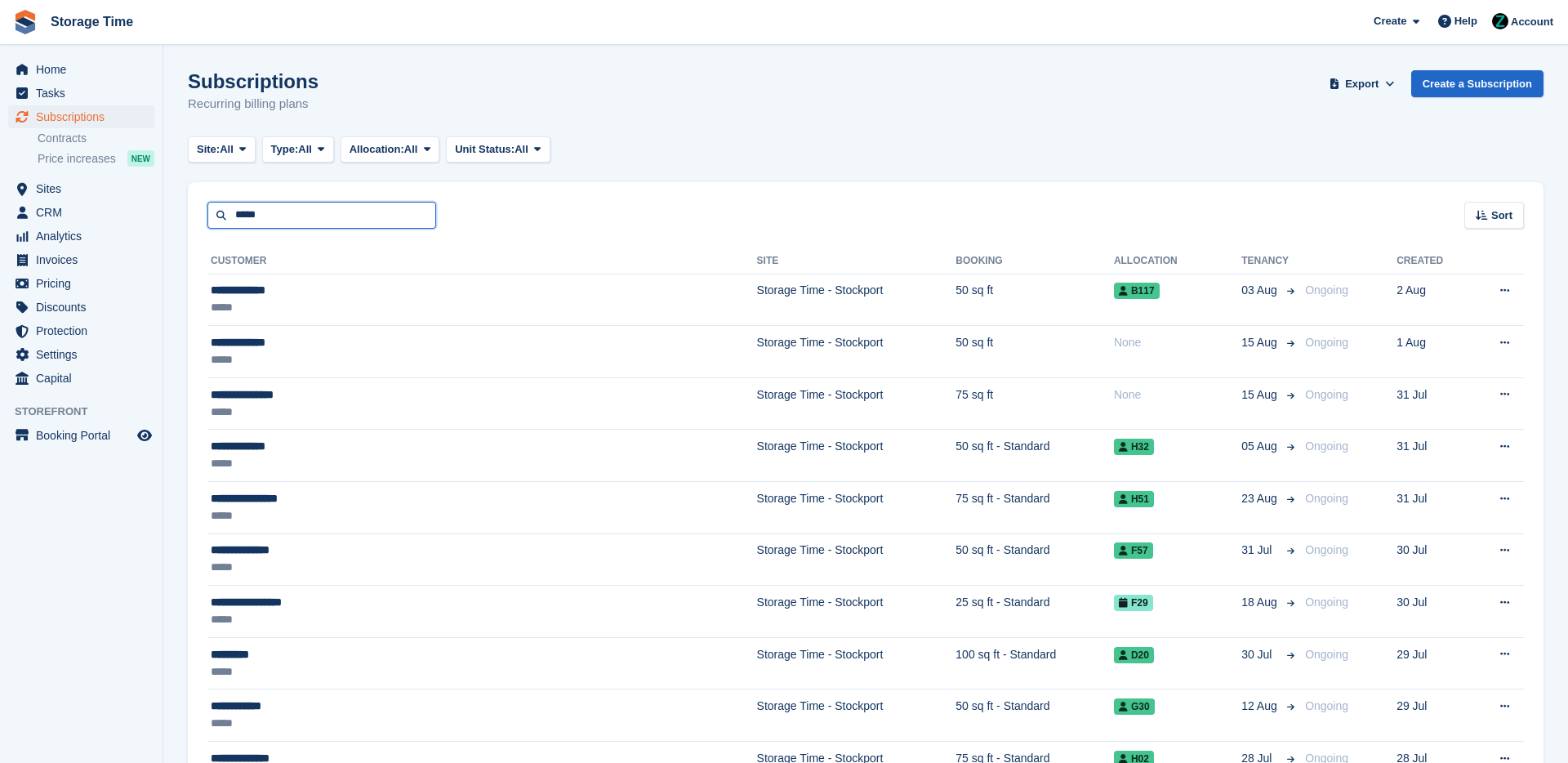 type on "*****" 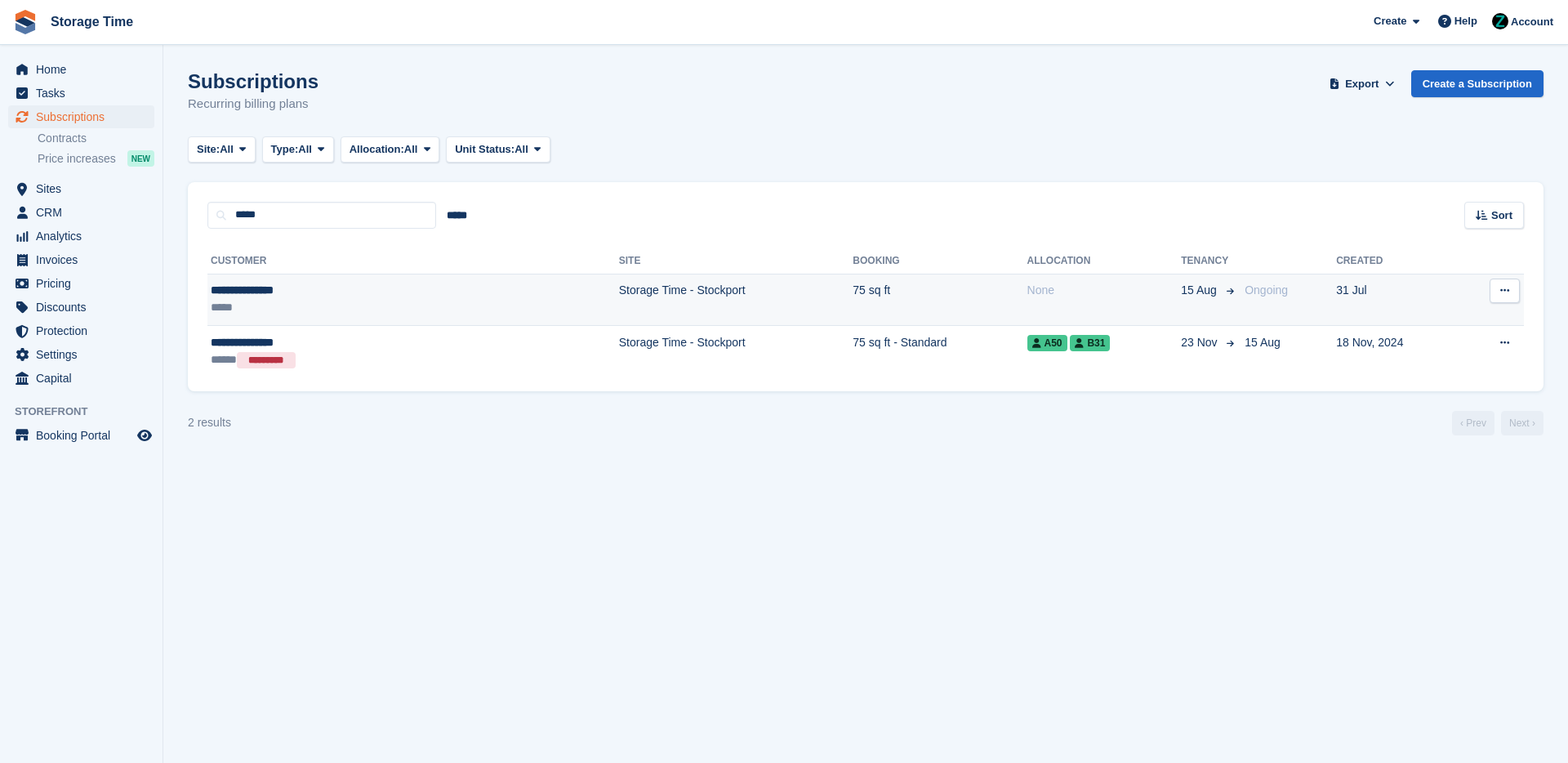 click on "*****" at bounding box center (320, 307) 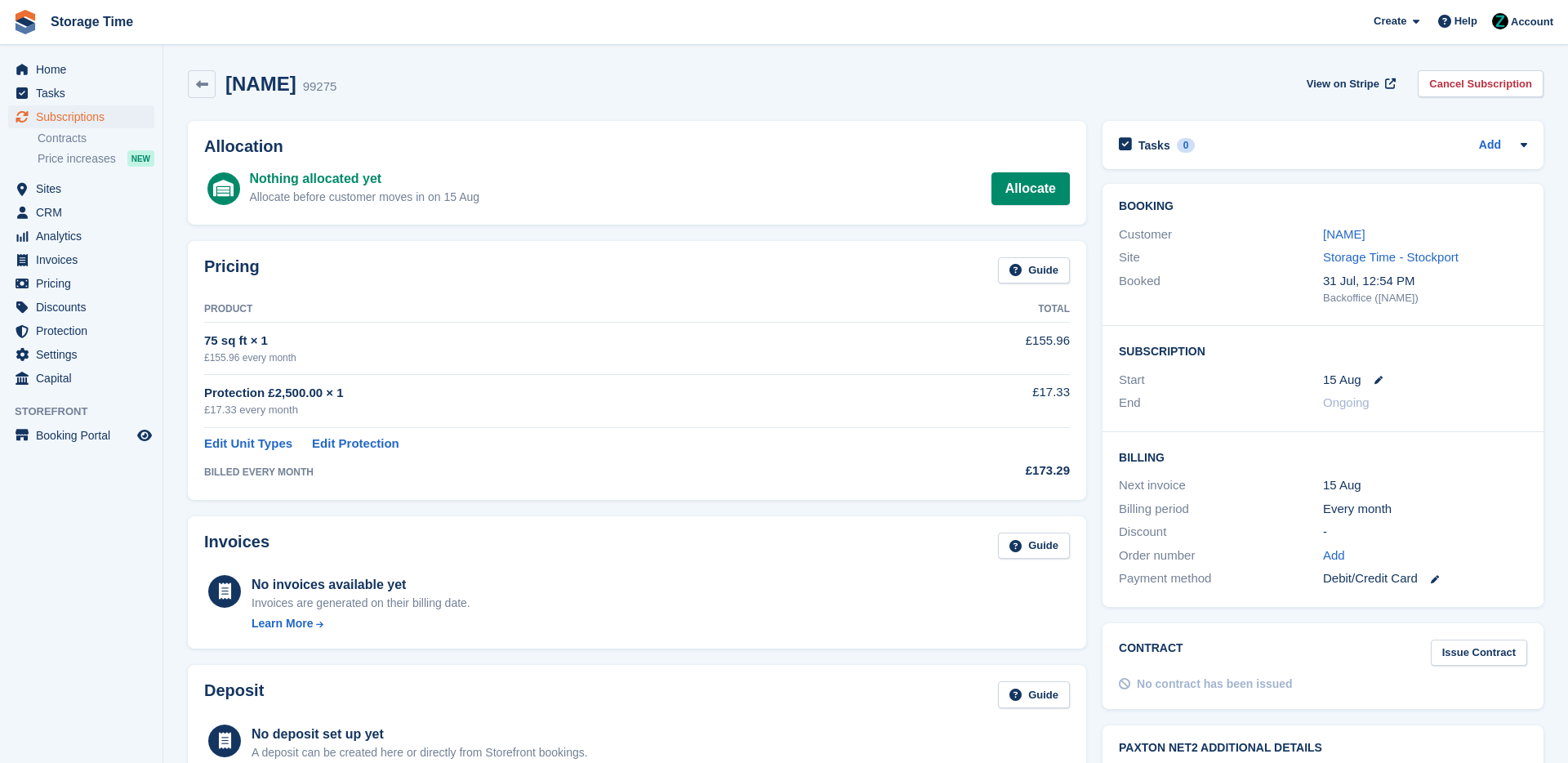 scroll, scrollTop: 0, scrollLeft: 0, axis: both 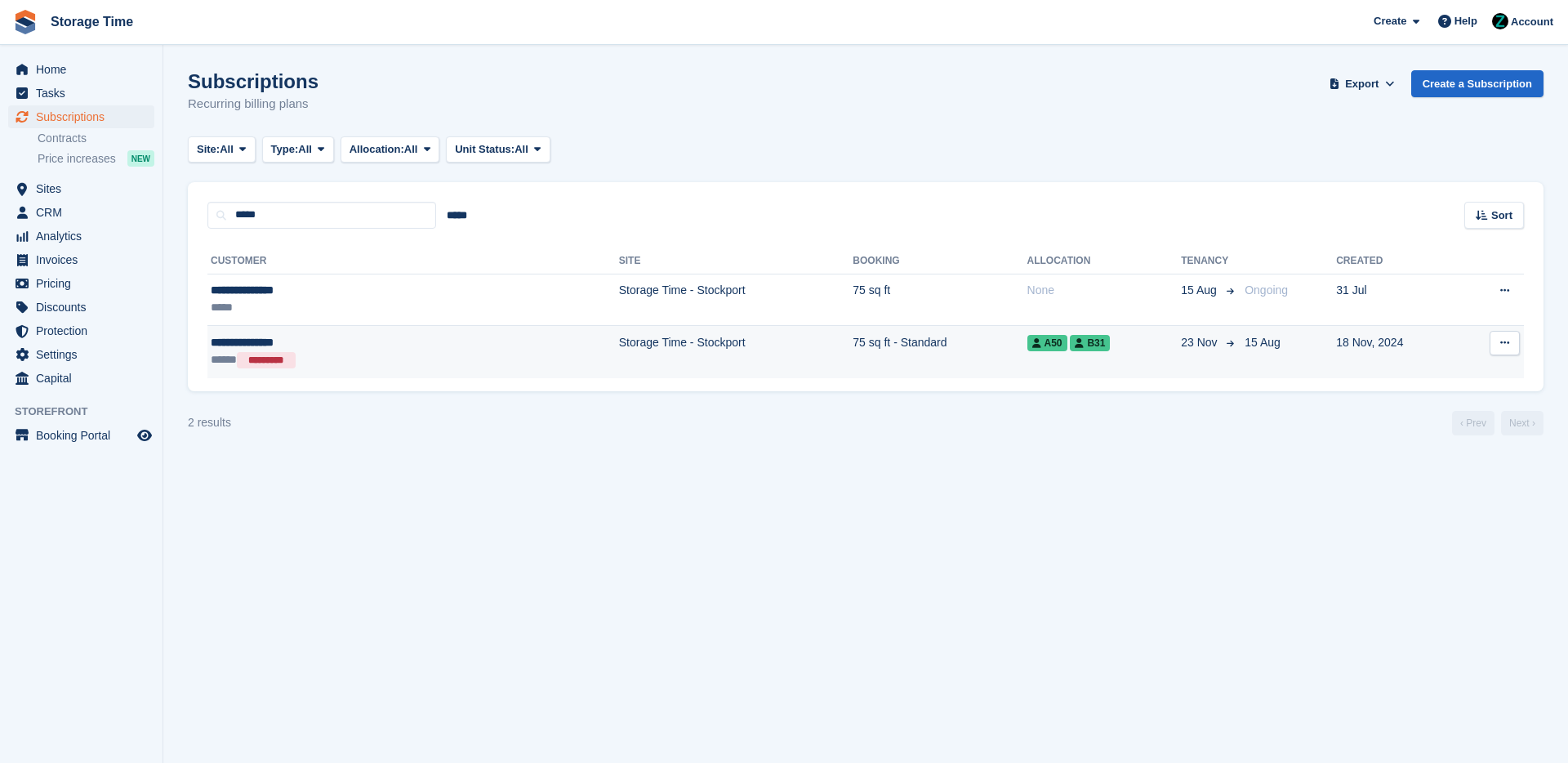 click on "Storage Time - Stockport" at bounding box center [736, 352] 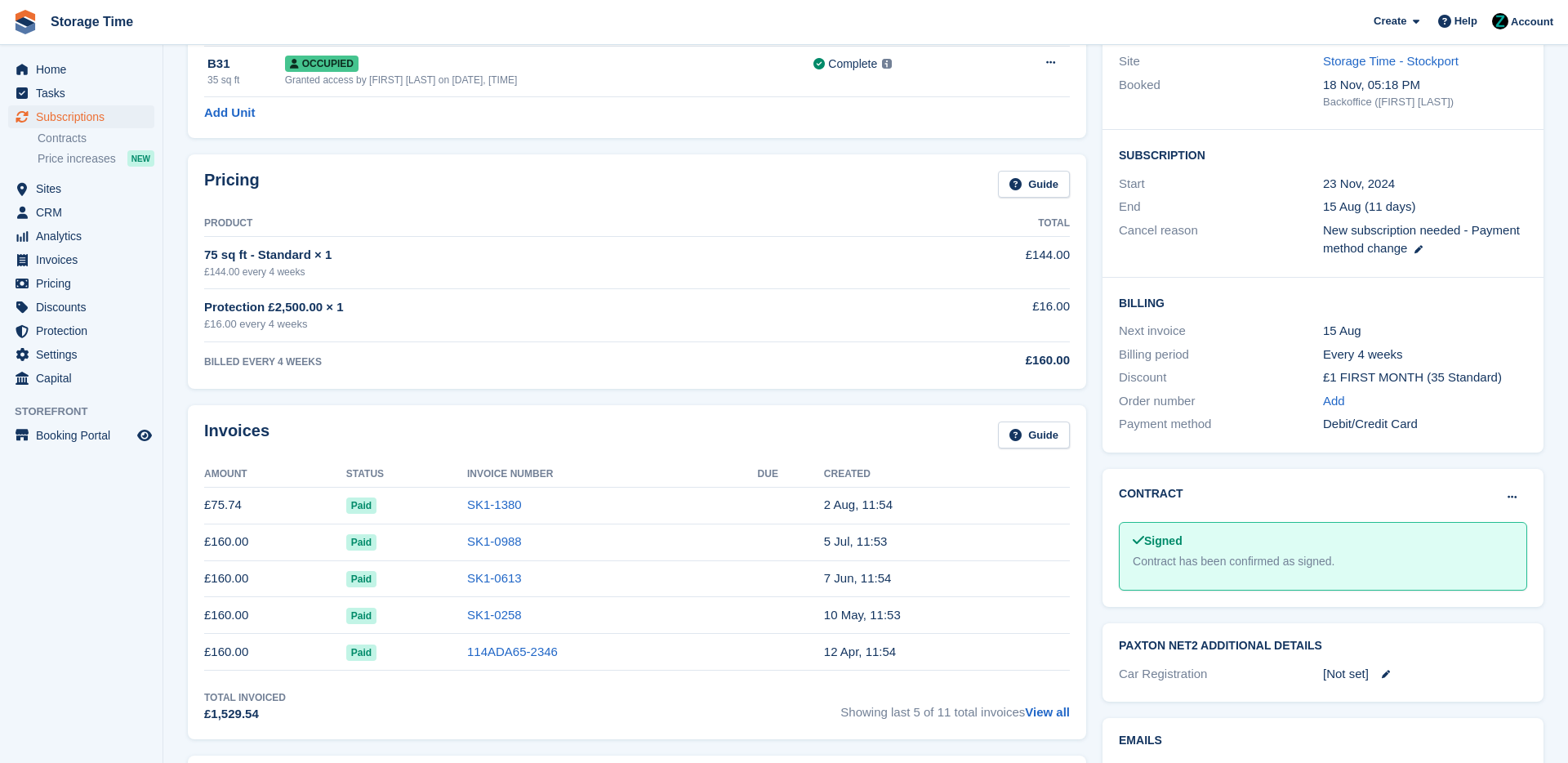 scroll, scrollTop: 203, scrollLeft: 0, axis: vertical 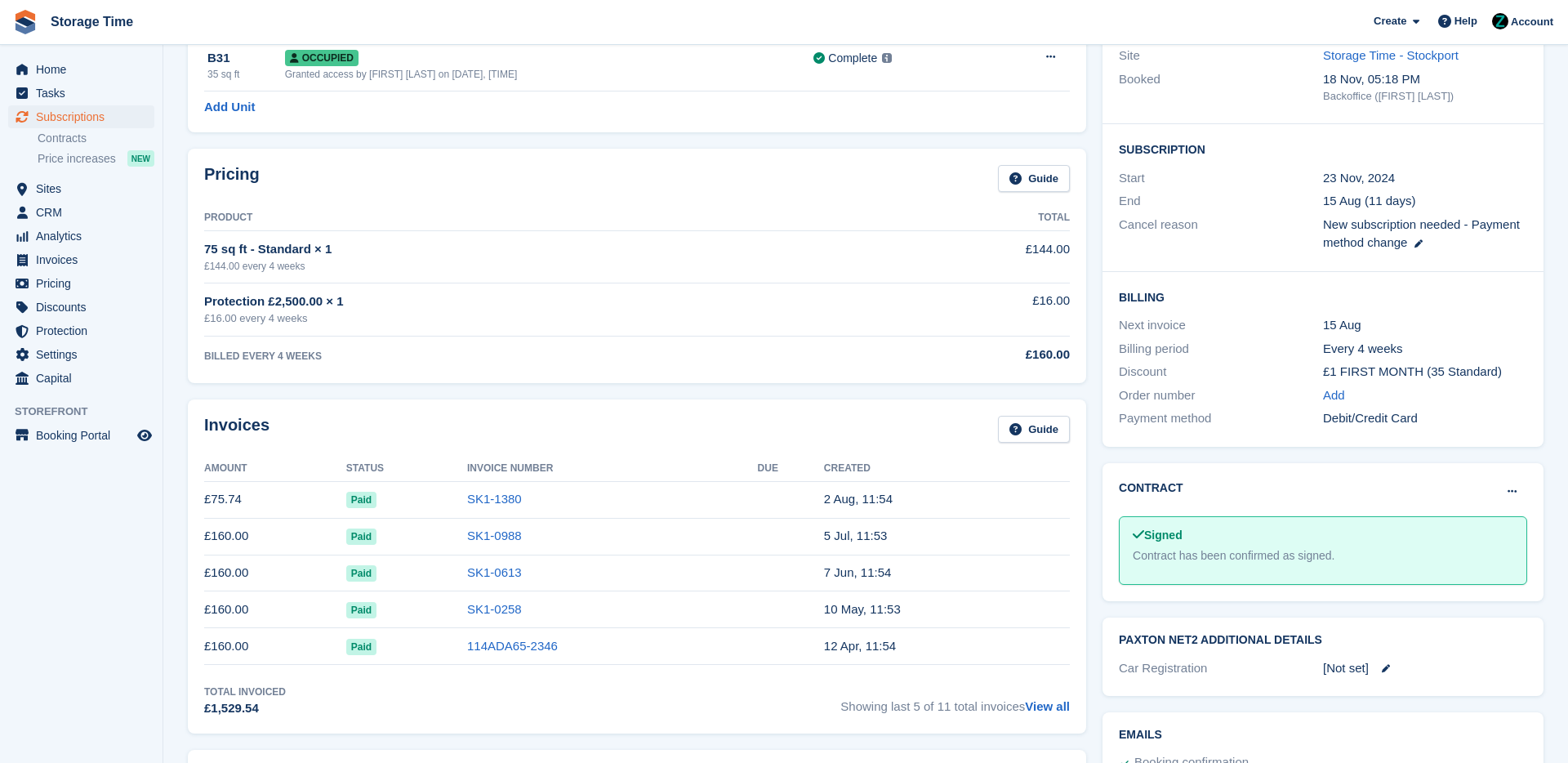 click on "Invoices
Guide" at bounding box center (637, 434) 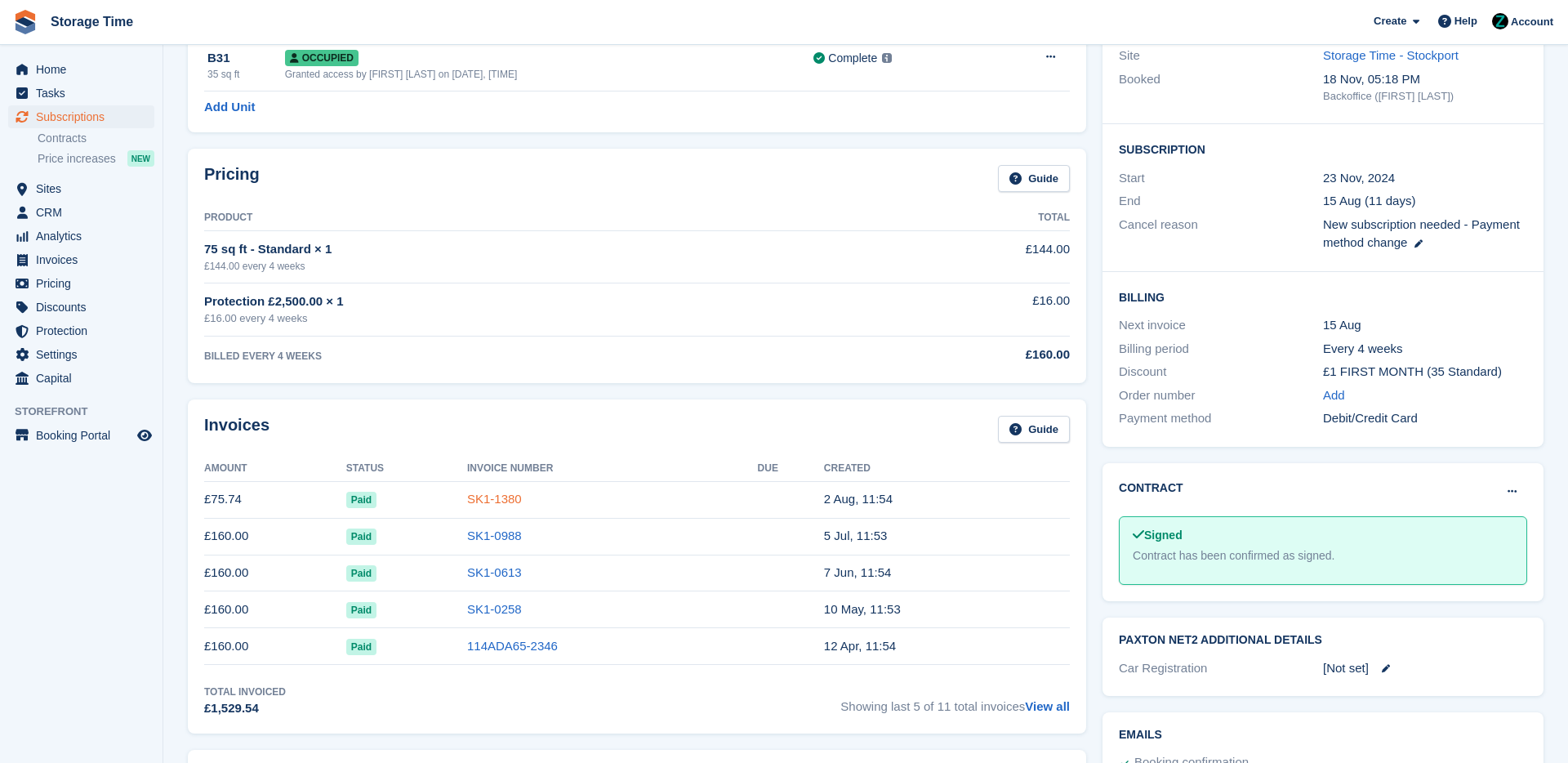 click on "SK1-1380" at bounding box center [494, 498] 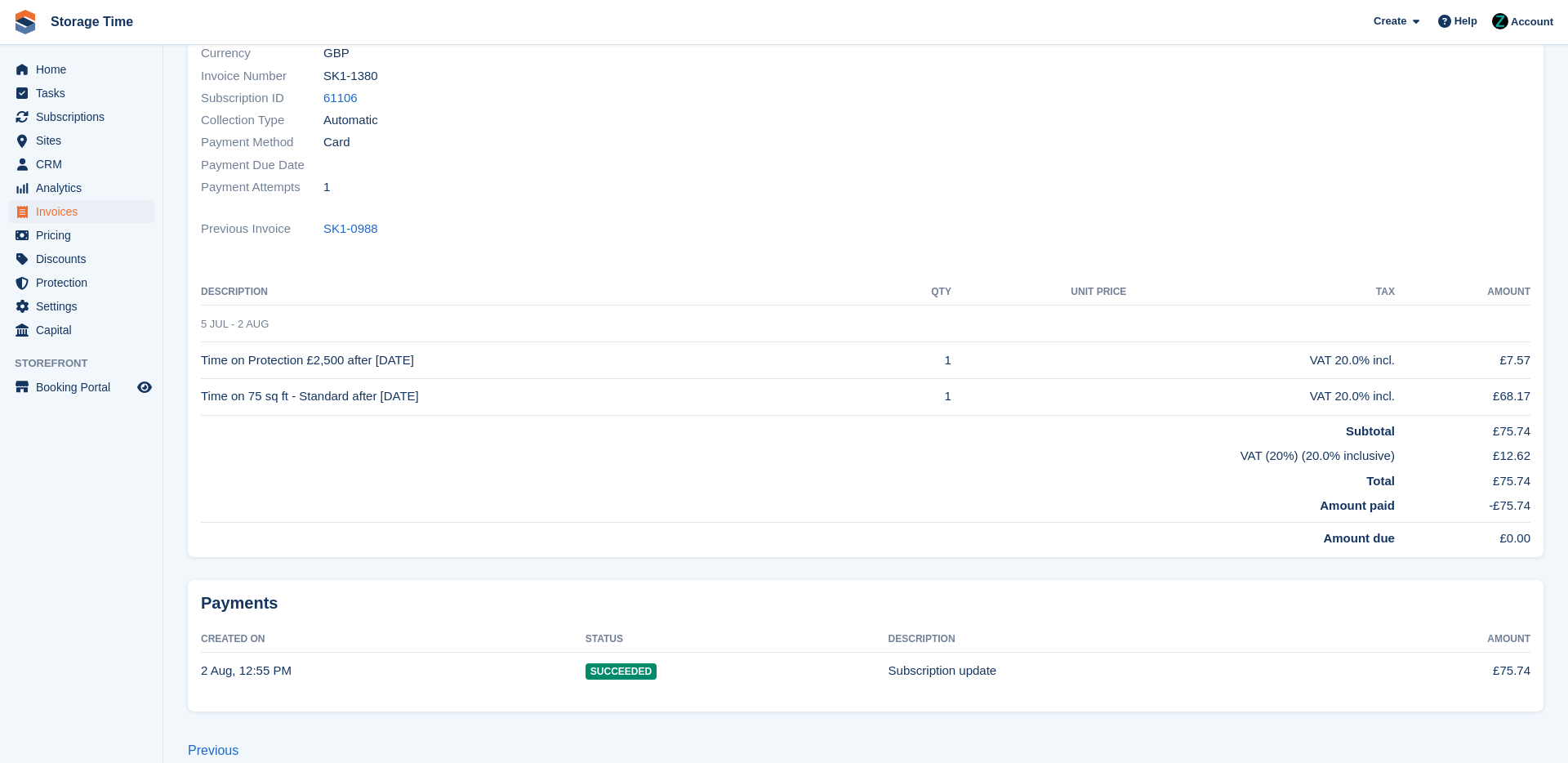 scroll, scrollTop: 0, scrollLeft: 0, axis: both 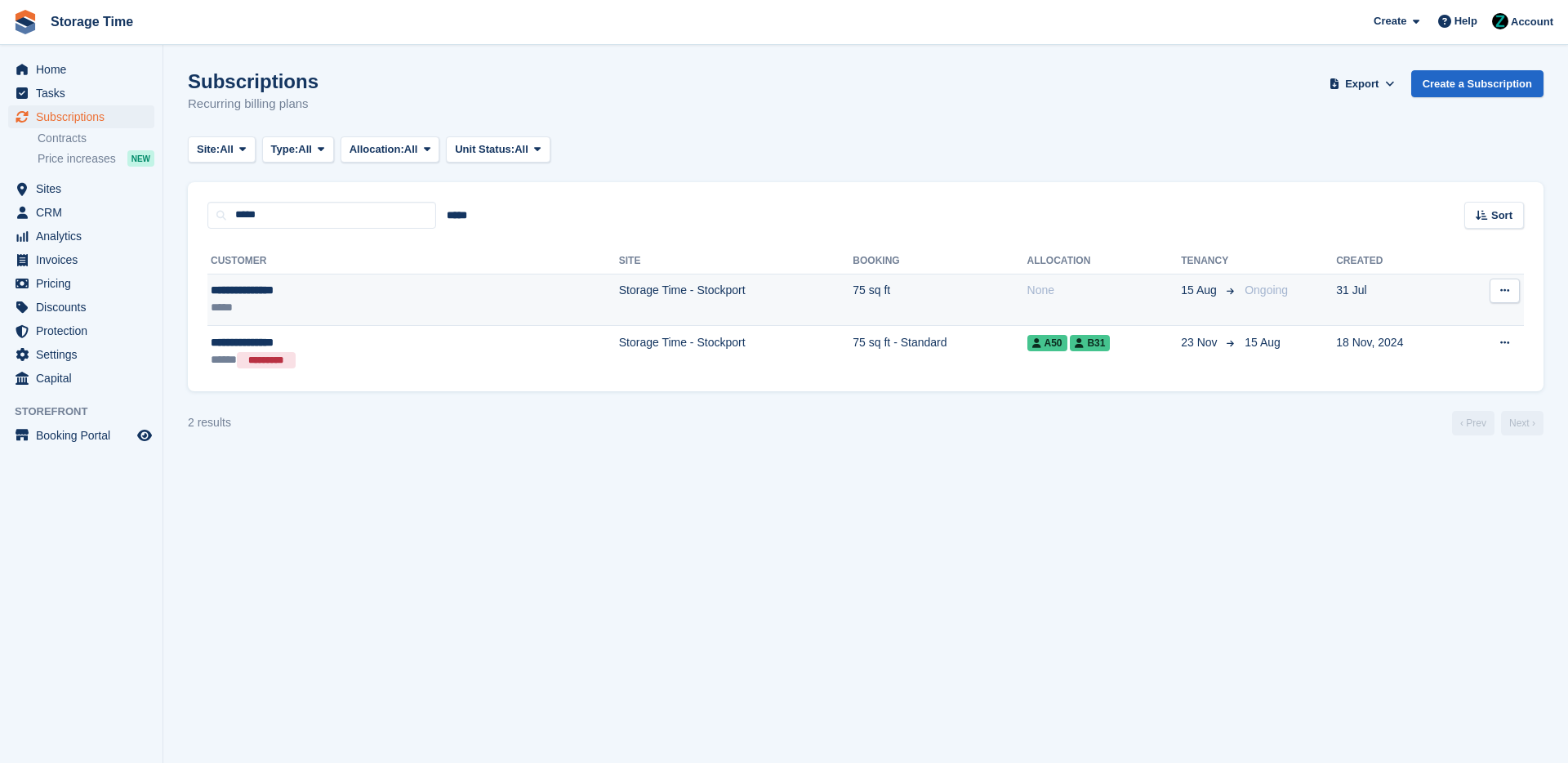 click on "Storage Time - Stockport" at bounding box center [736, 300] 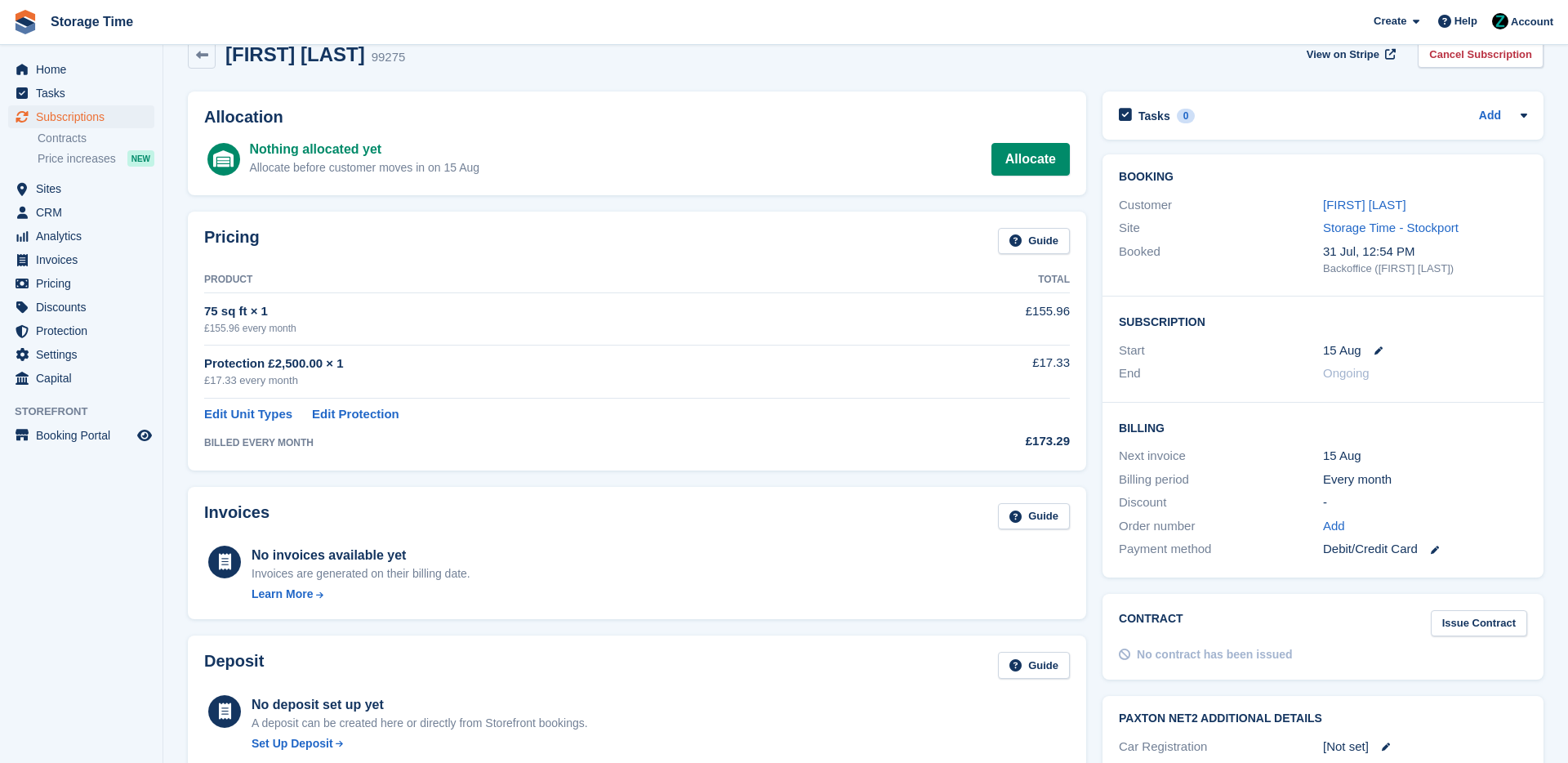 scroll, scrollTop: 0, scrollLeft: 0, axis: both 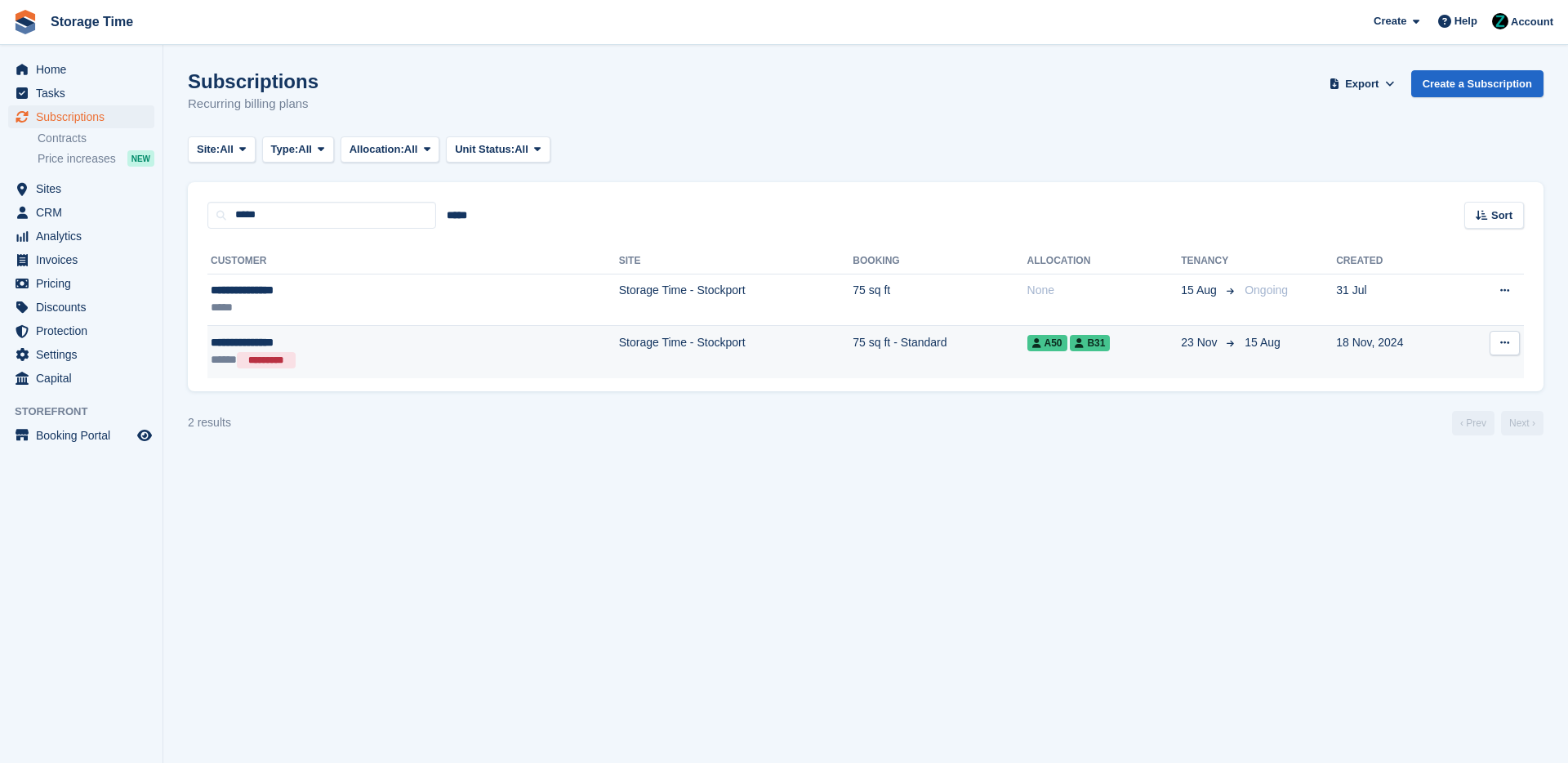 click on "Storage Time - Stockport" at bounding box center (736, 352) 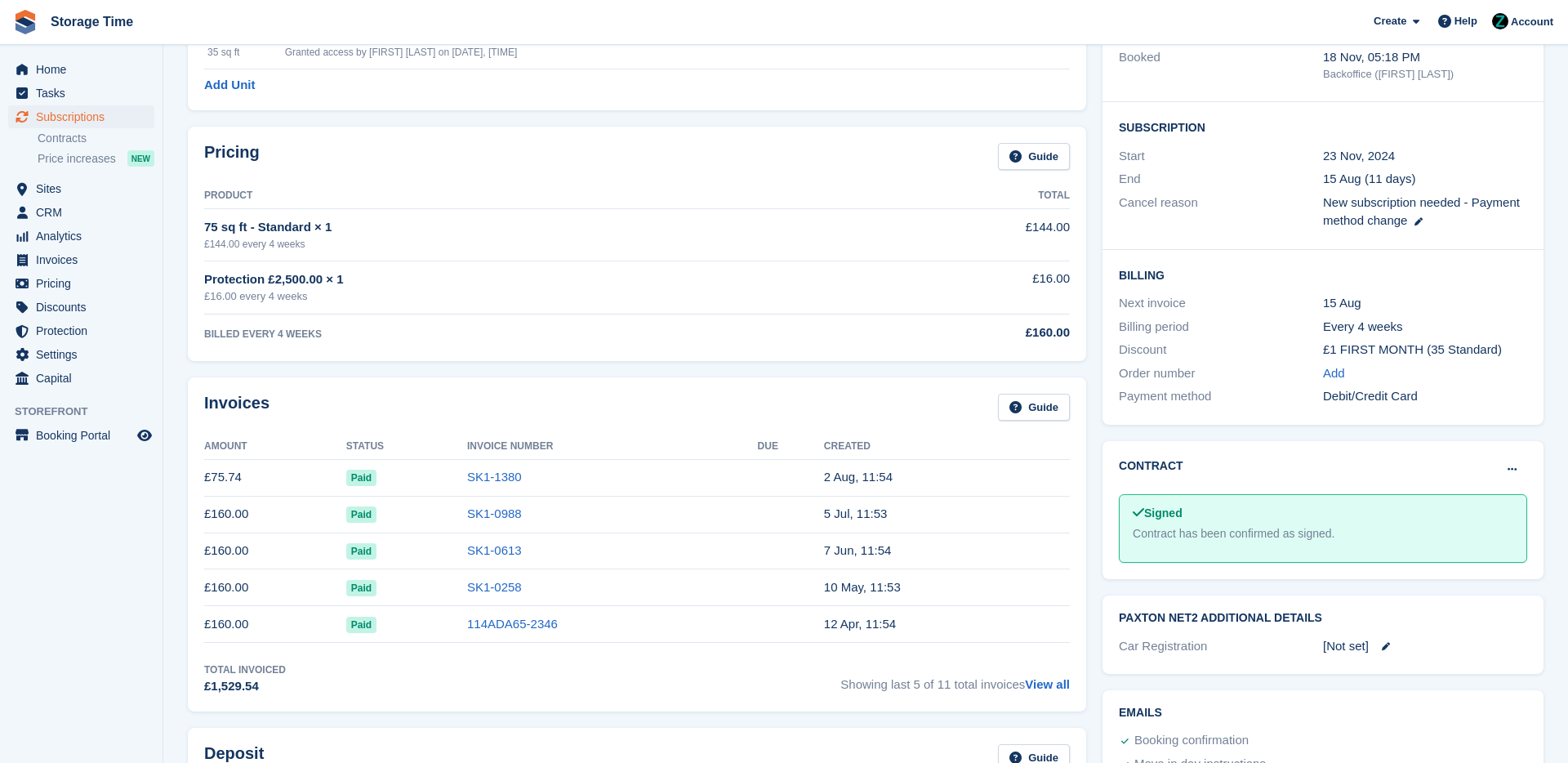 scroll, scrollTop: 261, scrollLeft: 0, axis: vertical 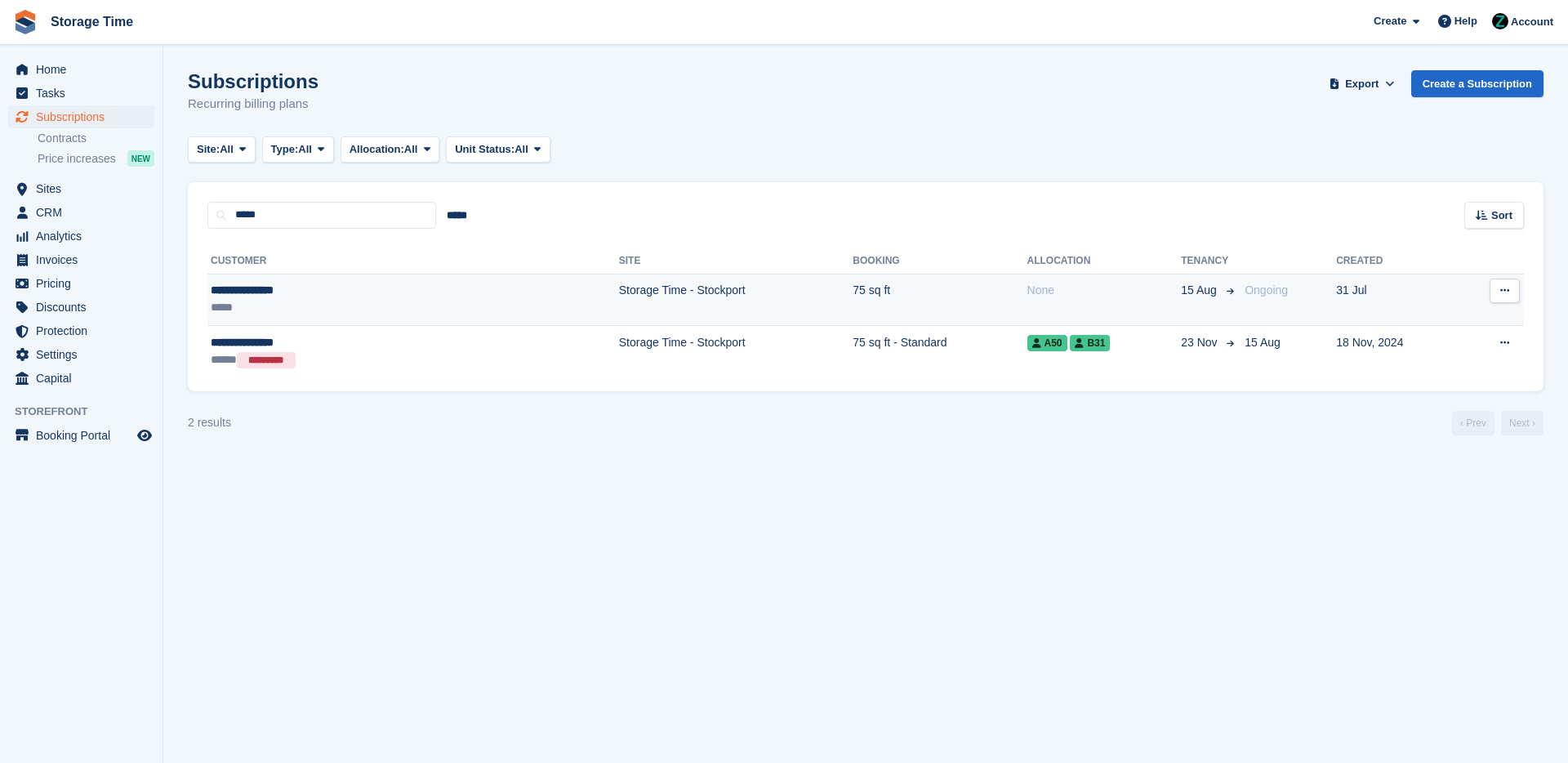 click on "Storage Time - Stockport" at bounding box center [736, 300] 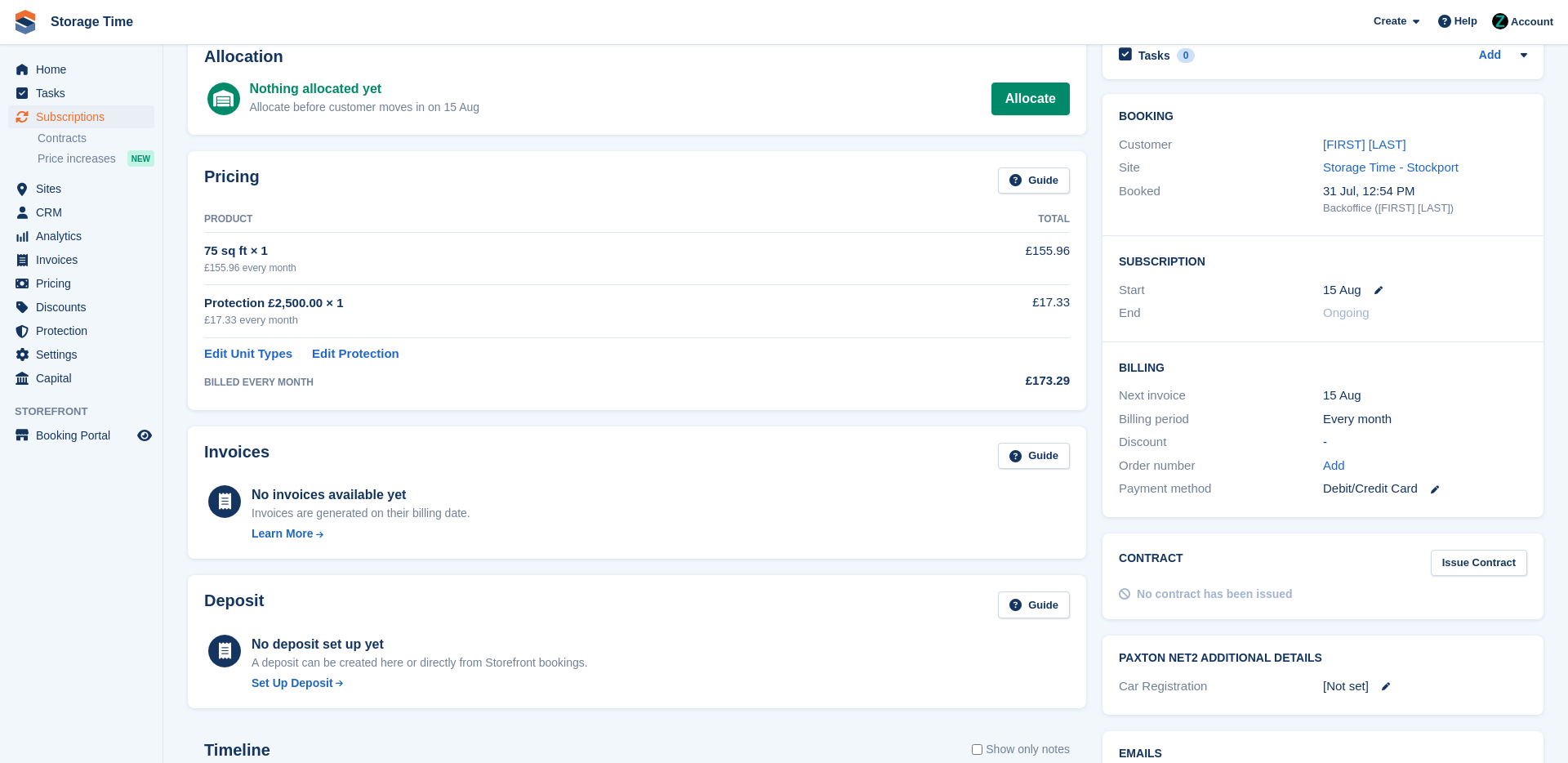 scroll, scrollTop: 94, scrollLeft: 0, axis: vertical 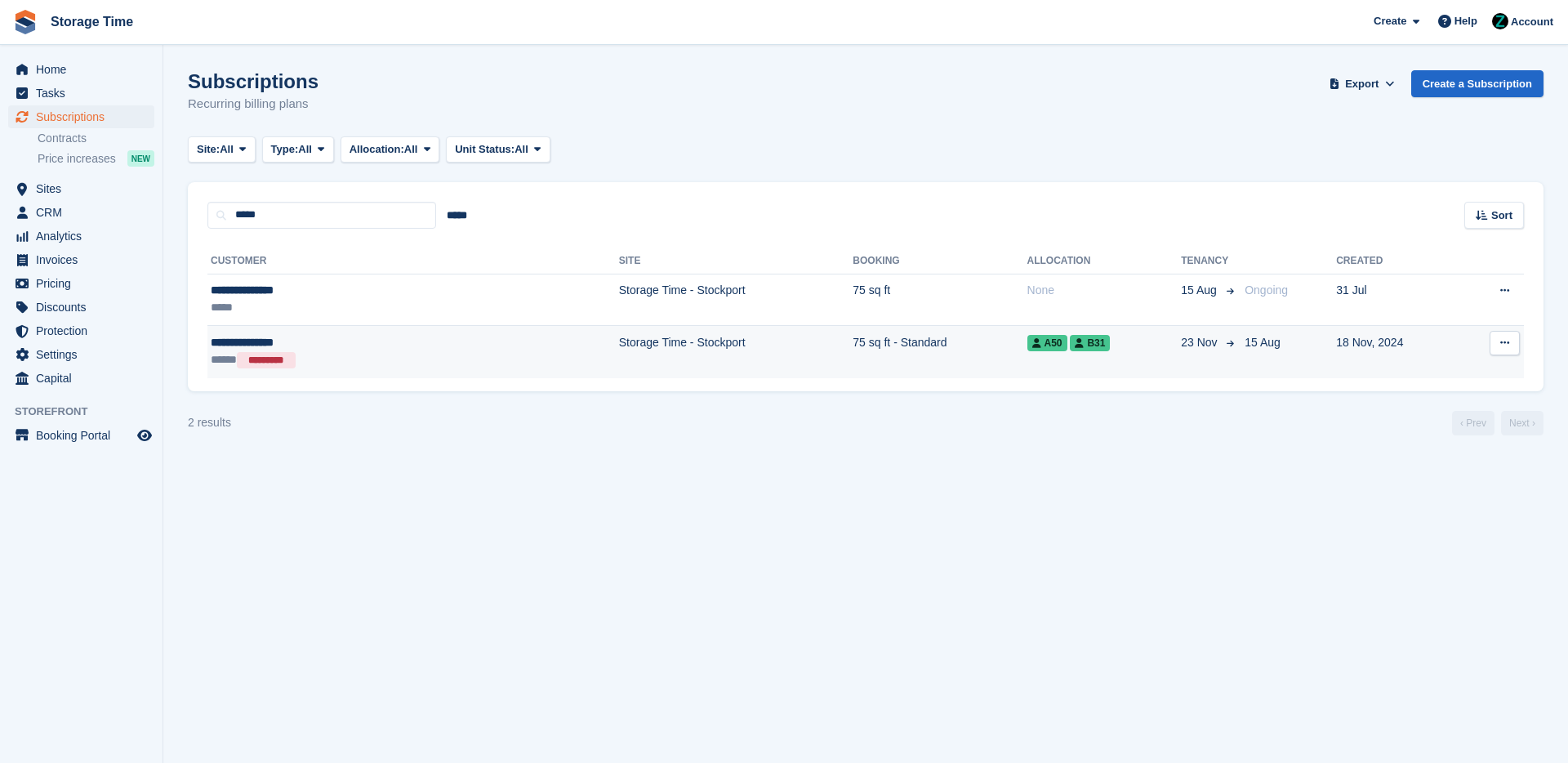 click on "Storage Time - Stockport" at bounding box center (736, 352) 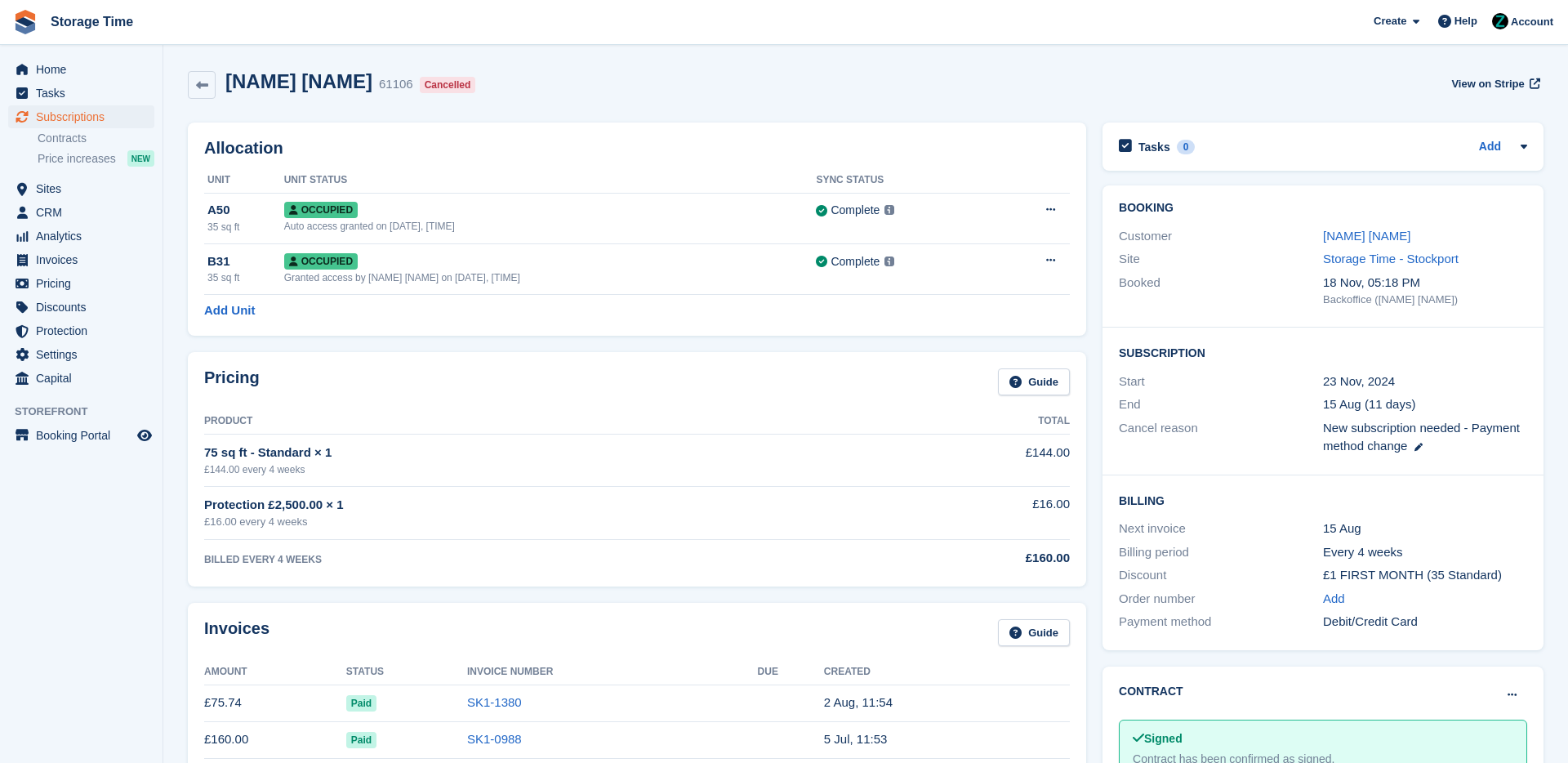 scroll, scrollTop: 0, scrollLeft: 0, axis: both 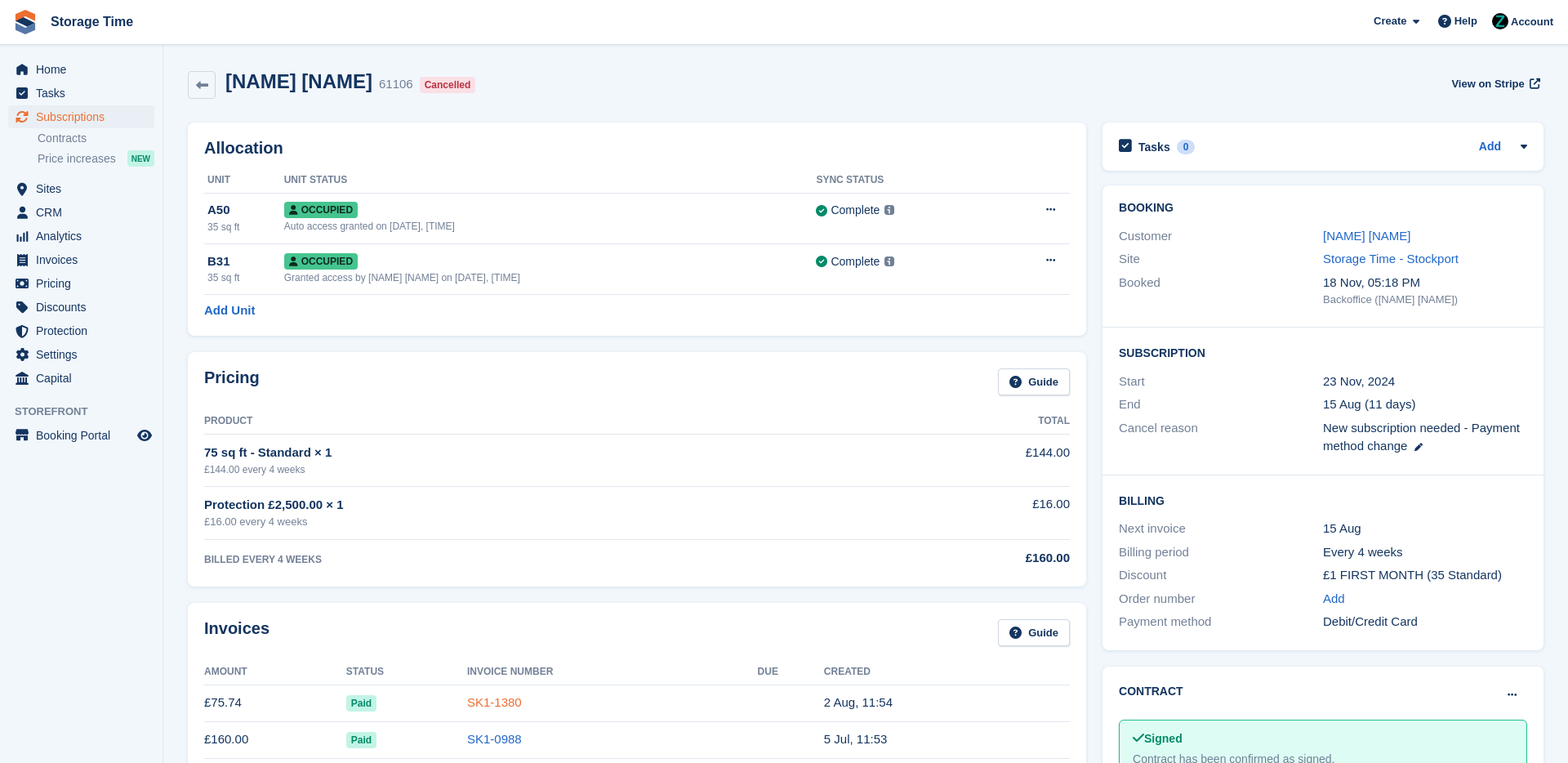 click on "SK1-1380" at bounding box center (494, 702) 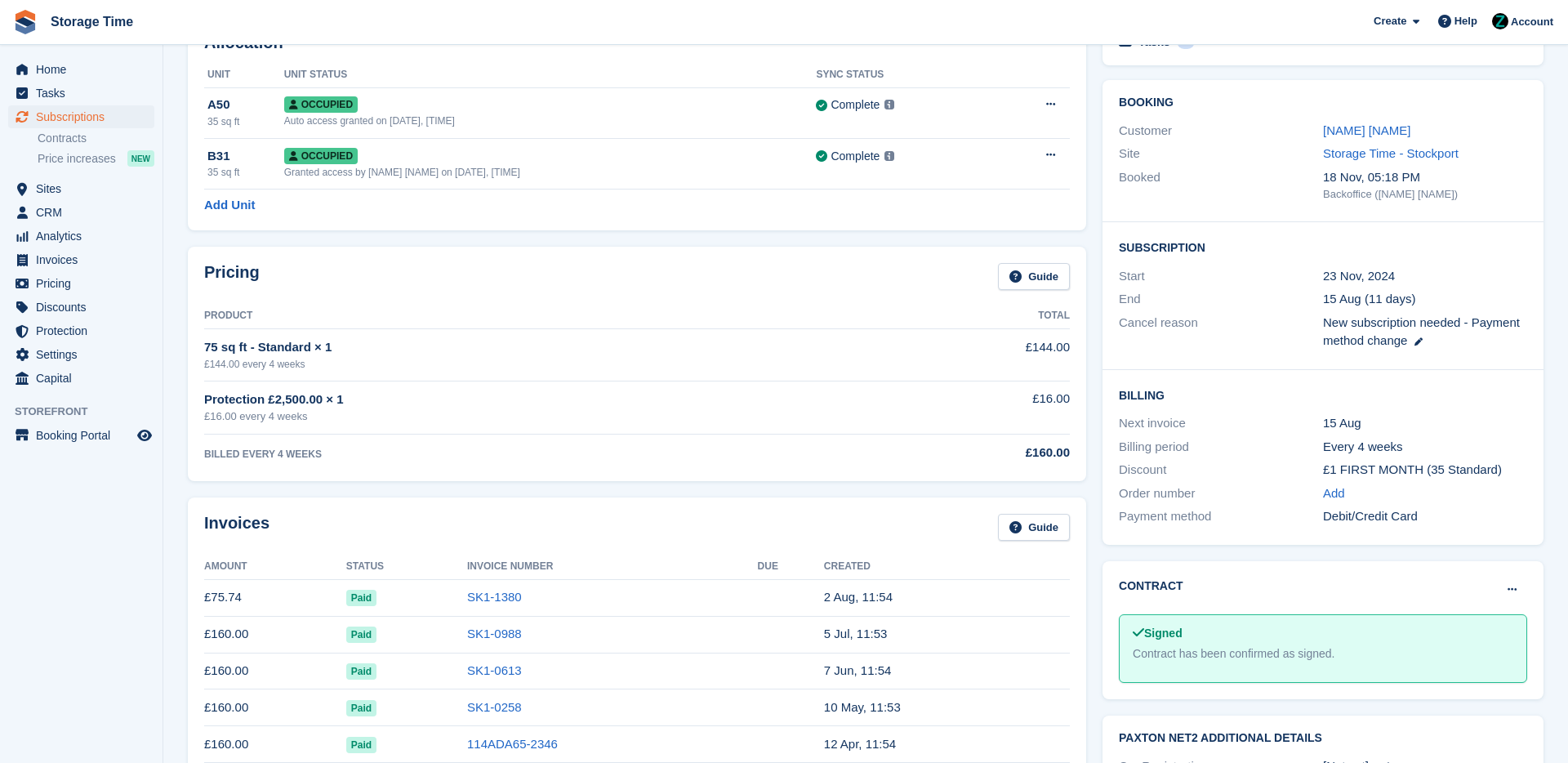 scroll, scrollTop: 144, scrollLeft: 0, axis: vertical 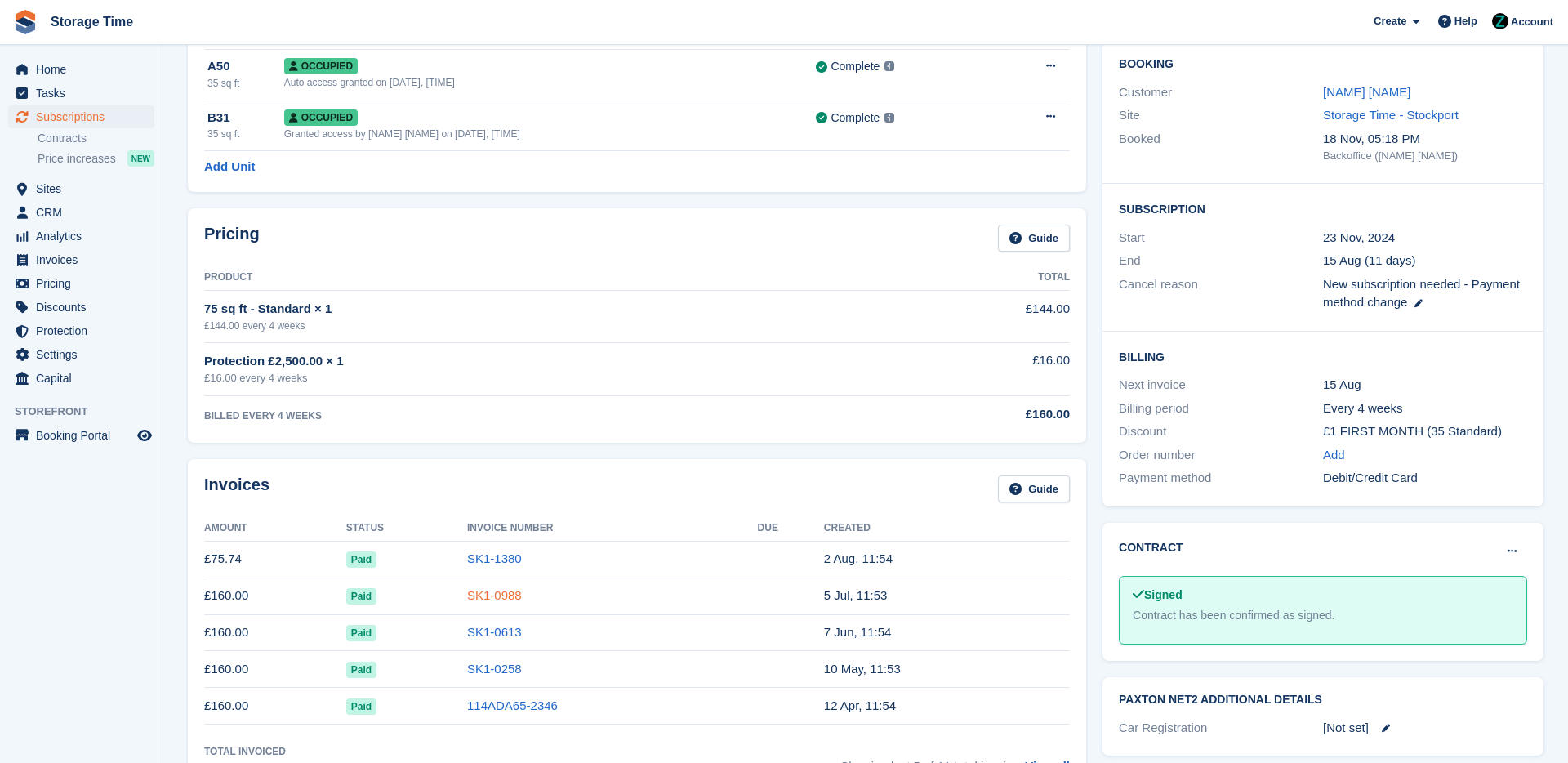 click on "SK1-0988" at bounding box center (494, 595) 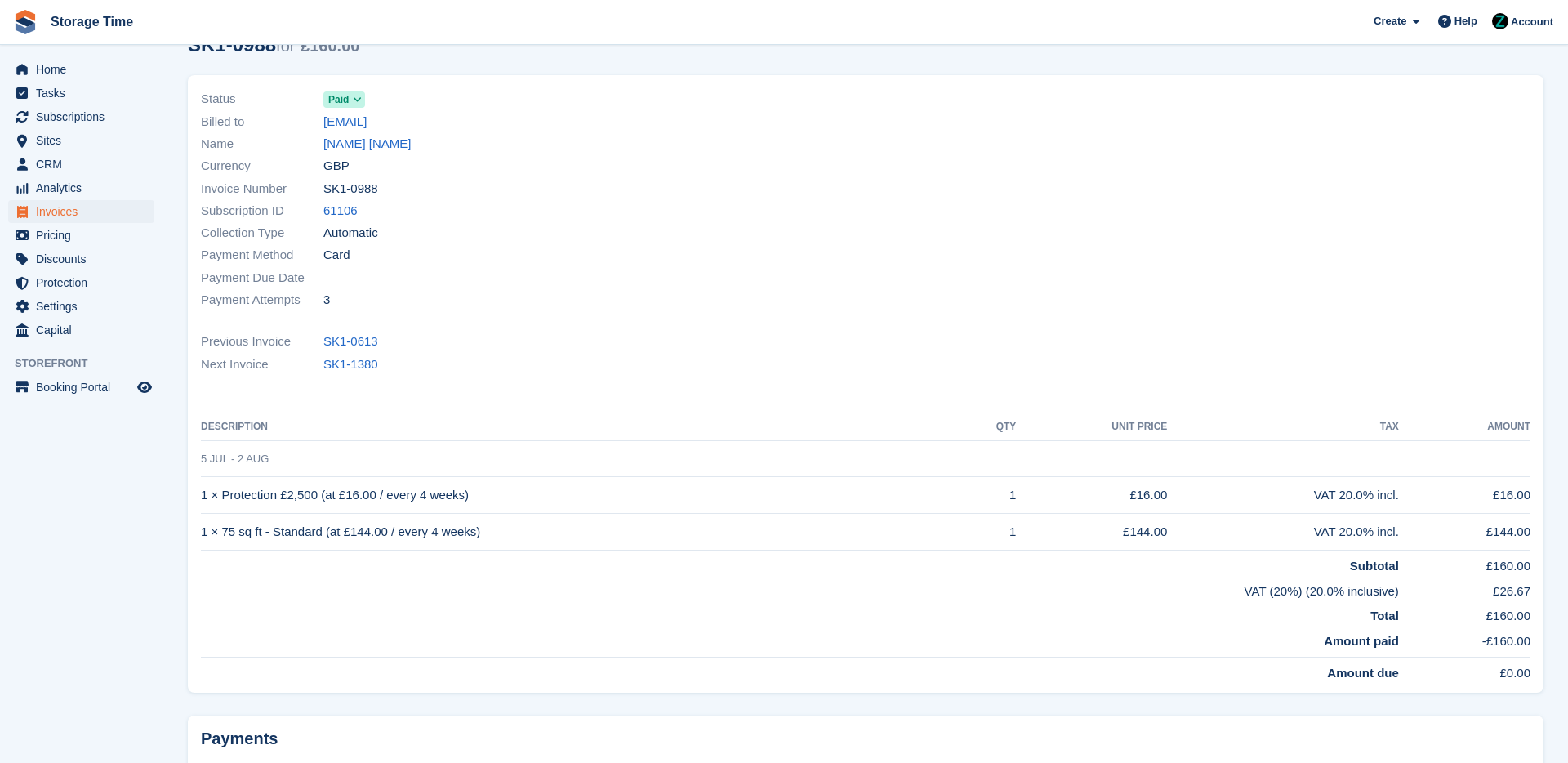 scroll, scrollTop: 94, scrollLeft: 0, axis: vertical 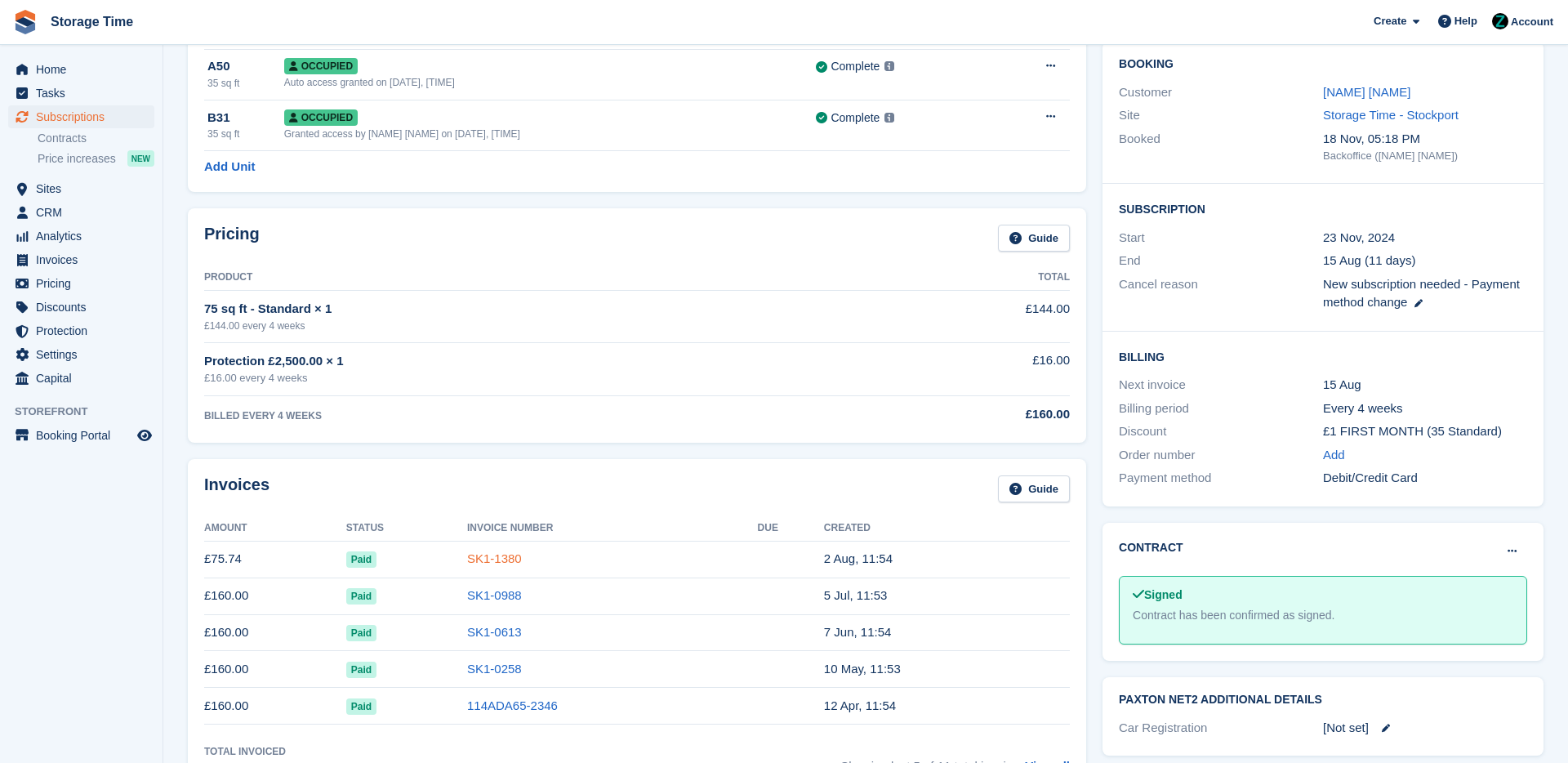 click on "SK1-1380" at bounding box center [494, 558] 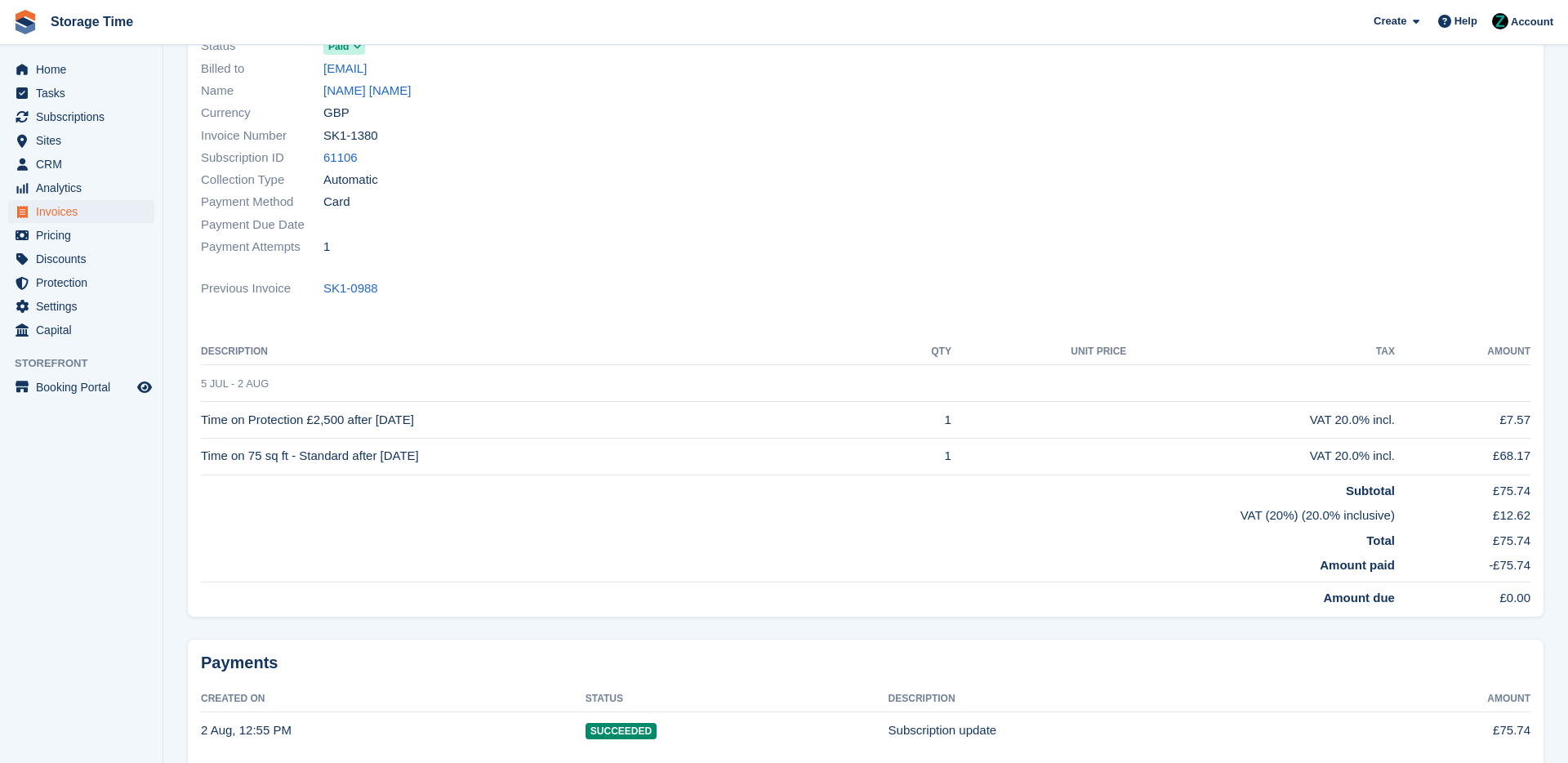 scroll, scrollTop: 0, scrollLeft: 0, axis: both 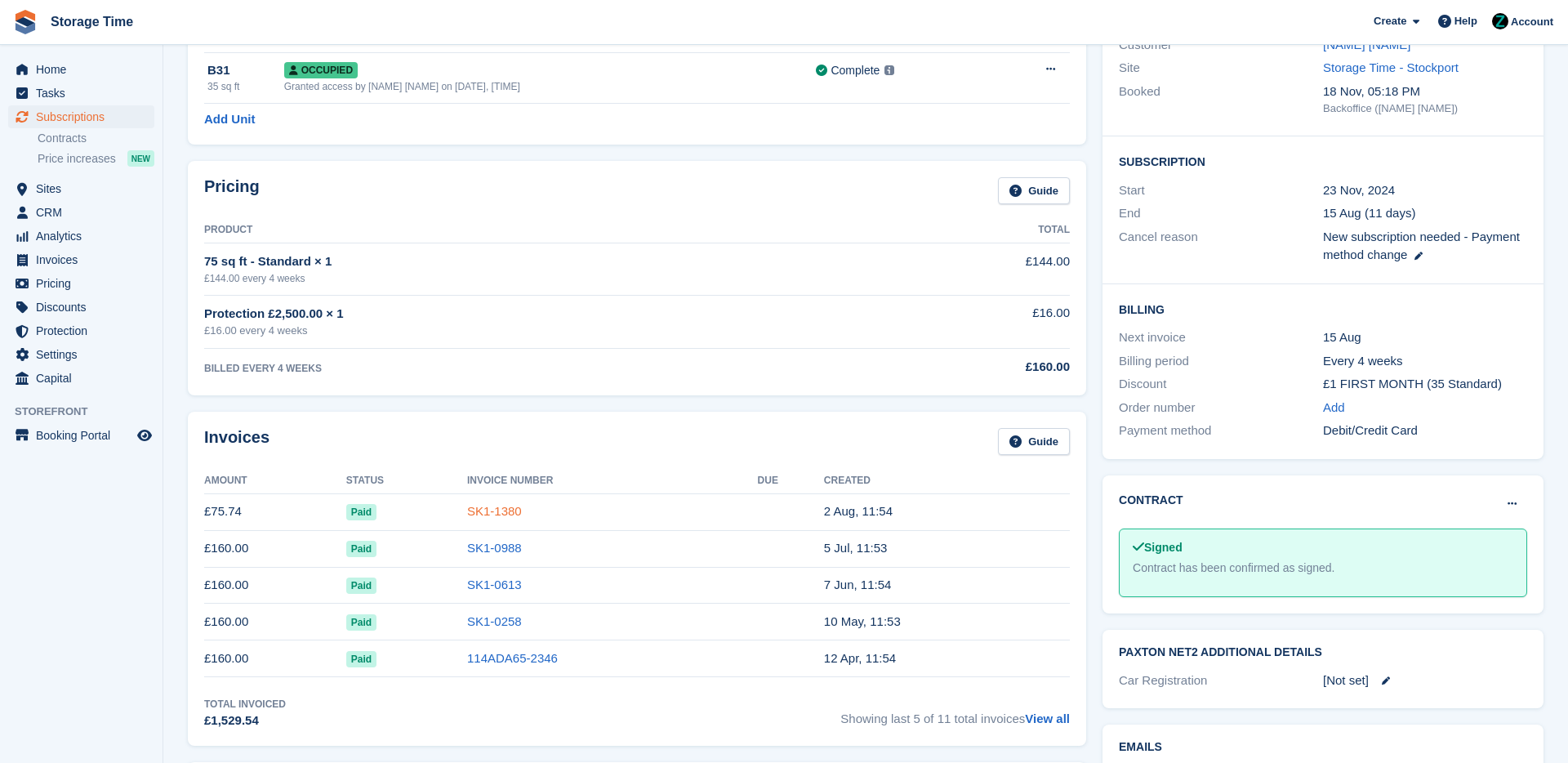 click on "SK1-1380" at bounding box center [494, 511] 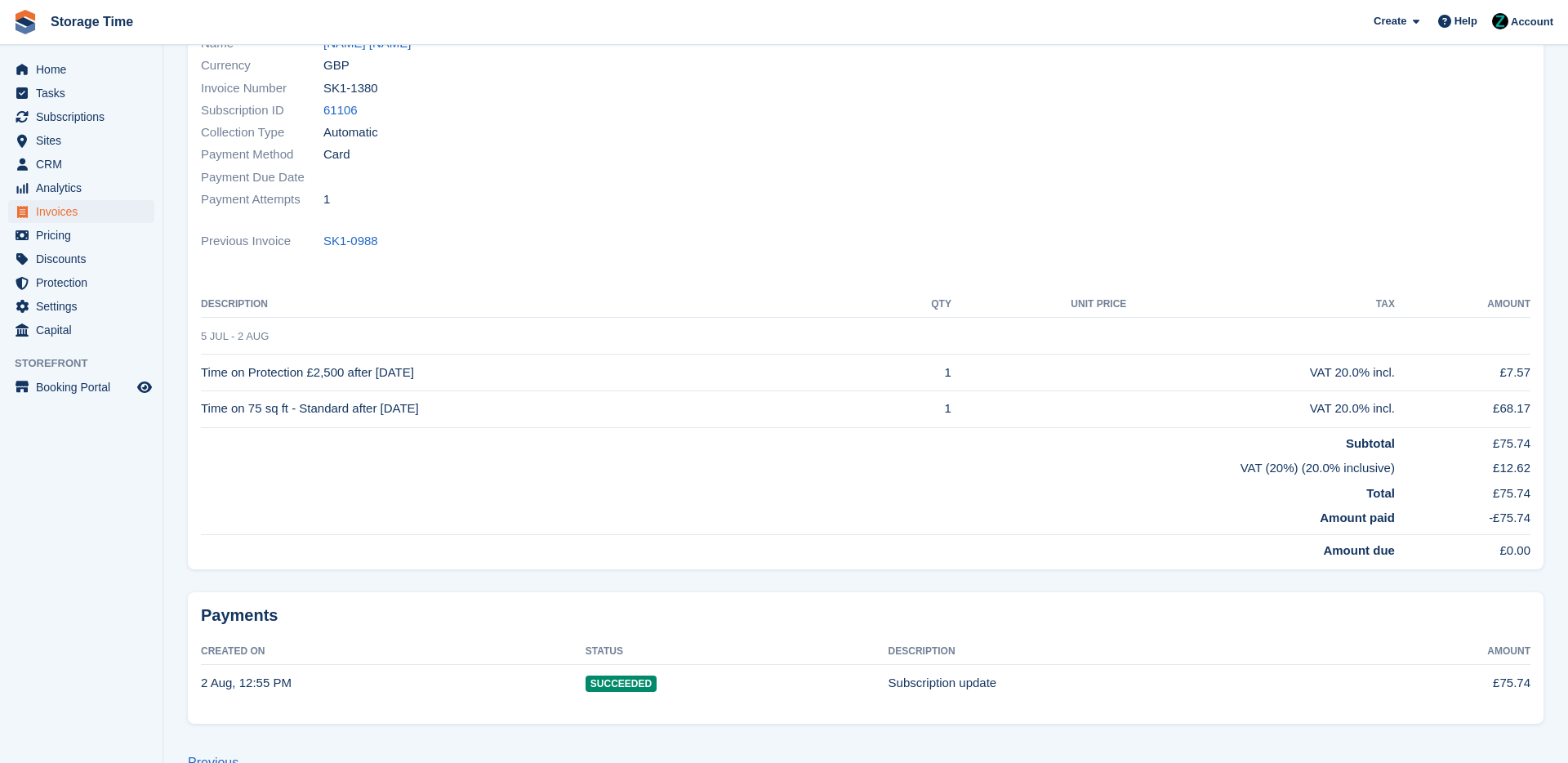 scroll, scrollTop: 0, scrollLeft: 0, axis: both 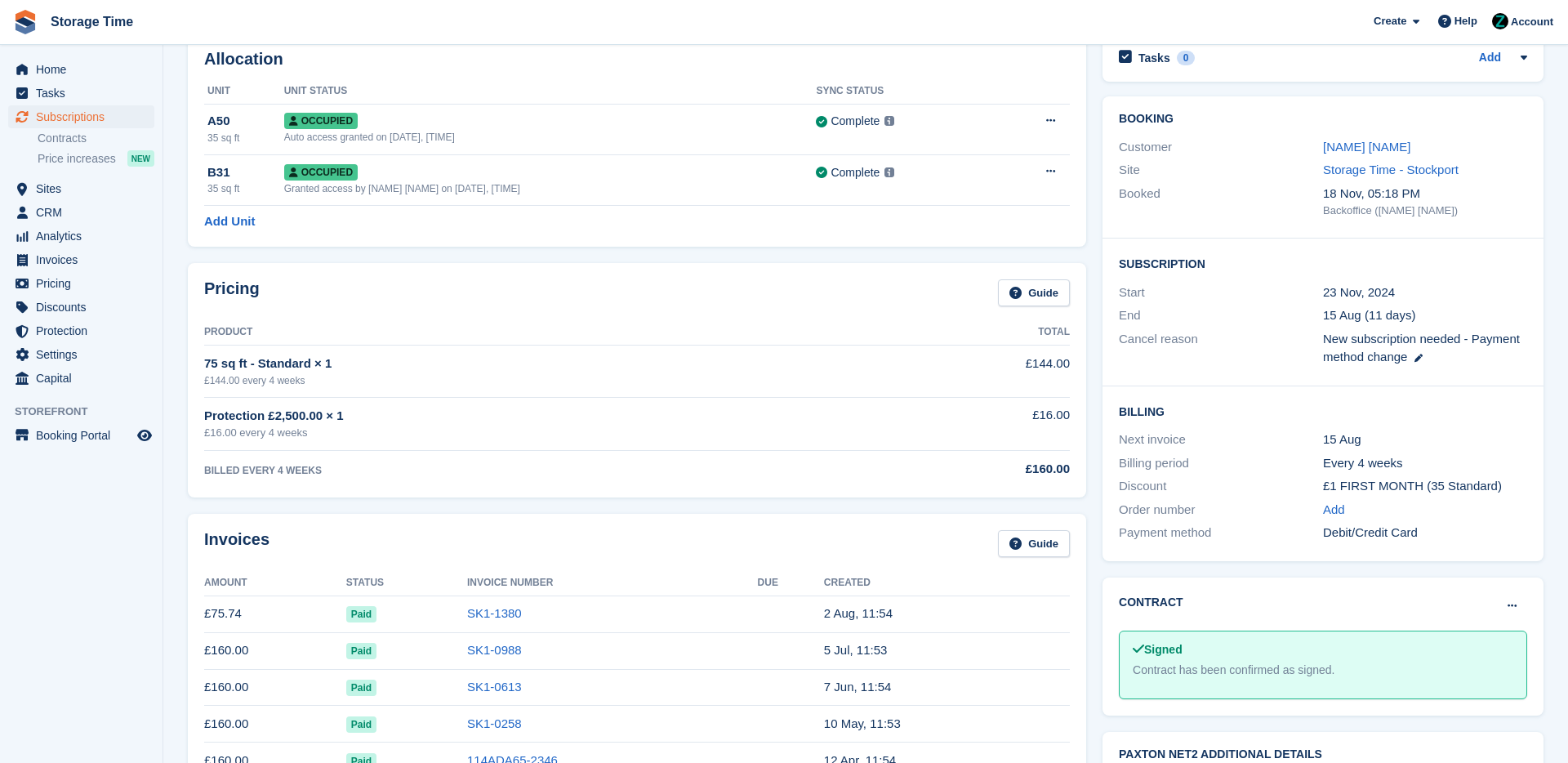 click on "SK1-0988" at bounding box center (612, 650) 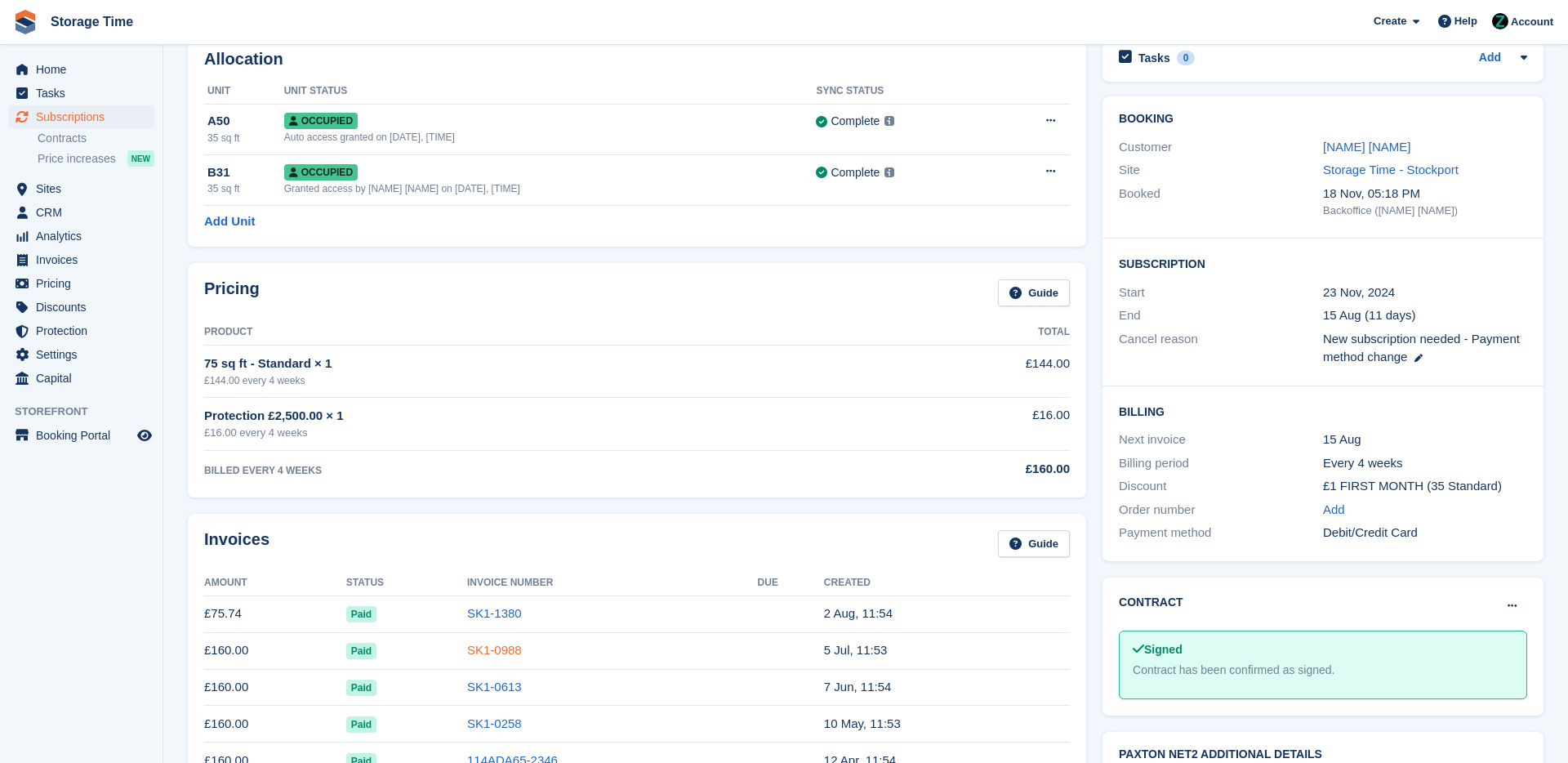 click on "SK1-0988" at bounding box center (494, 649) 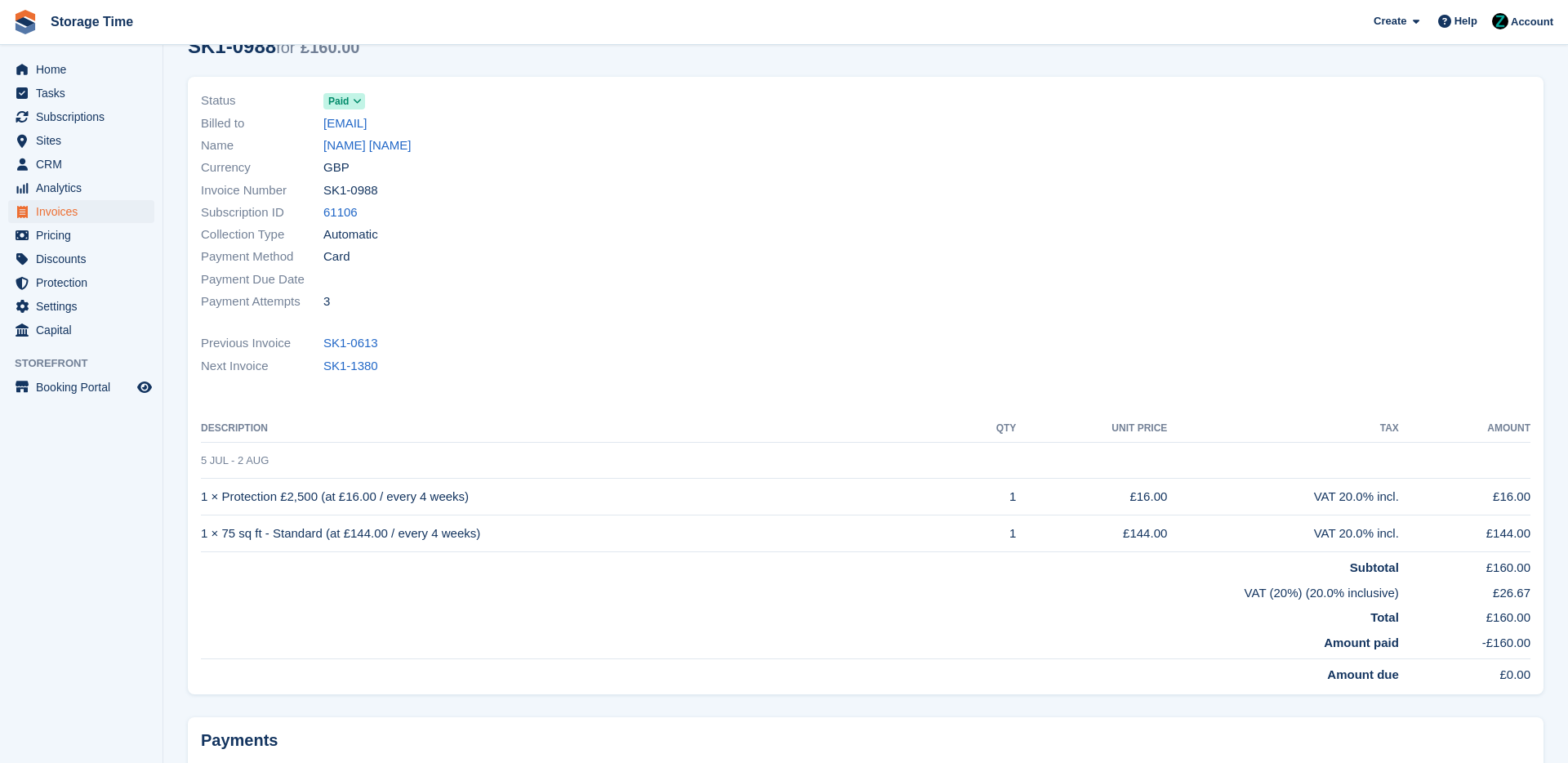 scroll, scrollTop: 0, scrollLeft: 0, axis: both 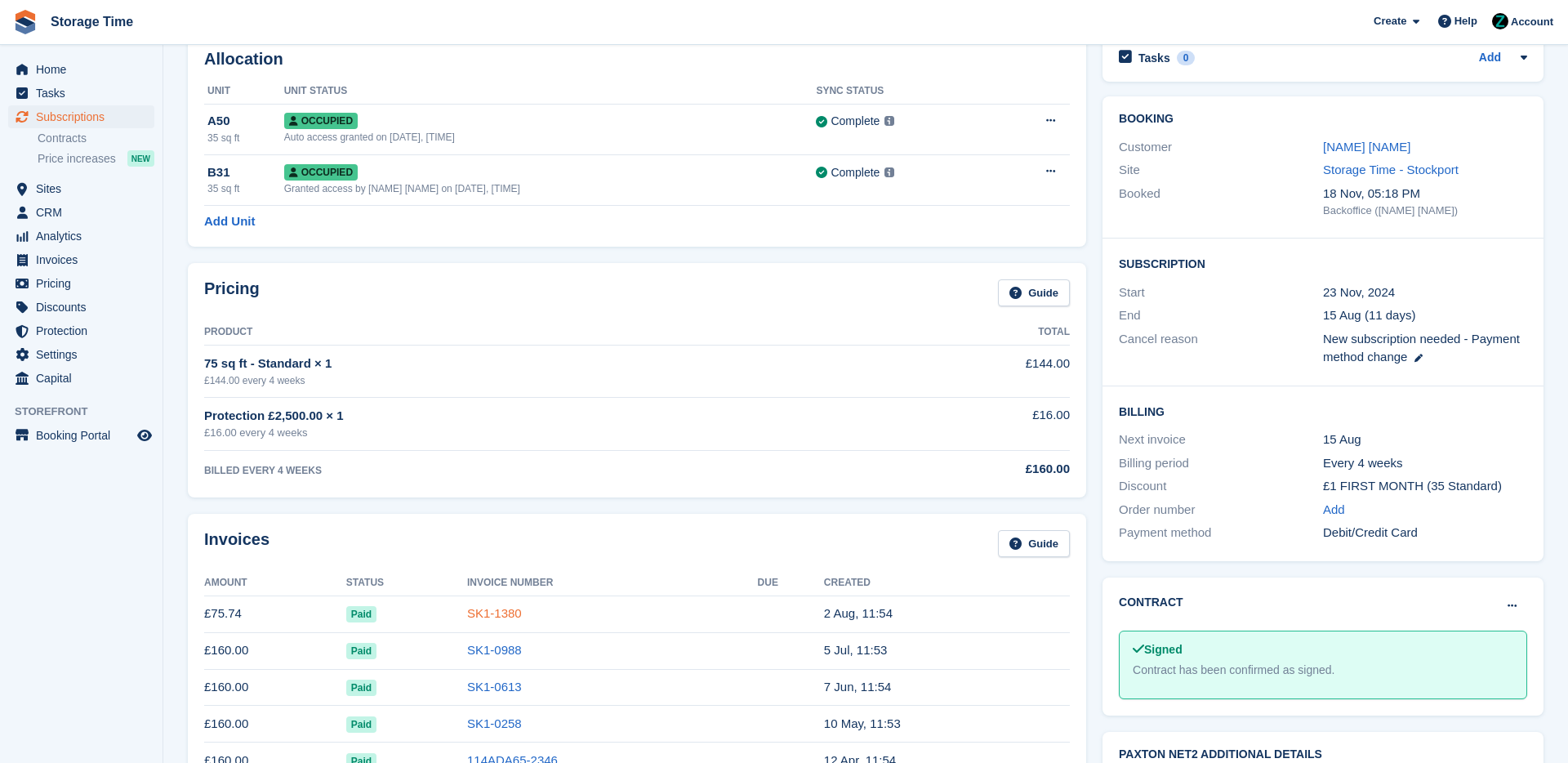 click on "SK1-1380" at bounding box center (494, 613) 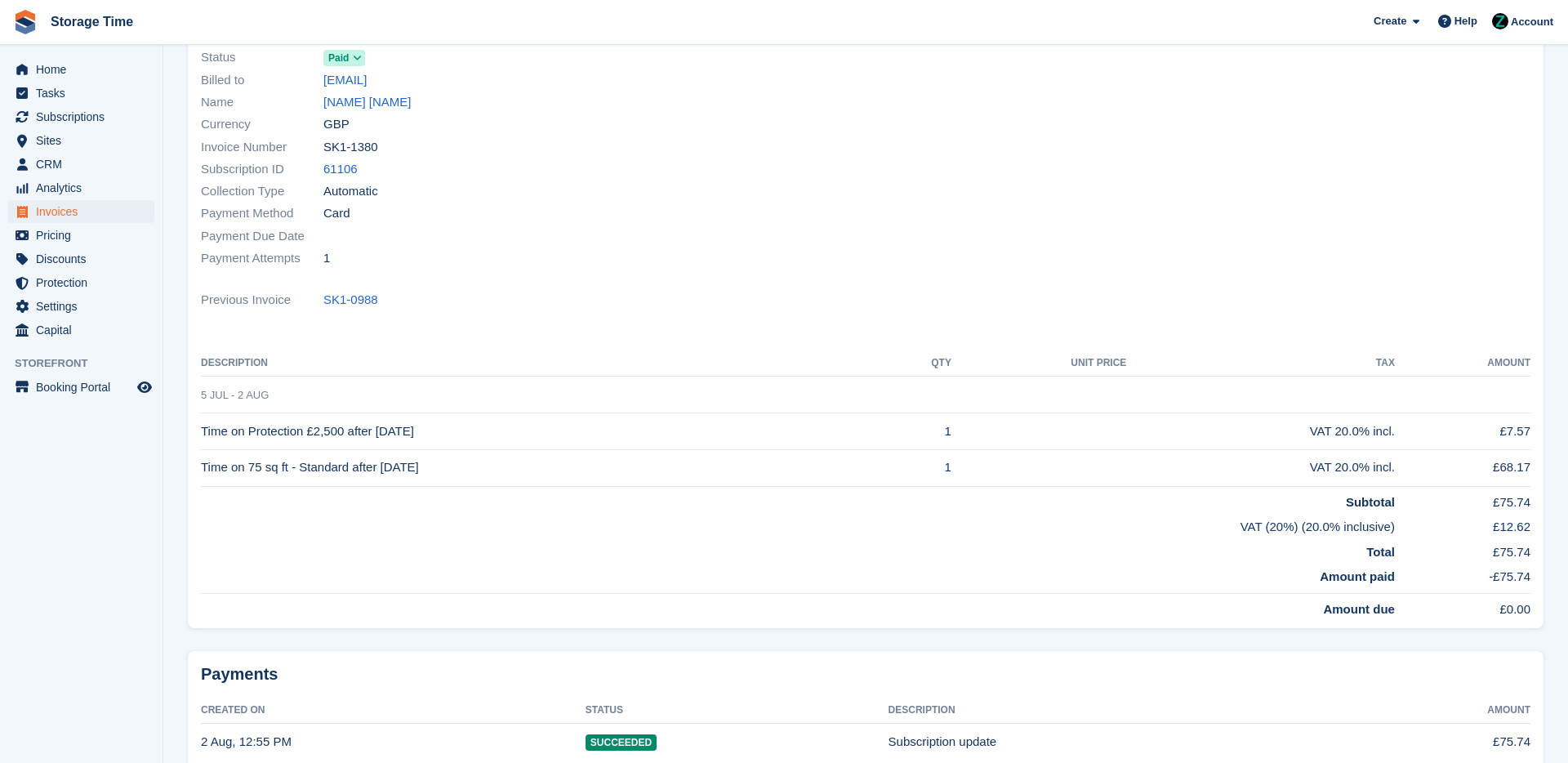 scroll, scrollTop: 0, scrollLeft: 0, axis: both 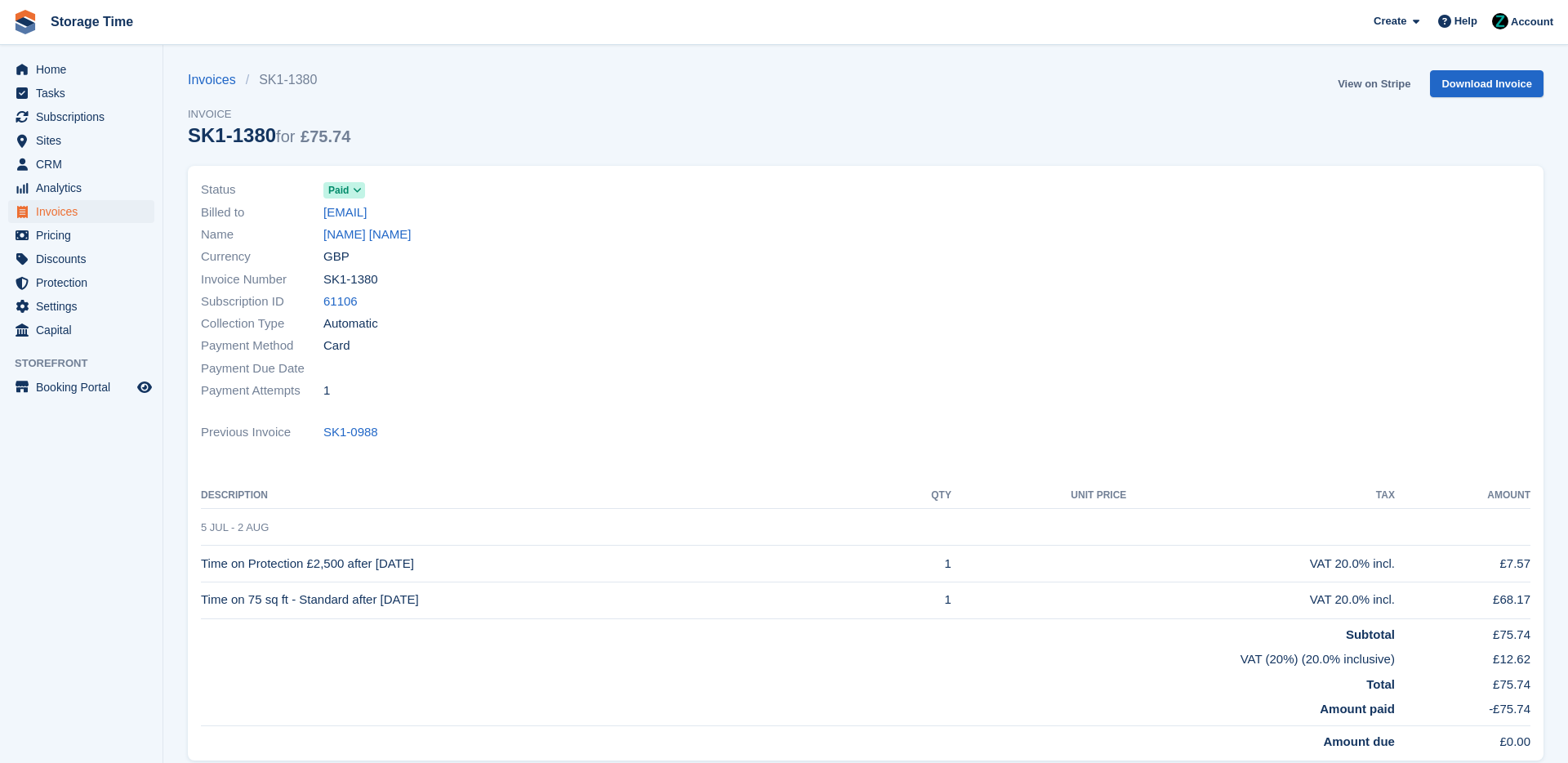 click on "View on Stripe" at bounding box center (1374, 83) 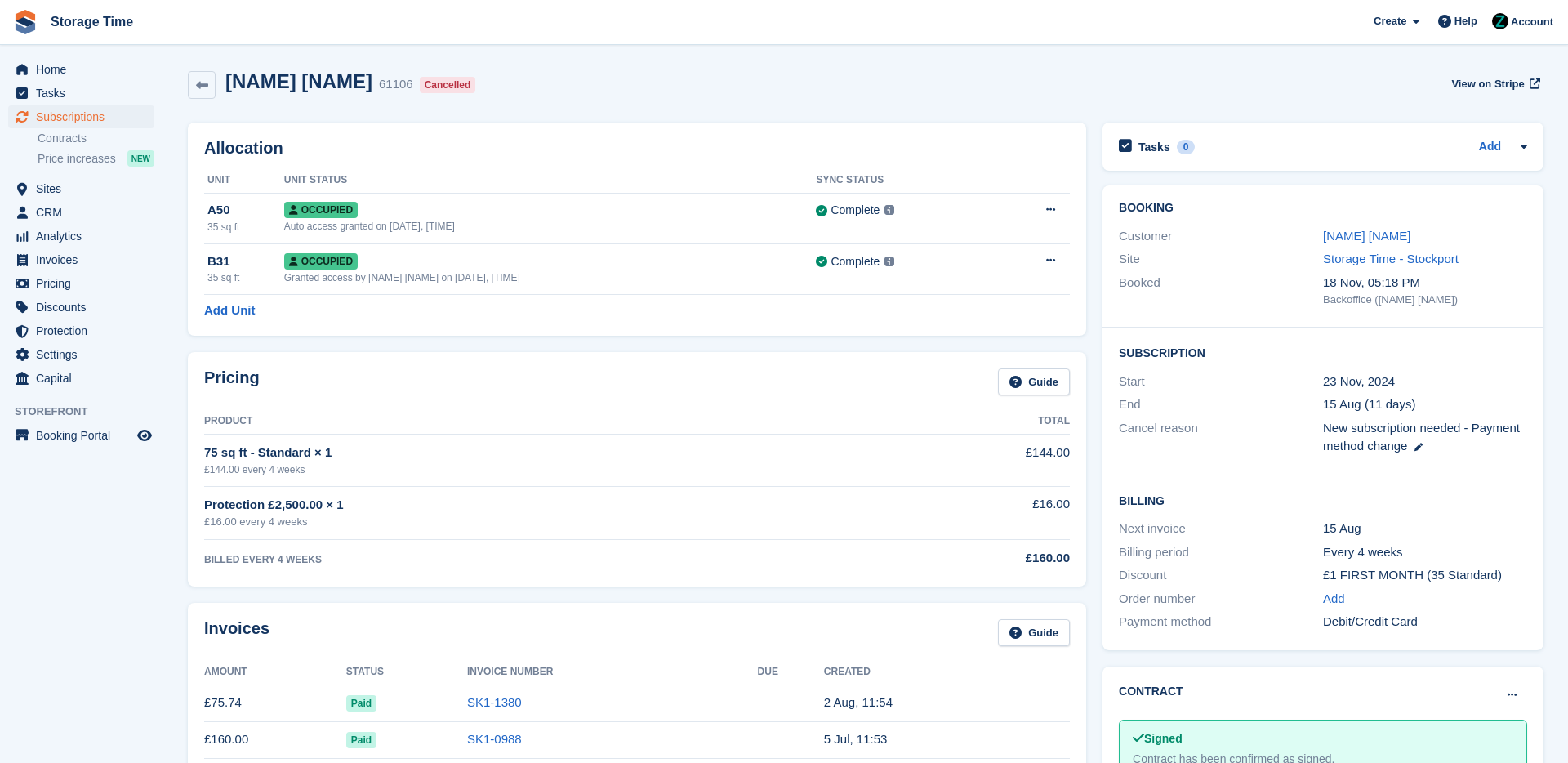 scroll, scrollTop: 89, scrollLeft: 0, axis: vertical 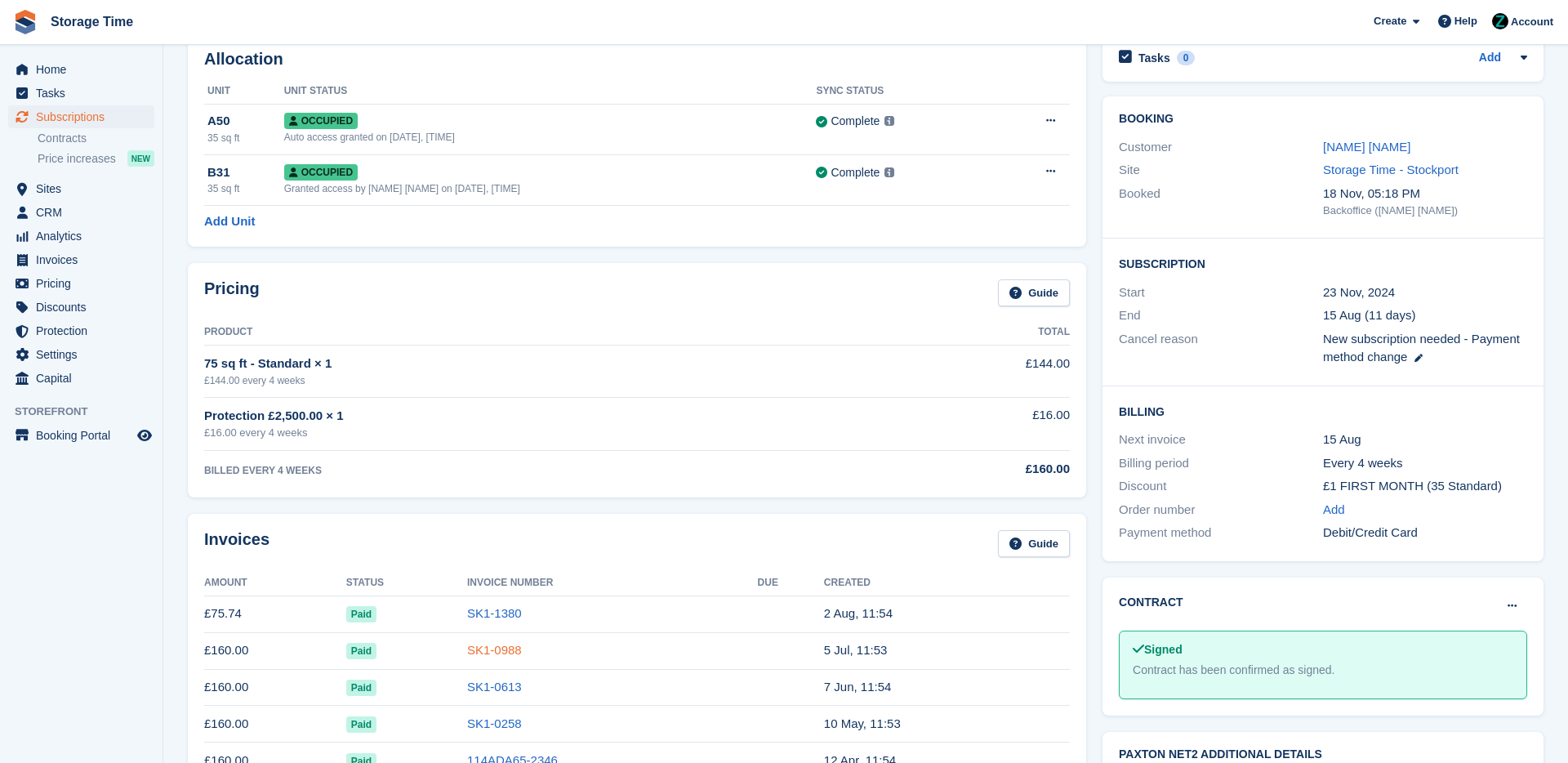 click on "SK1-0988" at bounding box center [494, 649] 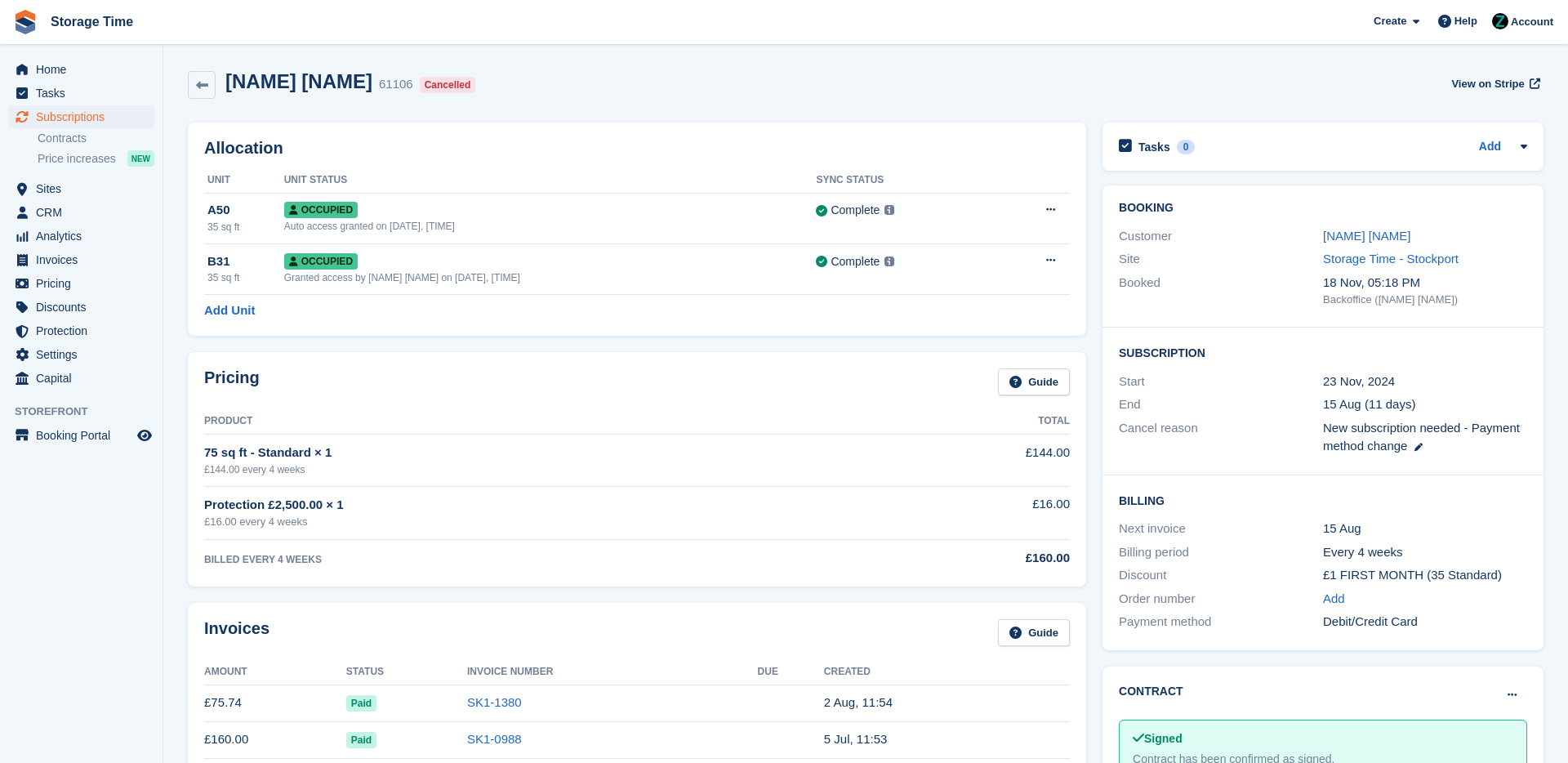 scroll, scrollTop: 89, scrollLeft: 0, axis: vertical 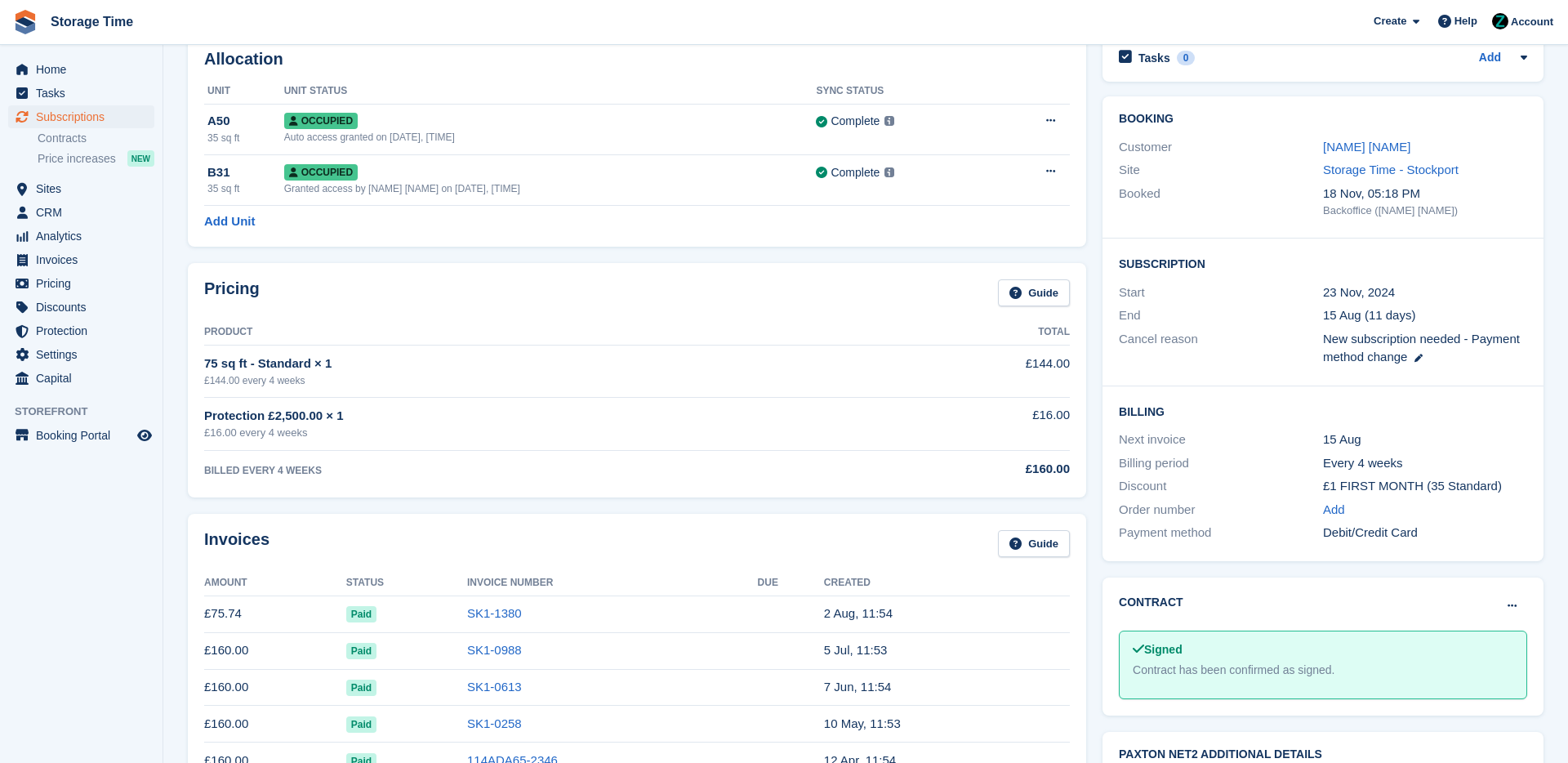 click on "SK1-1380" at bounding box center (612, 614) 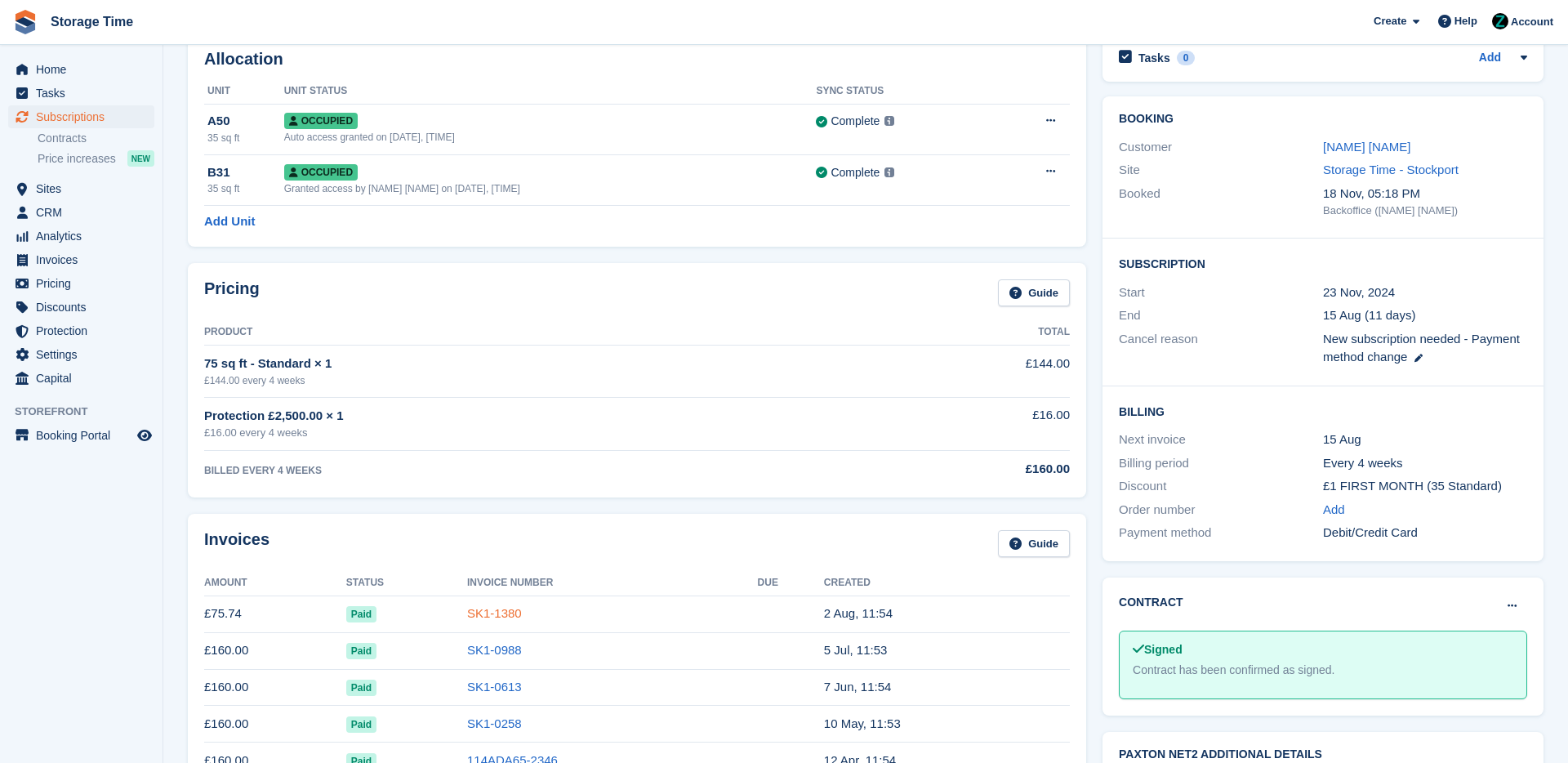 click on "SK1-1380" at bounding box center [494, 613] 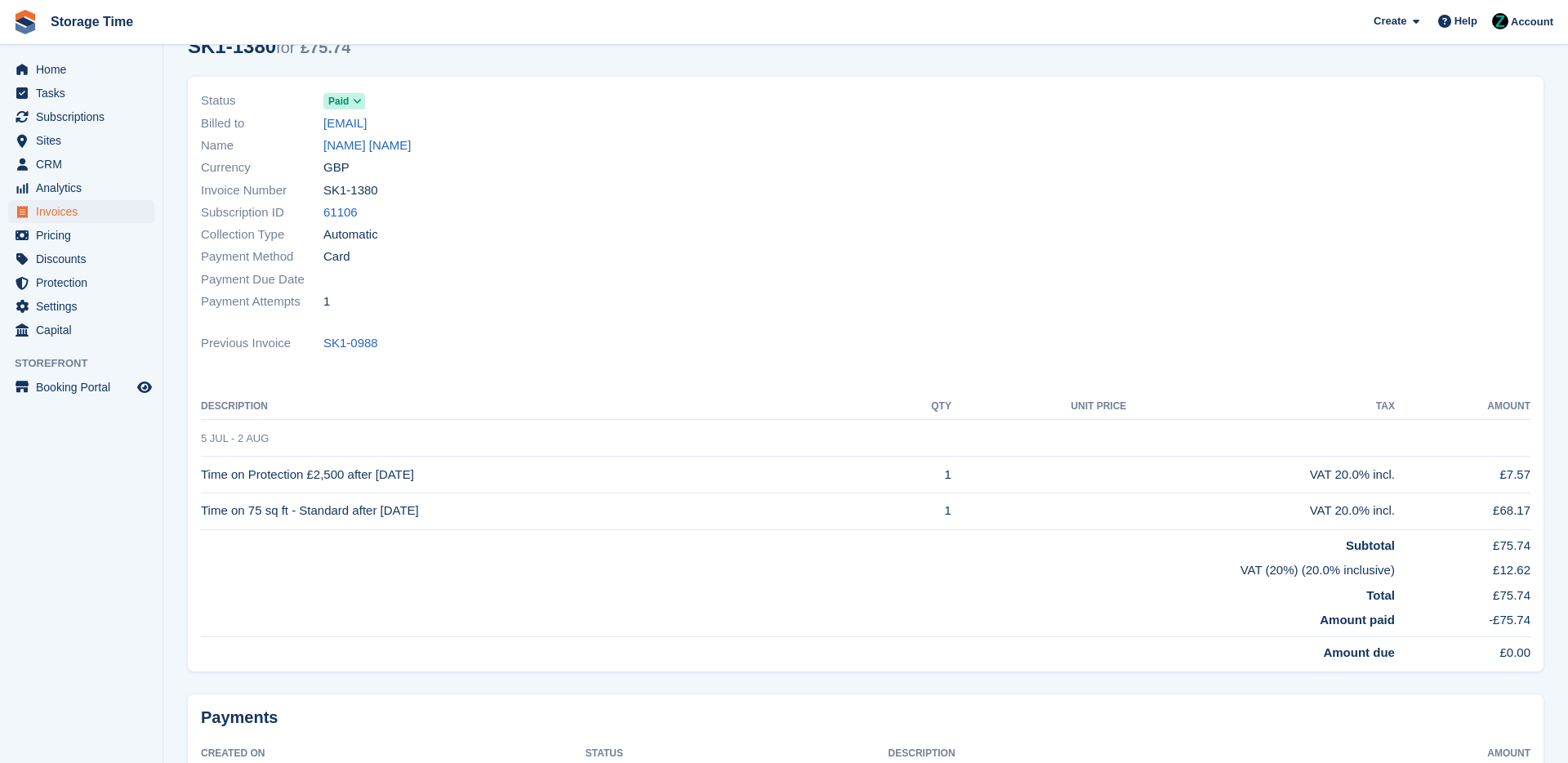 scroll, scrollTop: 0, scrollLeft: 0, axis: both 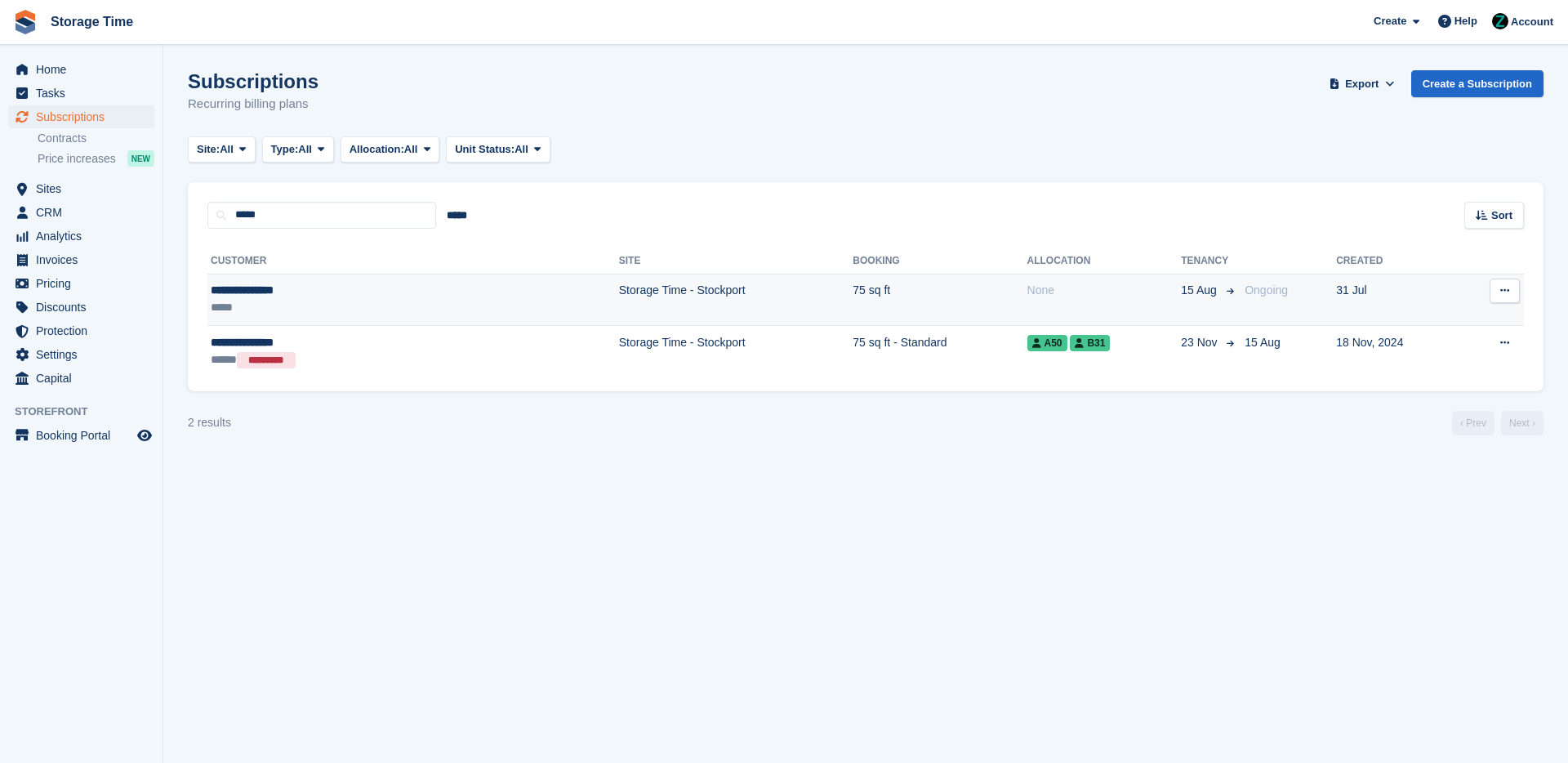 click on "Storage Time - Stockport" at bounding box center [736, 300] 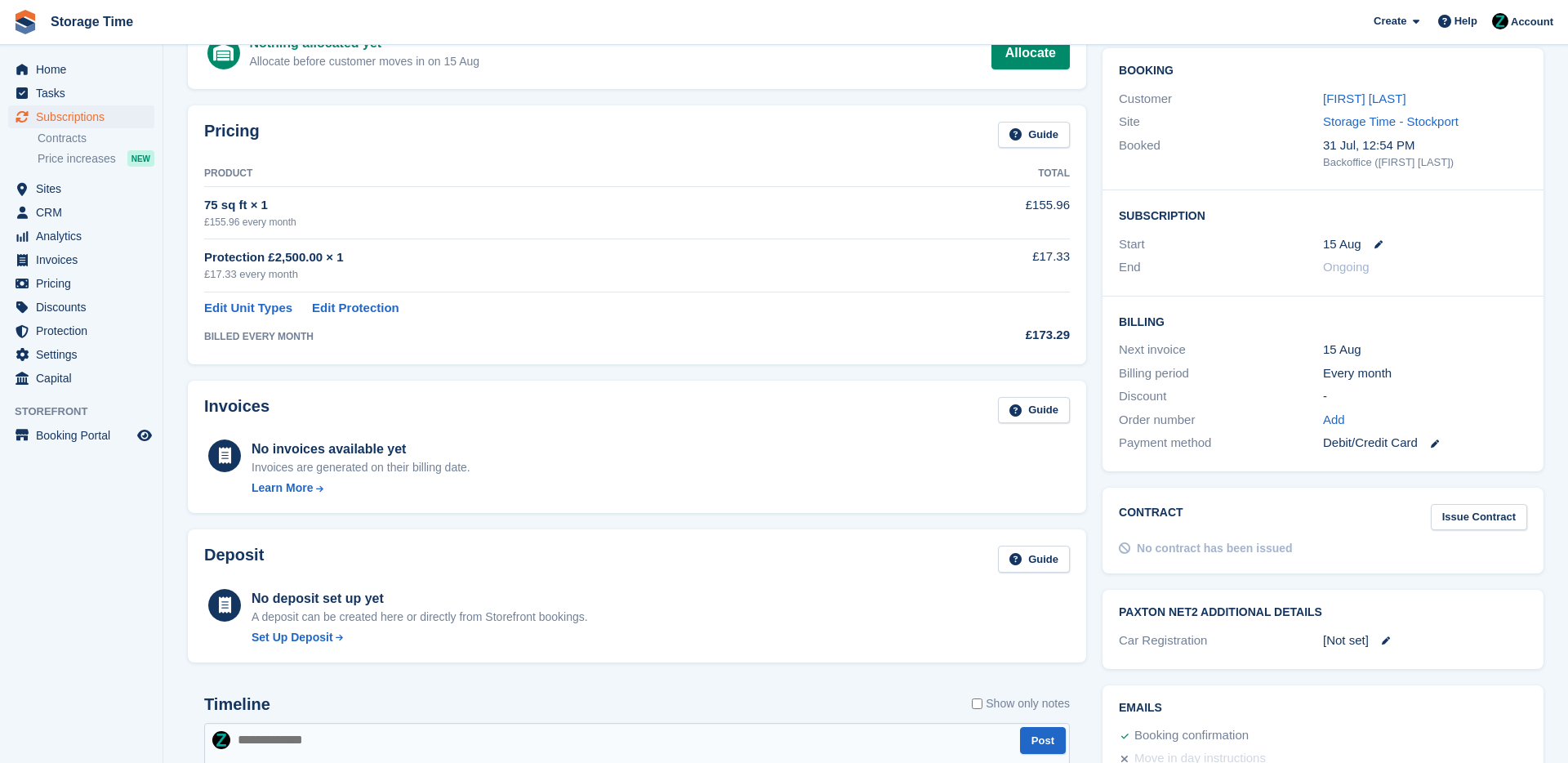 scroll, scrollTop: 130, scrollLeft: 0, axis: vertical 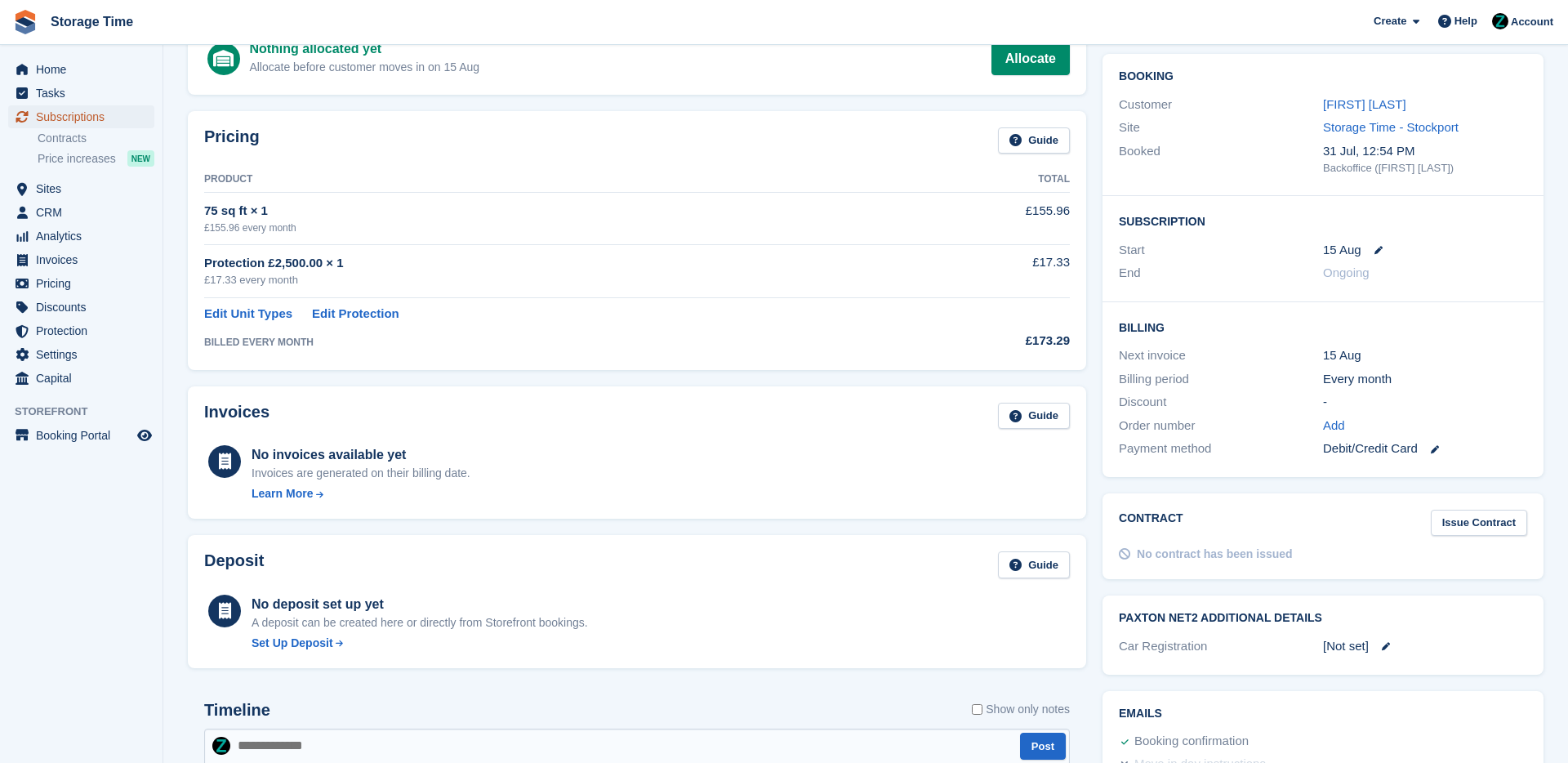 click on "Subscriptions" at bounding box center (85, 117) 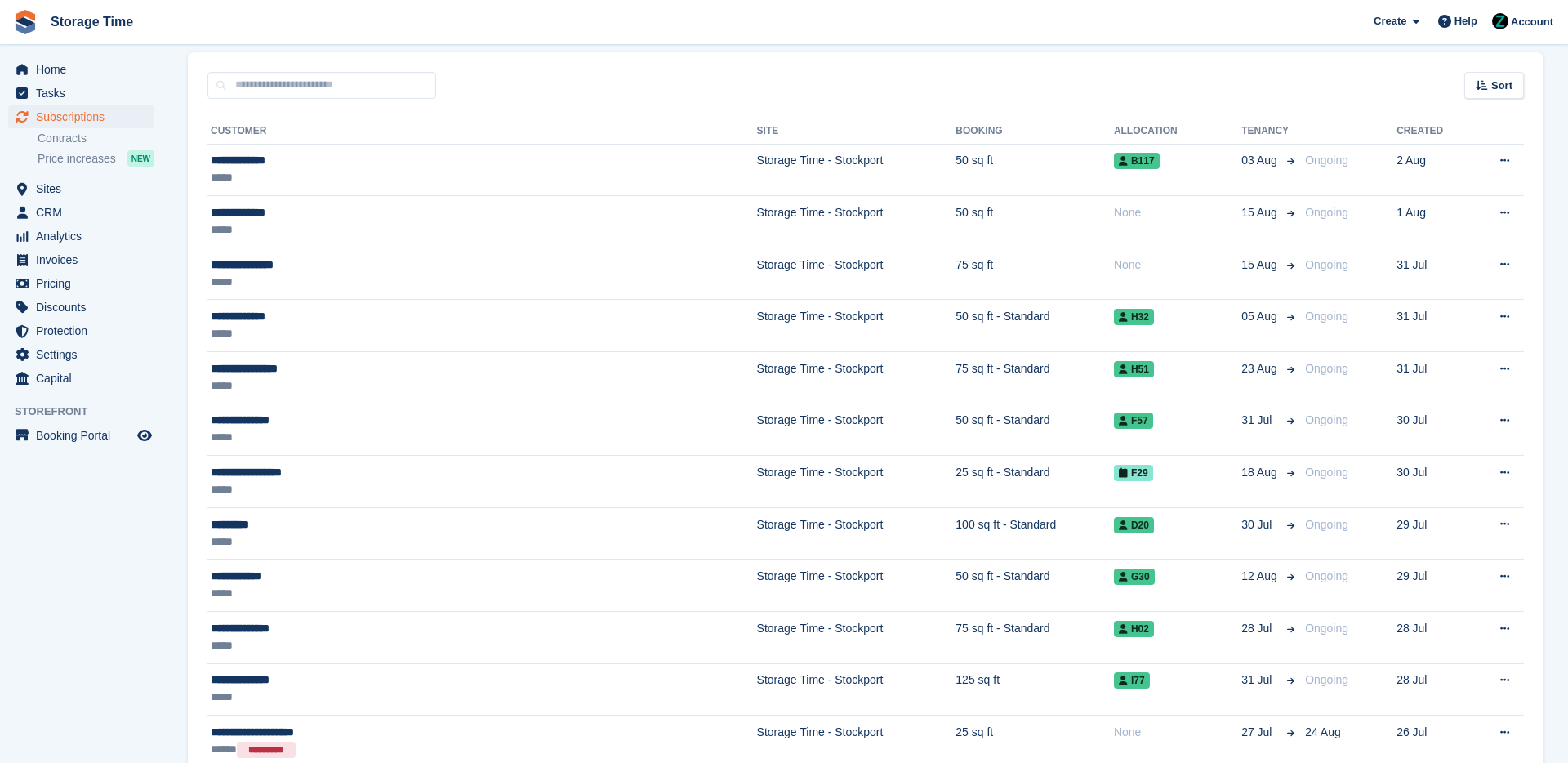 scroll, scrollTop: 0, scrollLeft: 0, axis: both 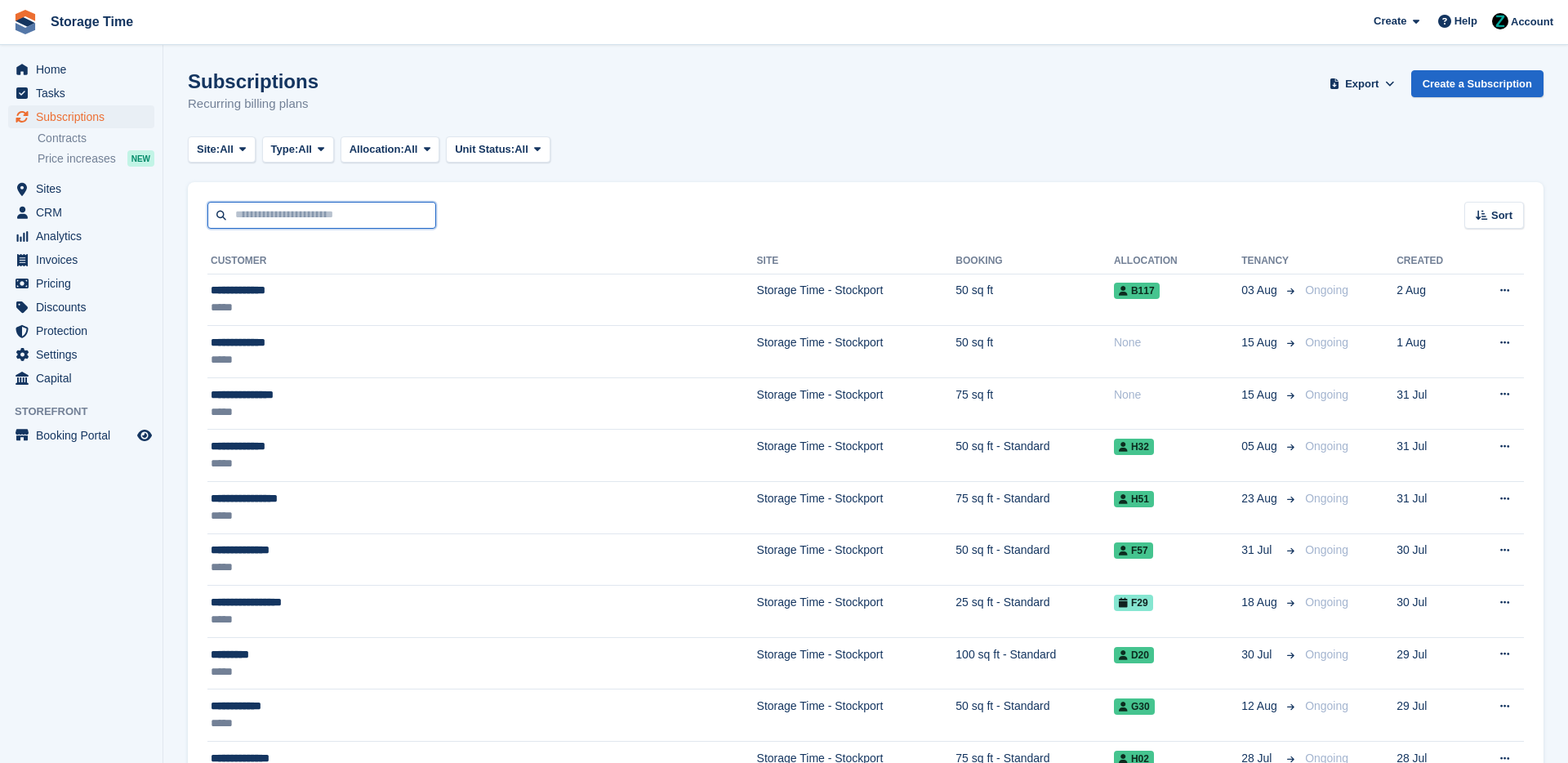 click at bounding box center (322, 215) 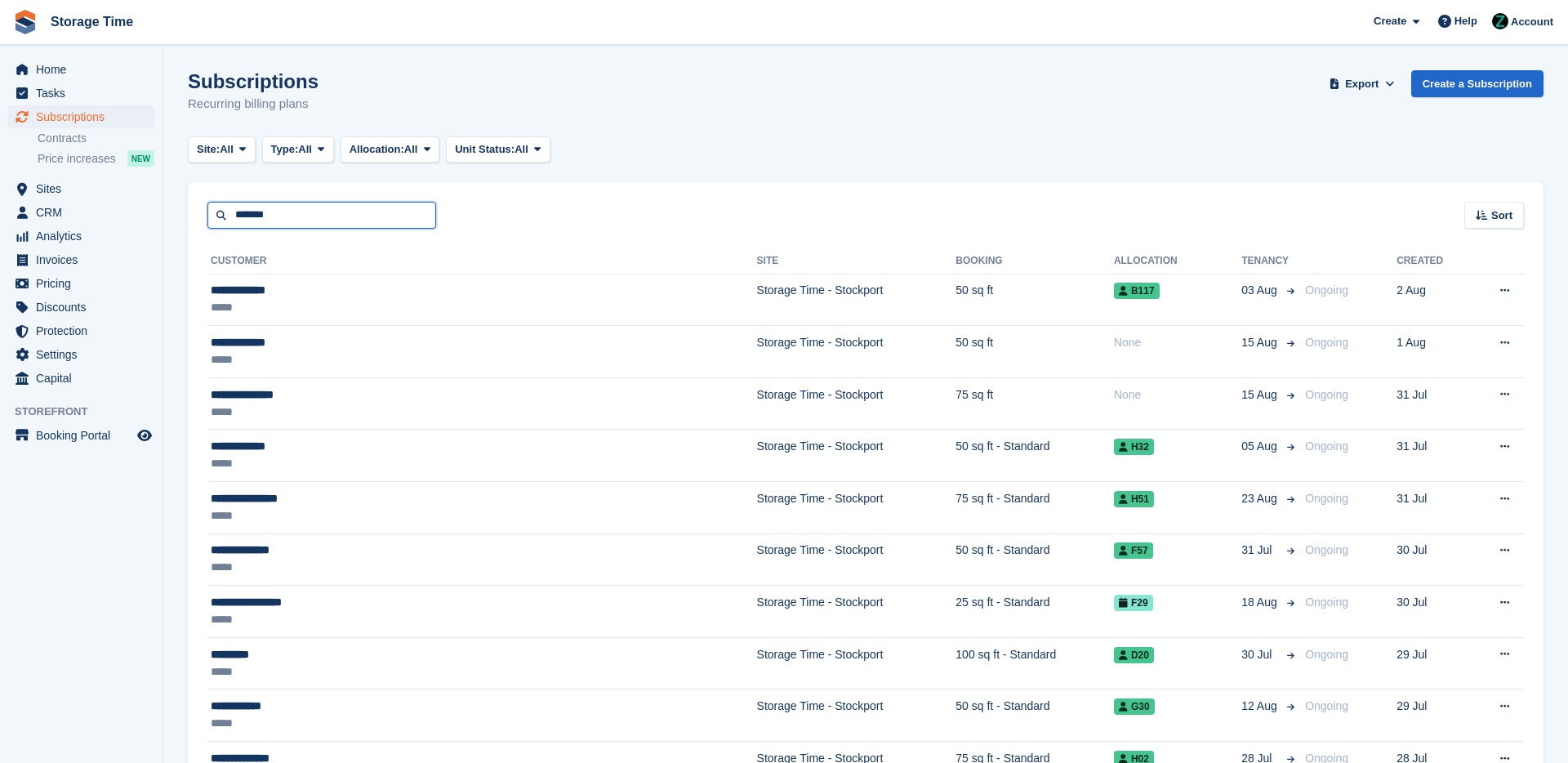 type on "*******" 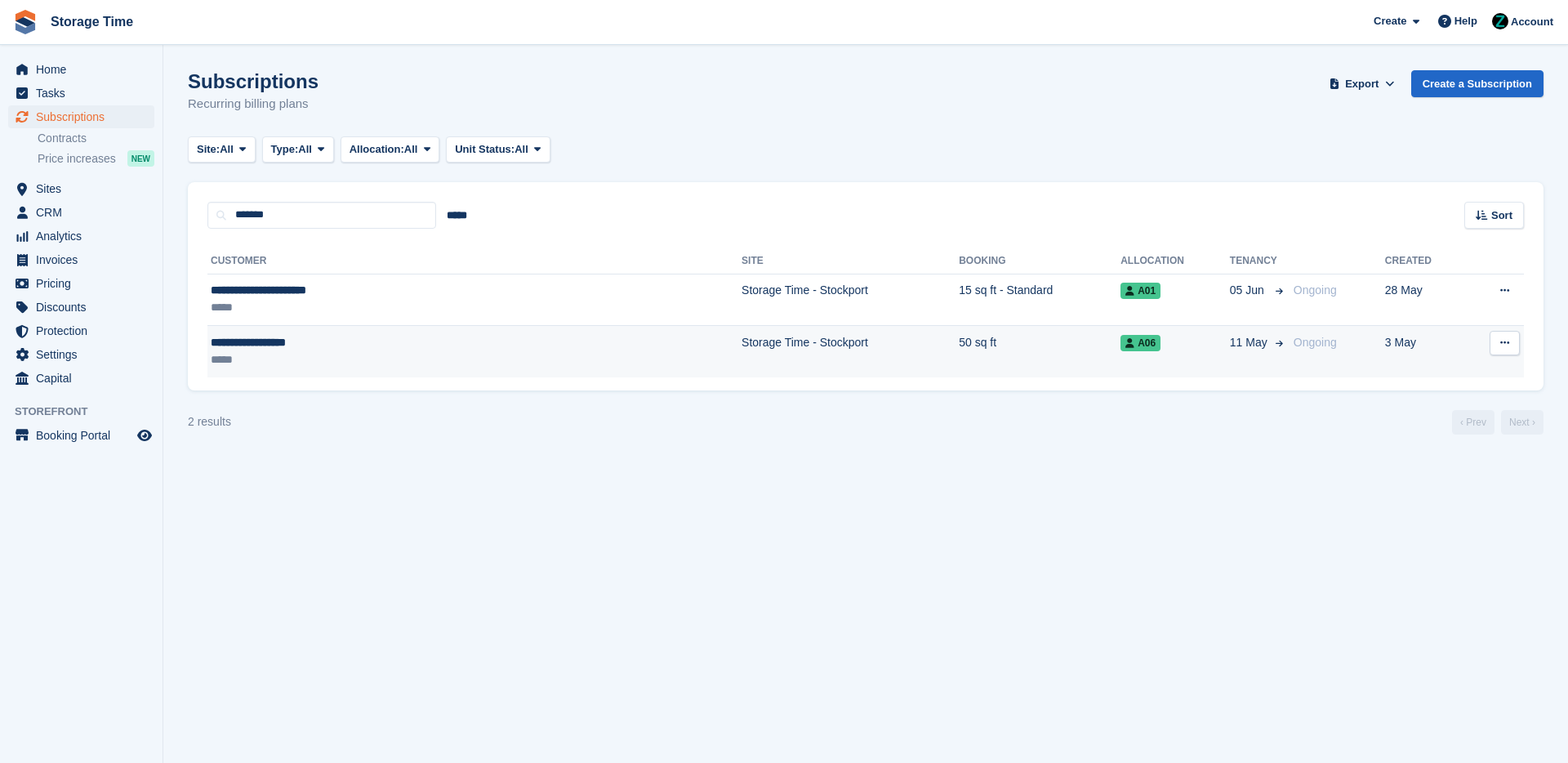 click on "**********" at bounding box center [364, 342] 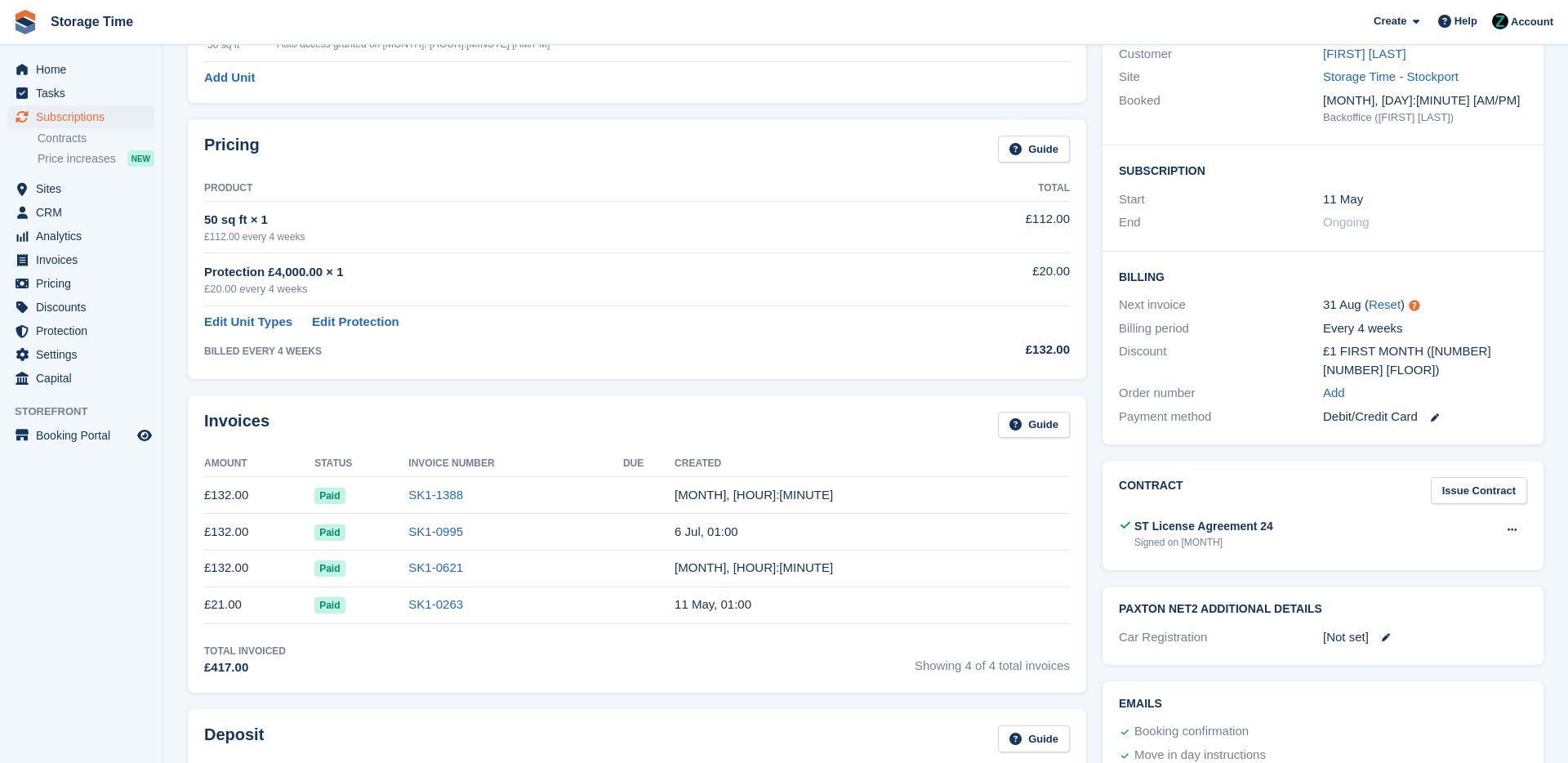 scroll, scrollTop: 0, scrollLeft: 0, axis: both 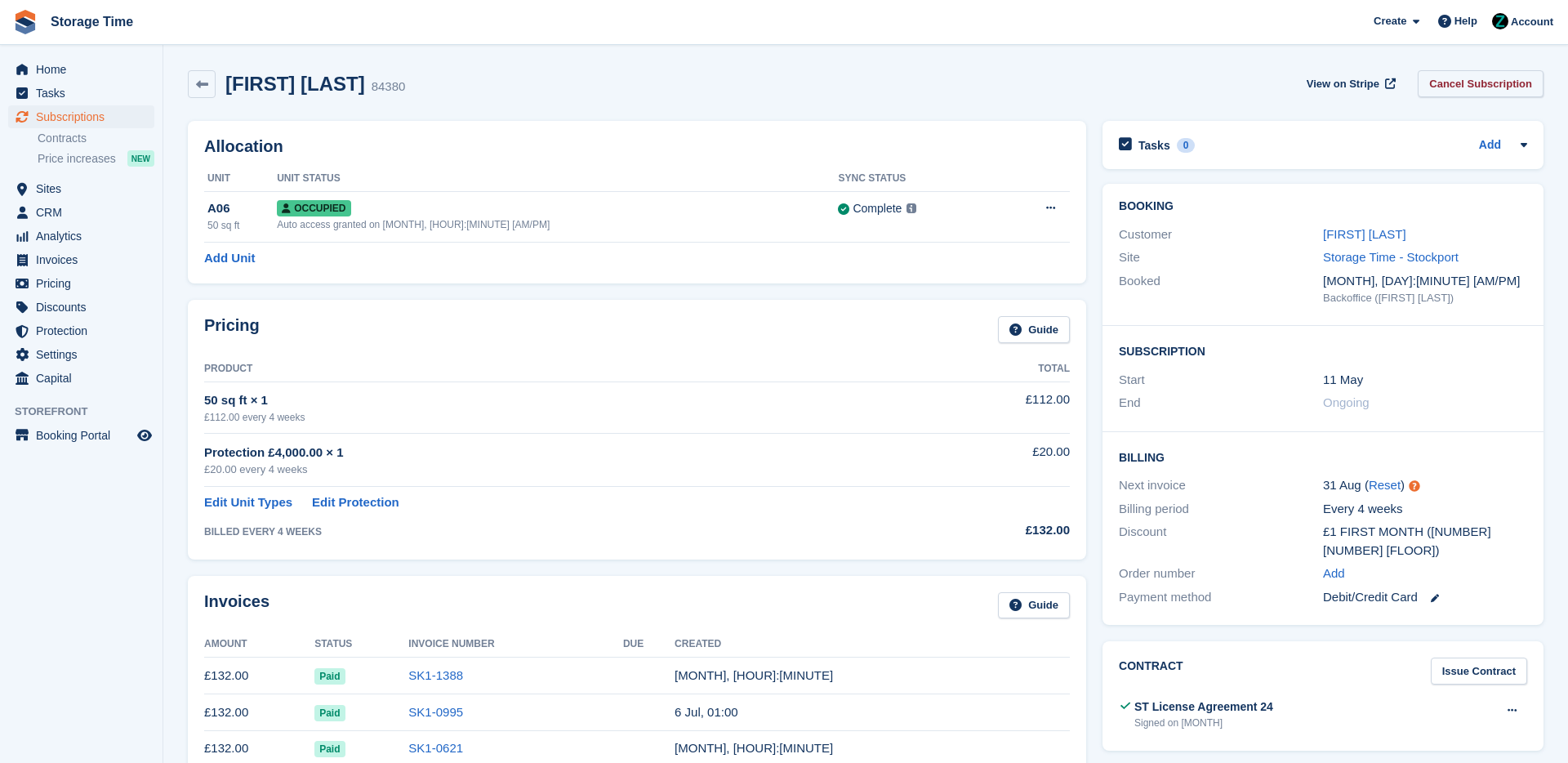 click on "Cancel Subscription" at bounding box center [1481, 83] 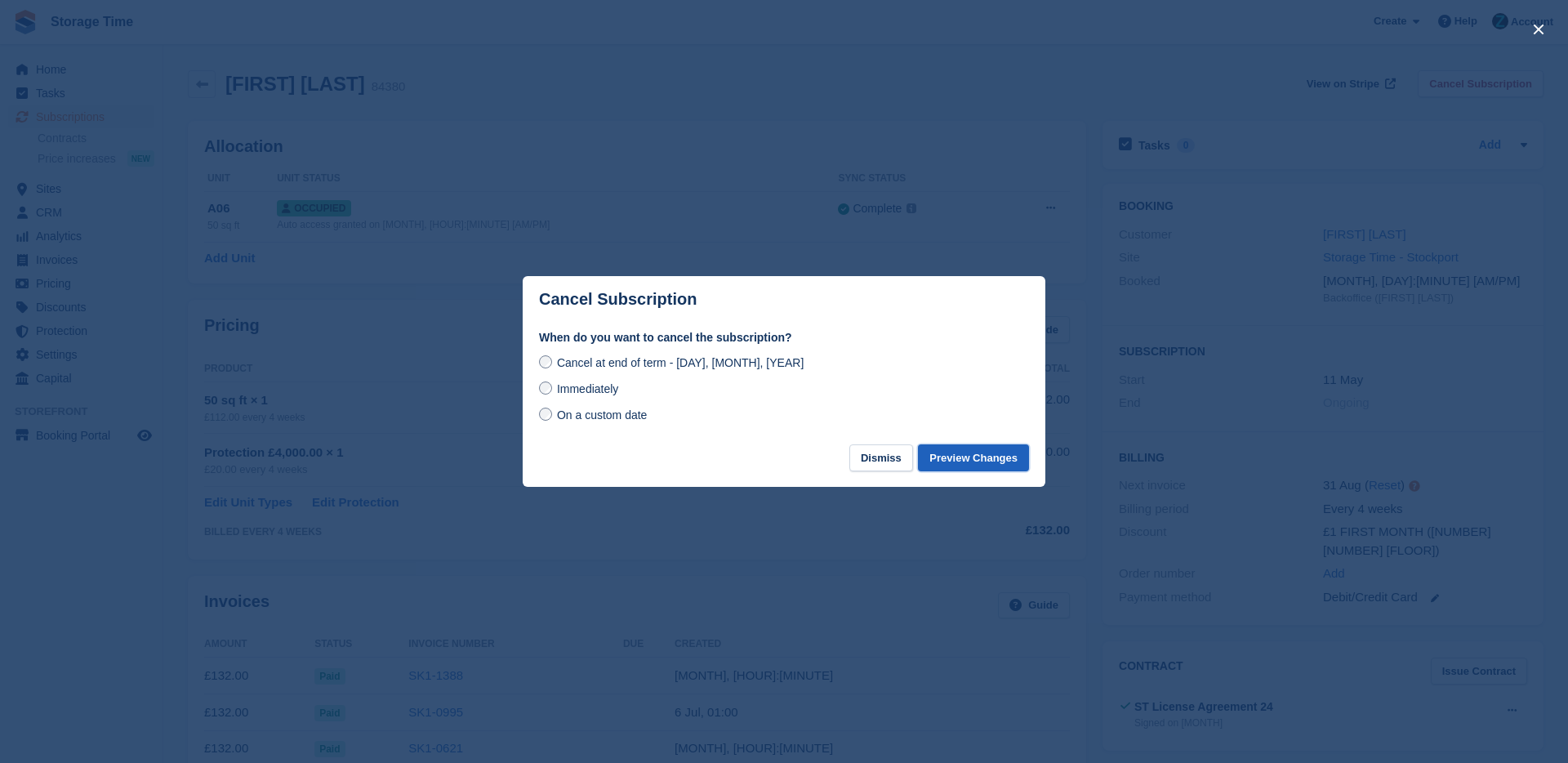 click on "Preview Changes" at bounding box center [973, 457] 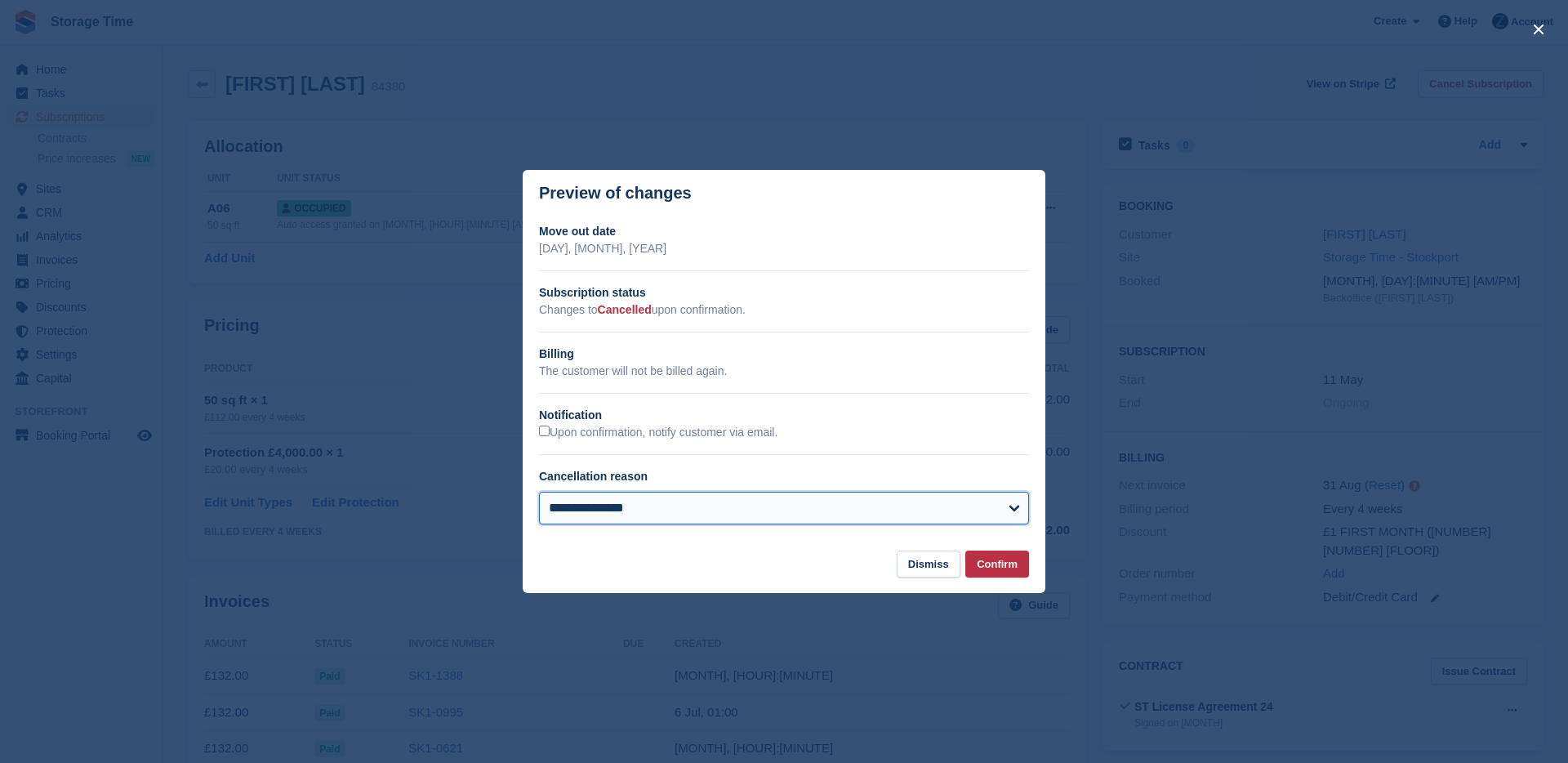 click on "**********" at bounding box center (784, 508) 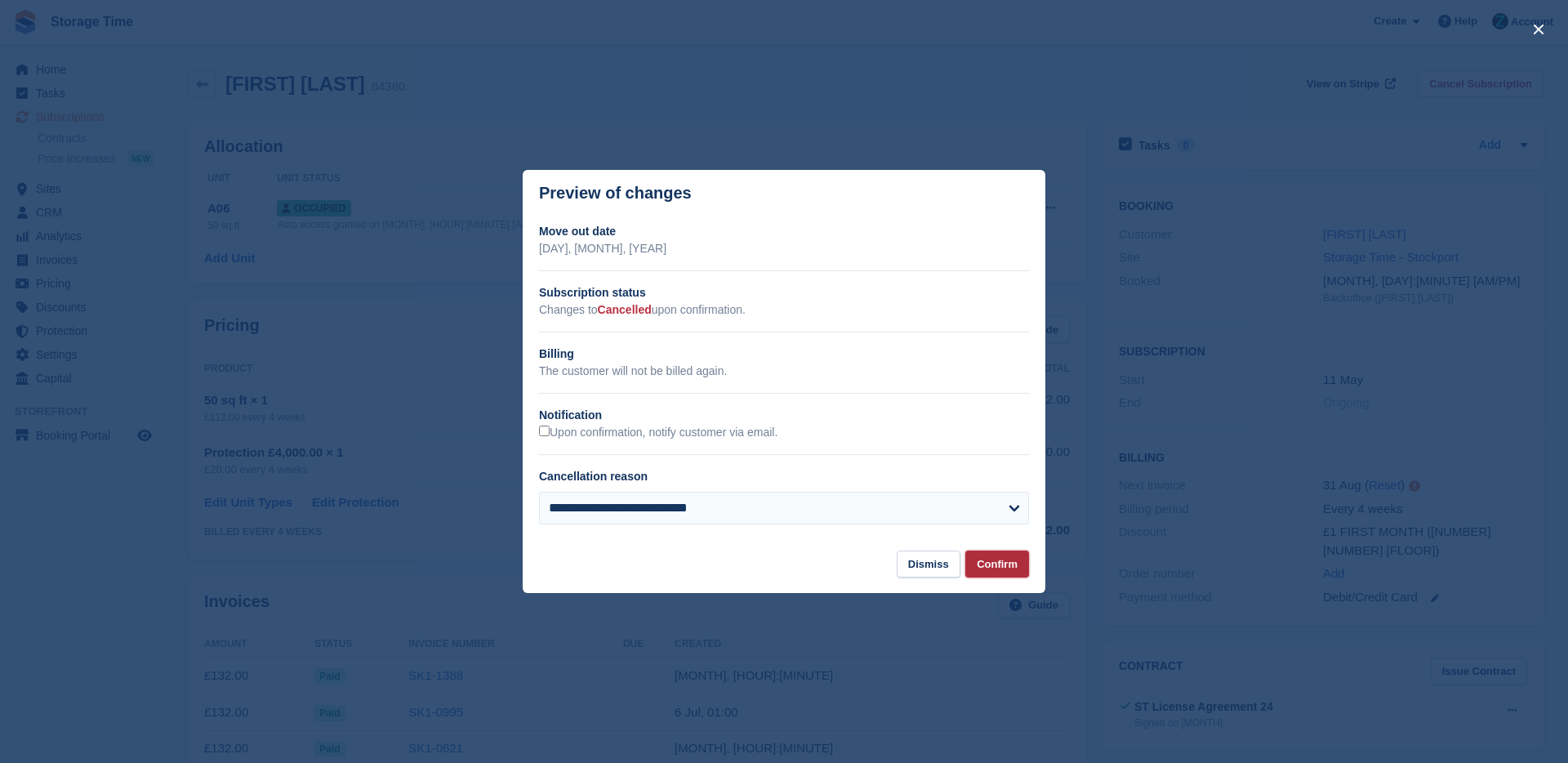 click on "Confirm" at bounding box center (997, 564) 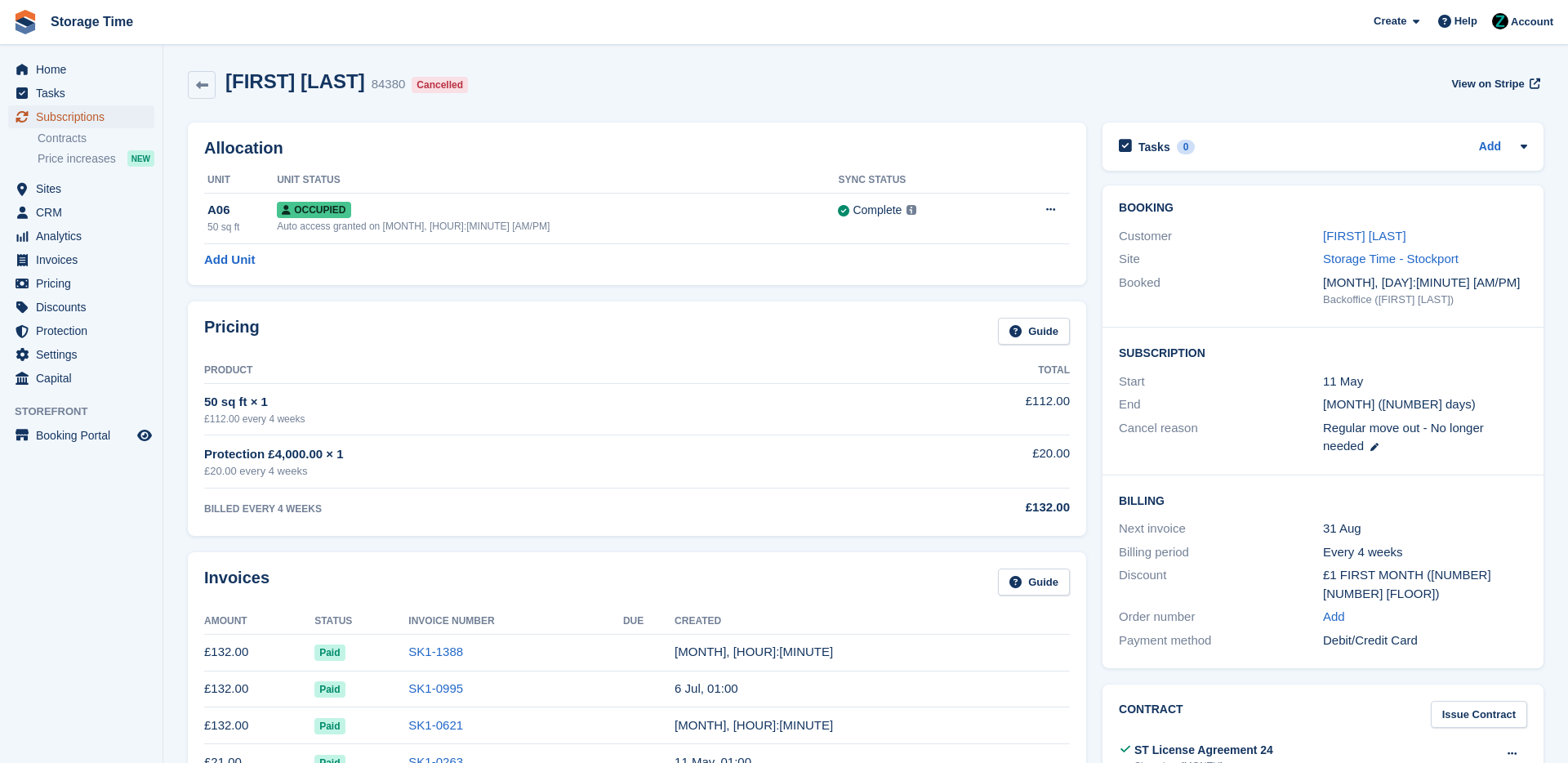 click on "Subscriptions" at bounding box center [85, 117] 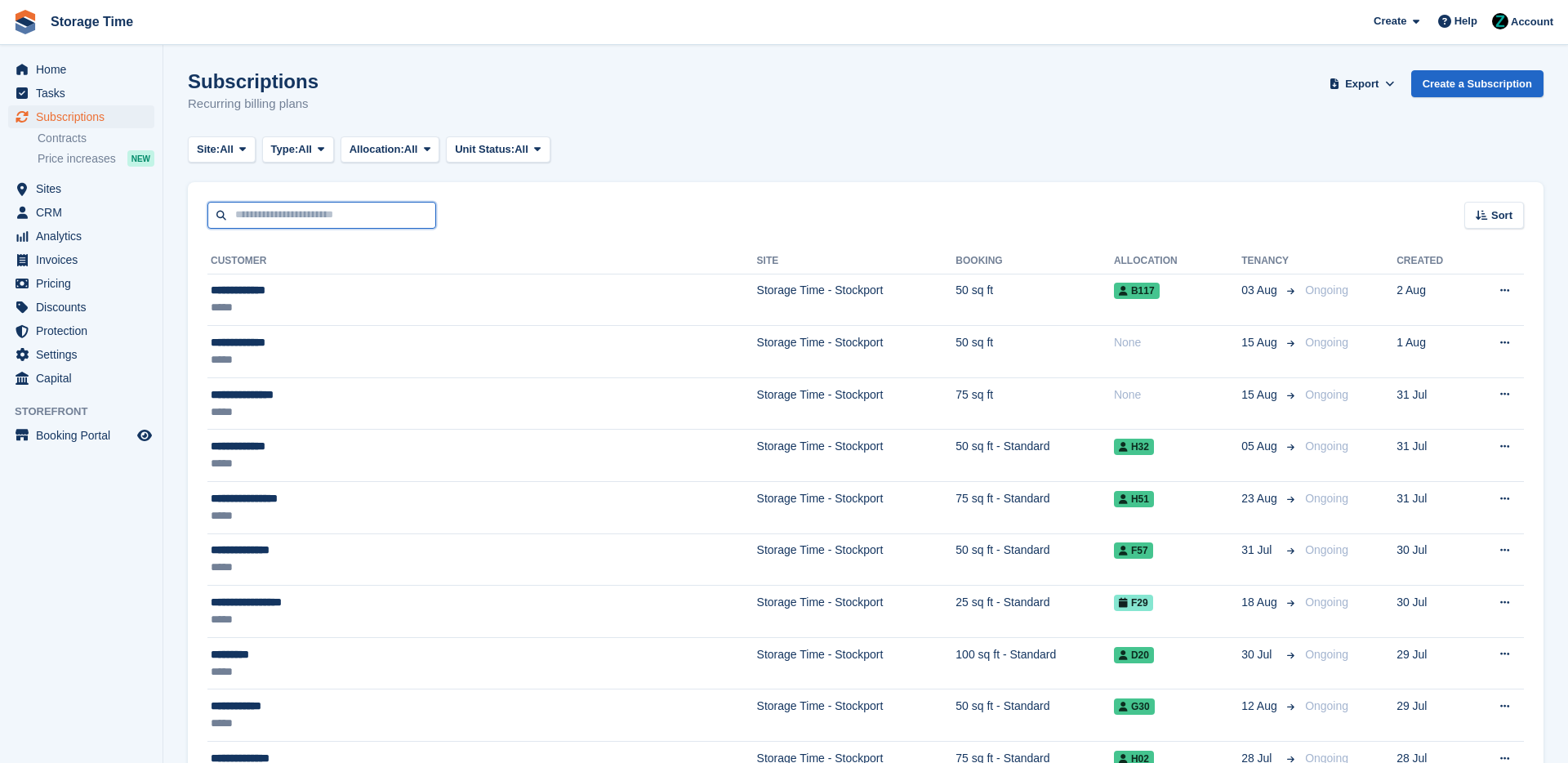 click at bounding box center [322, 215] 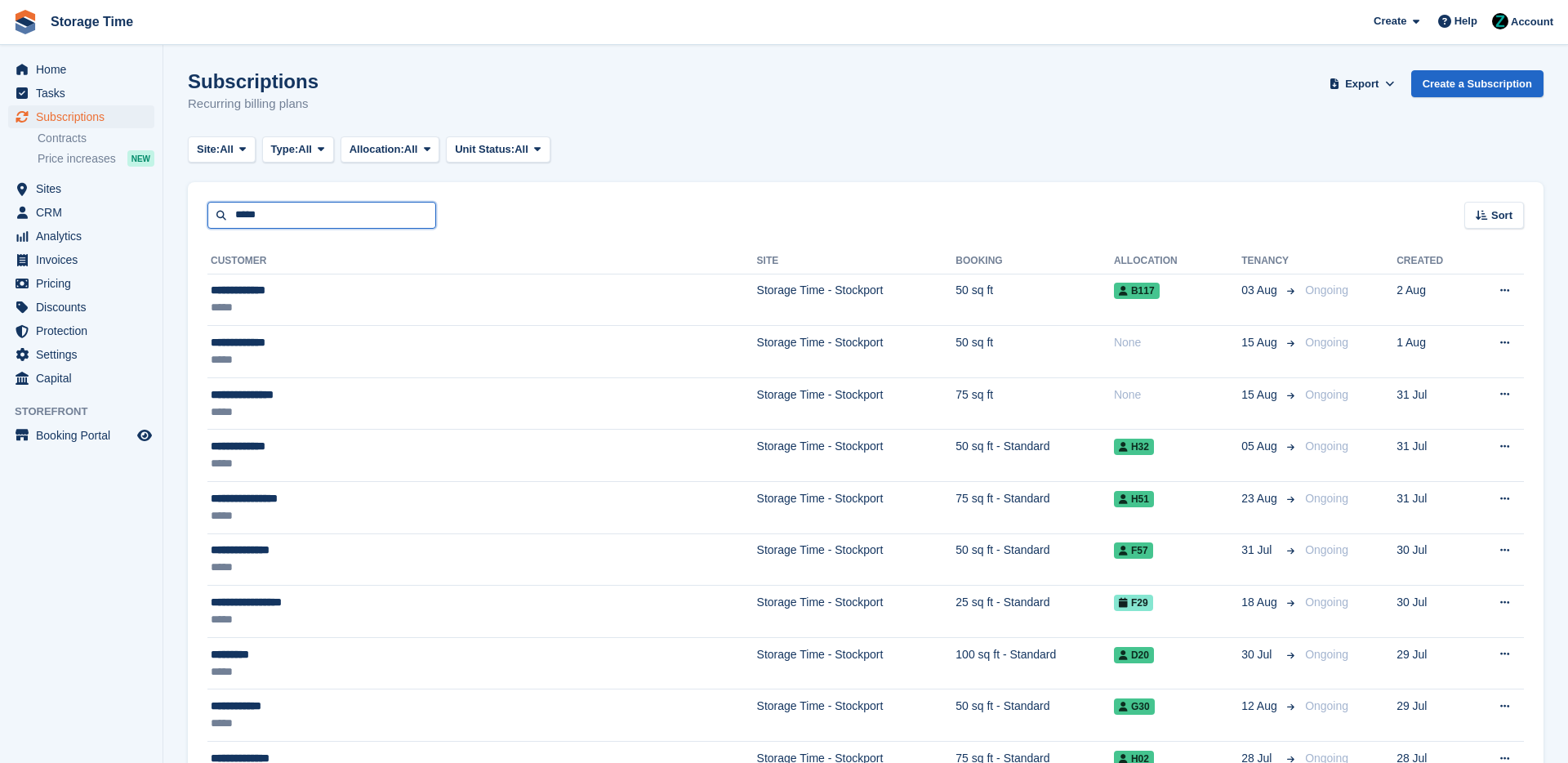 type on "*****" 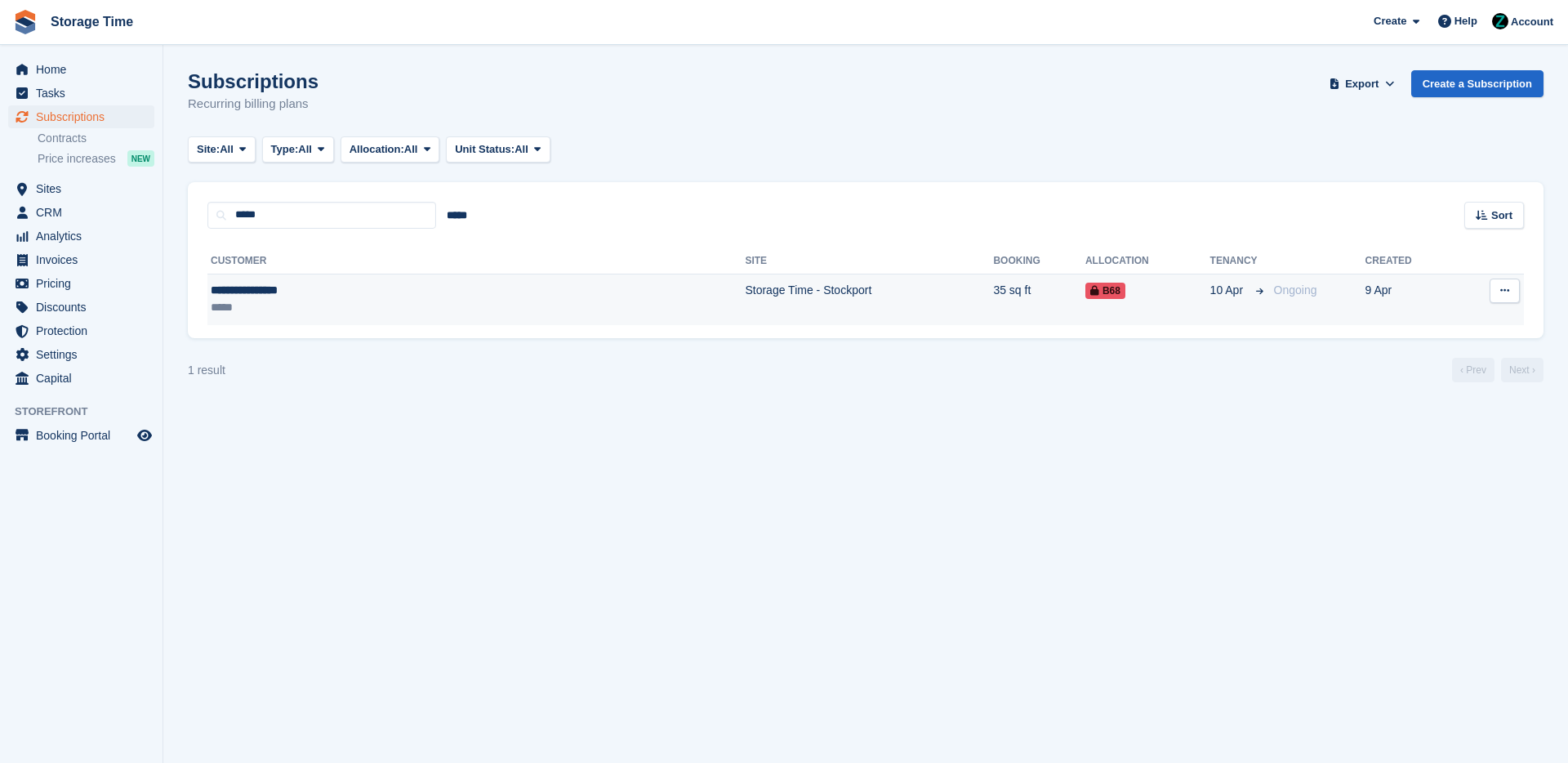 click on "**********" at bounding box center (345, 290) 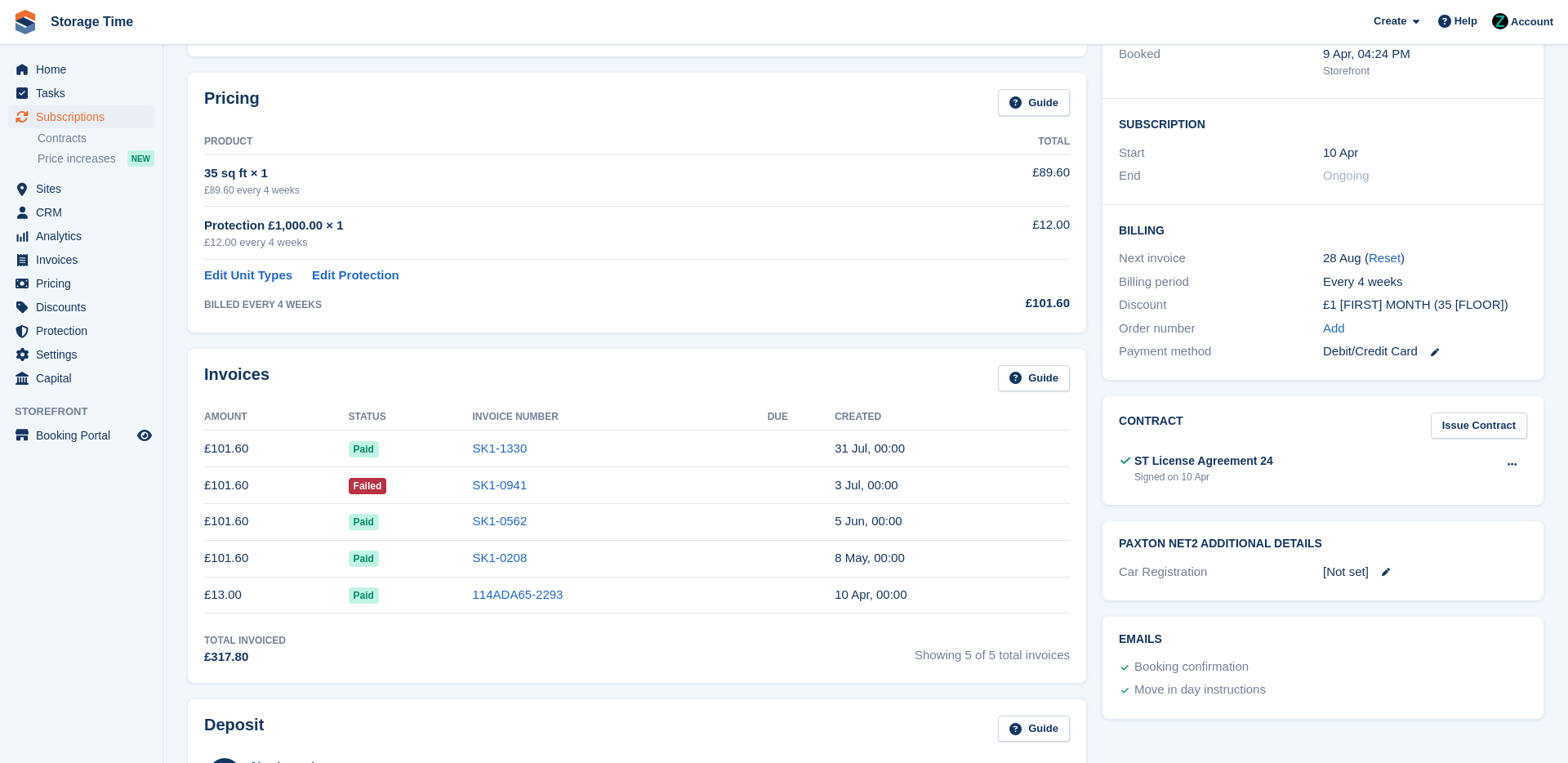 scroll, scrollTop: 229, scrollLeft: 0, axis: vertical 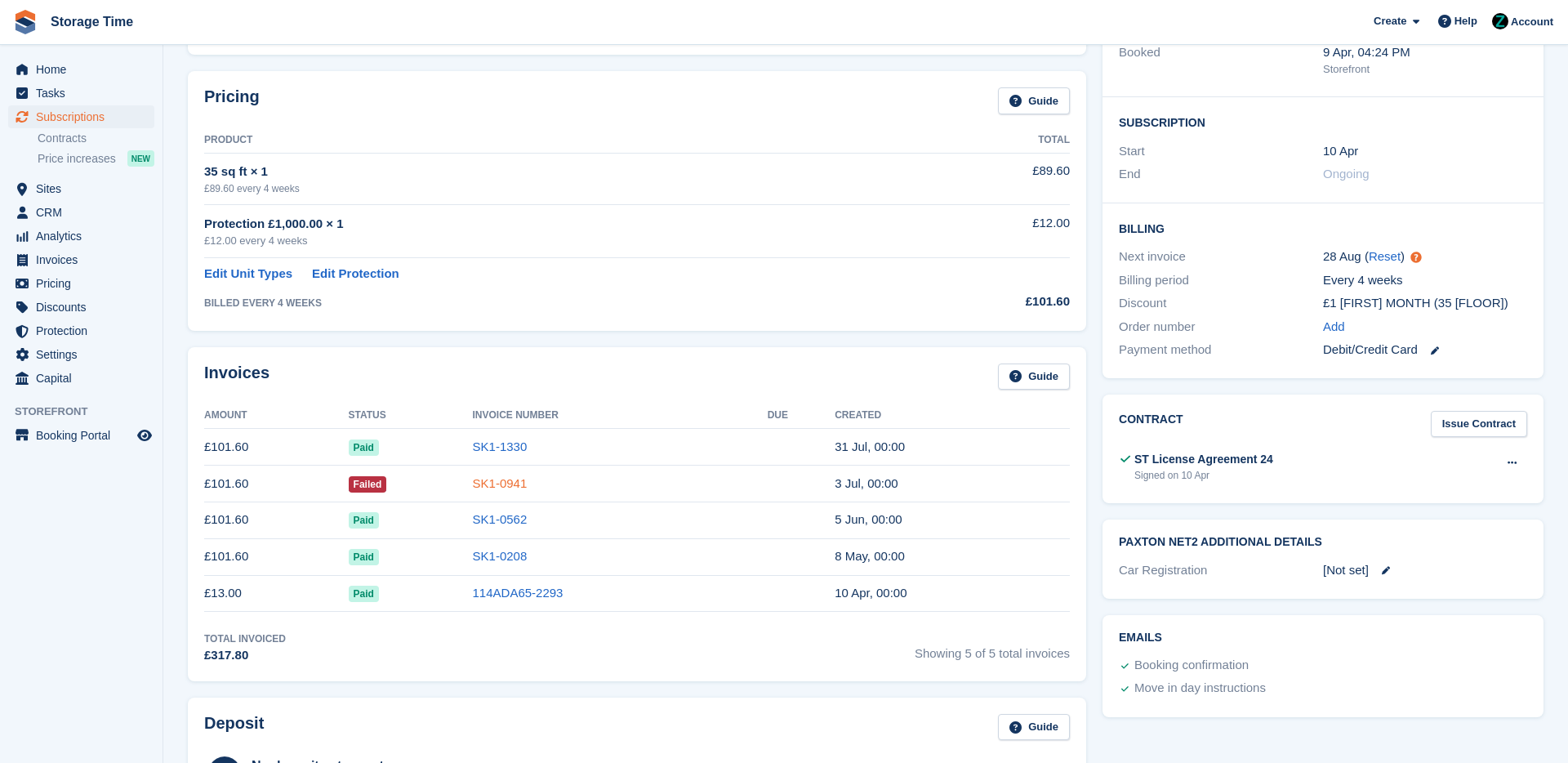 click on "SK1-0941" at bounding box center (500, 483) 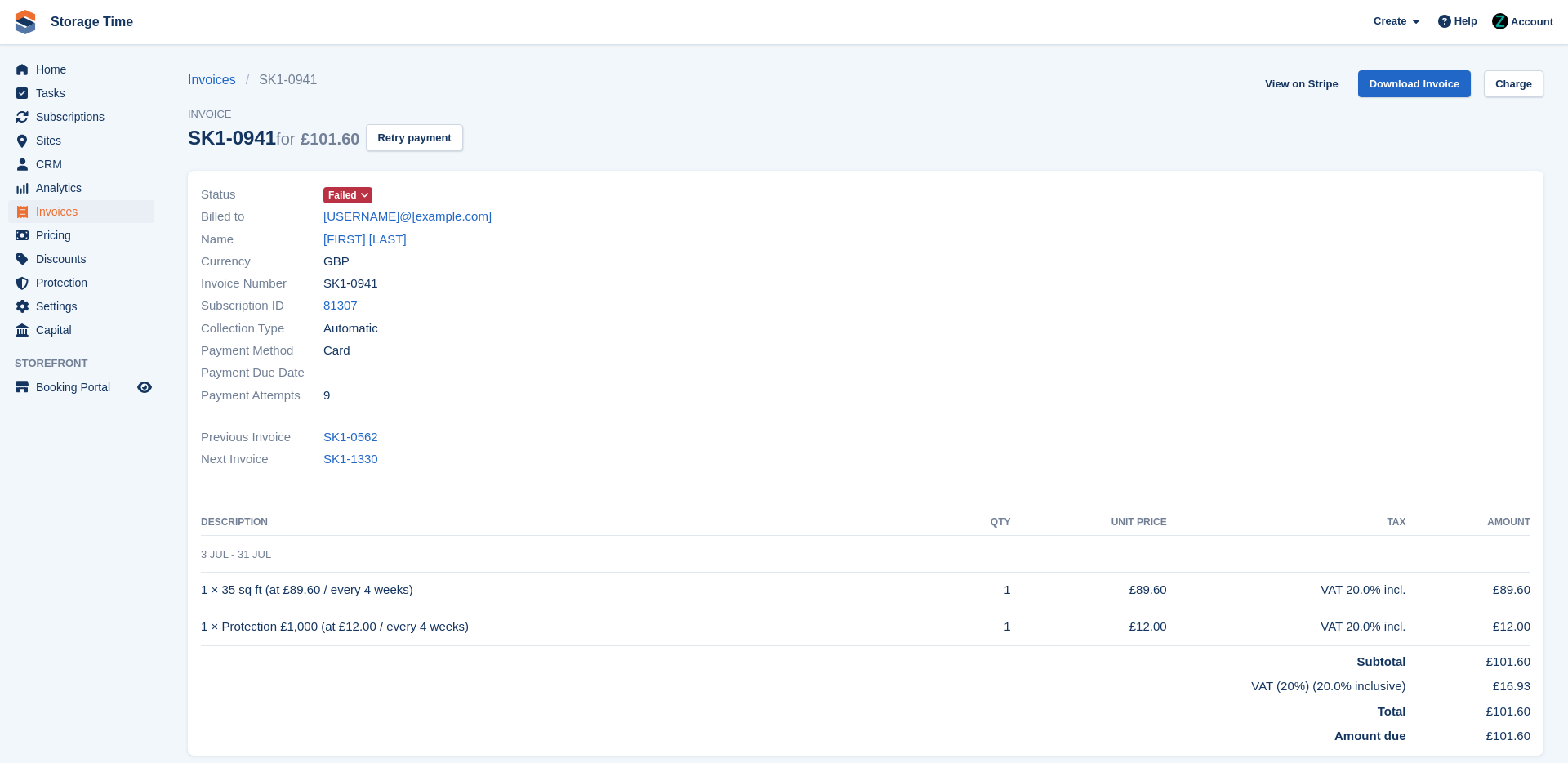 scroll, scrollTop: 6, scrollLeft: 0, axis: vertical 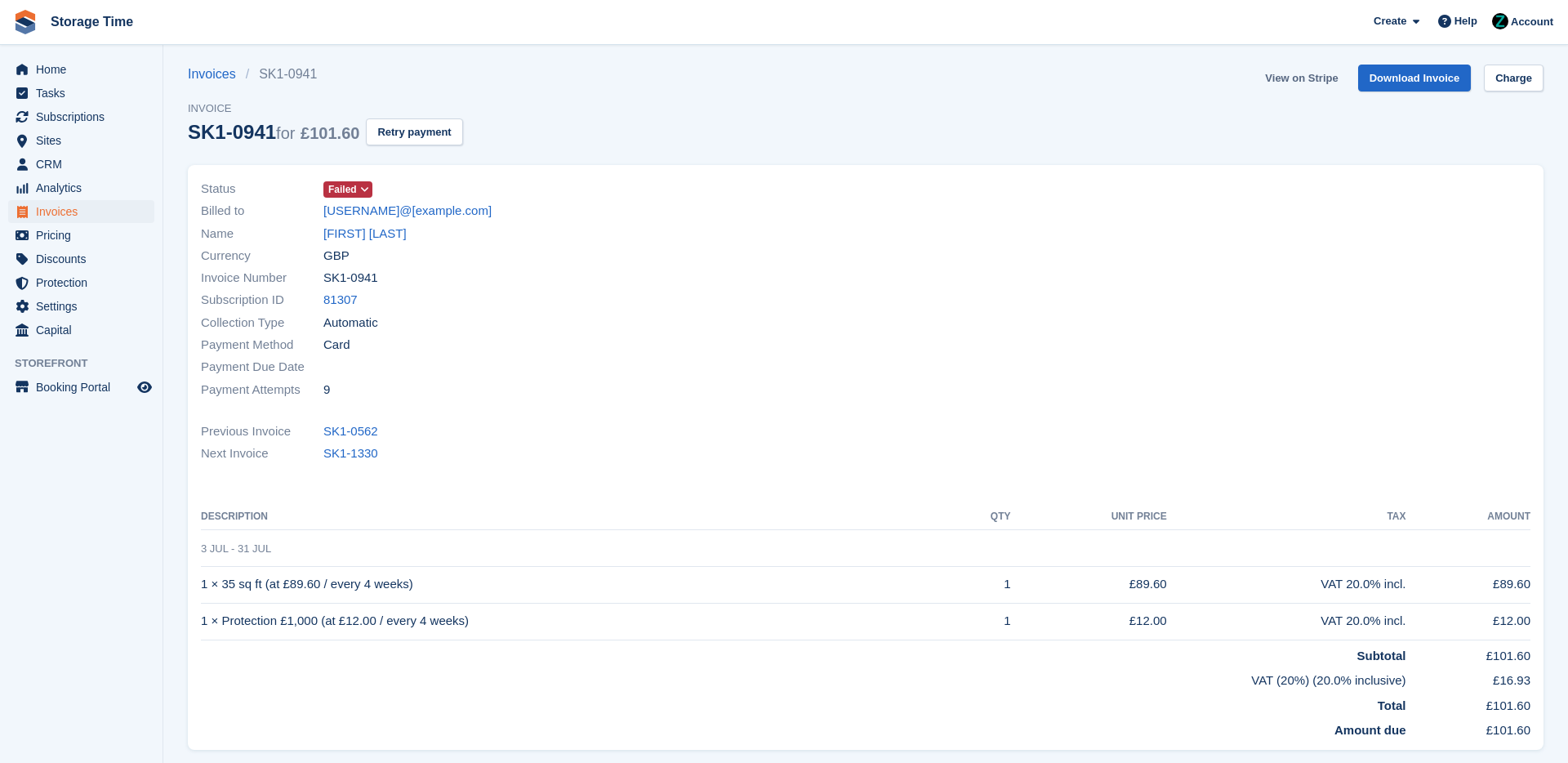 click on "View on Stripe" at bounding box center [1301, 78] 